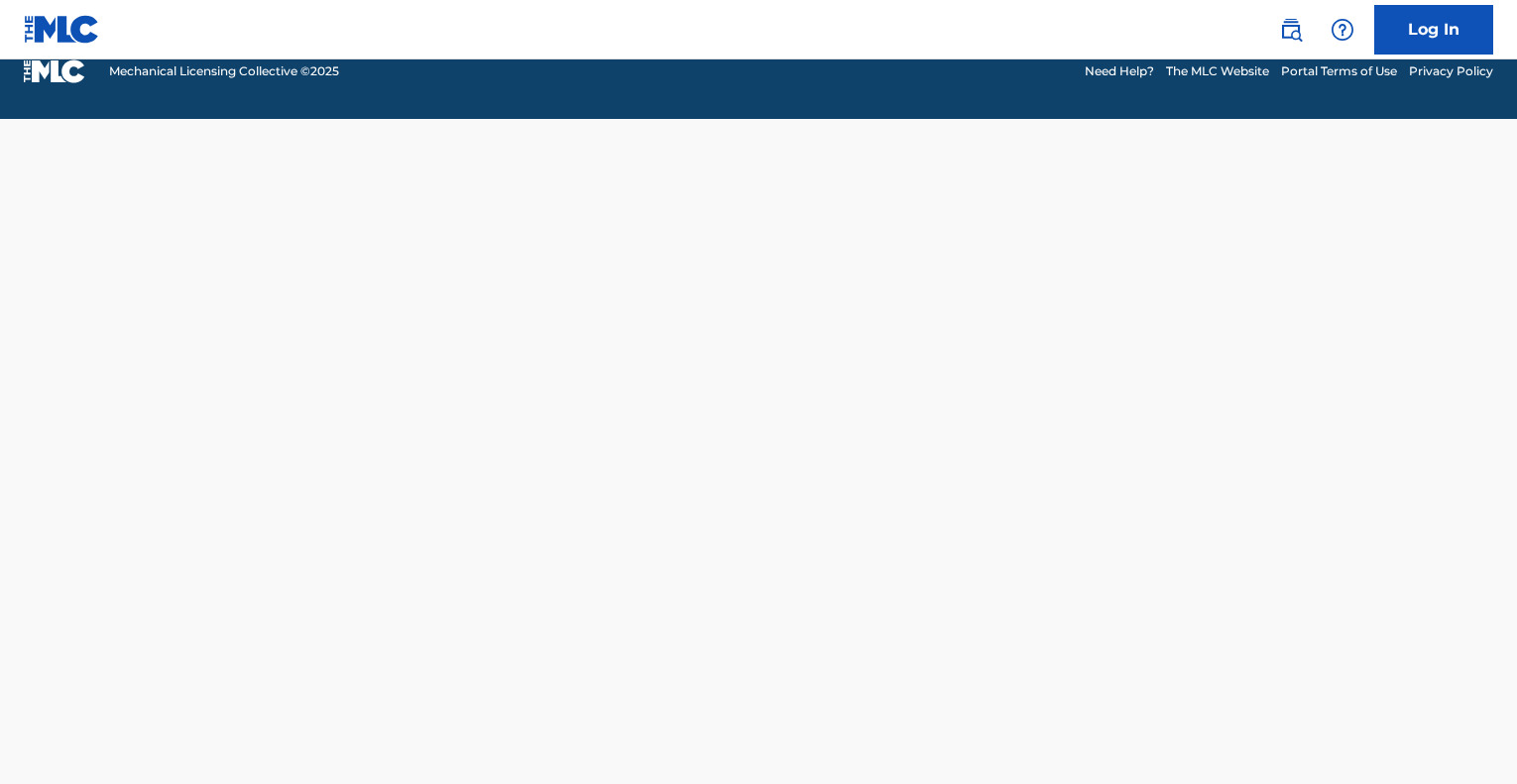 scroll, scrollTop: 0, scrollLeft: 0, axis: both 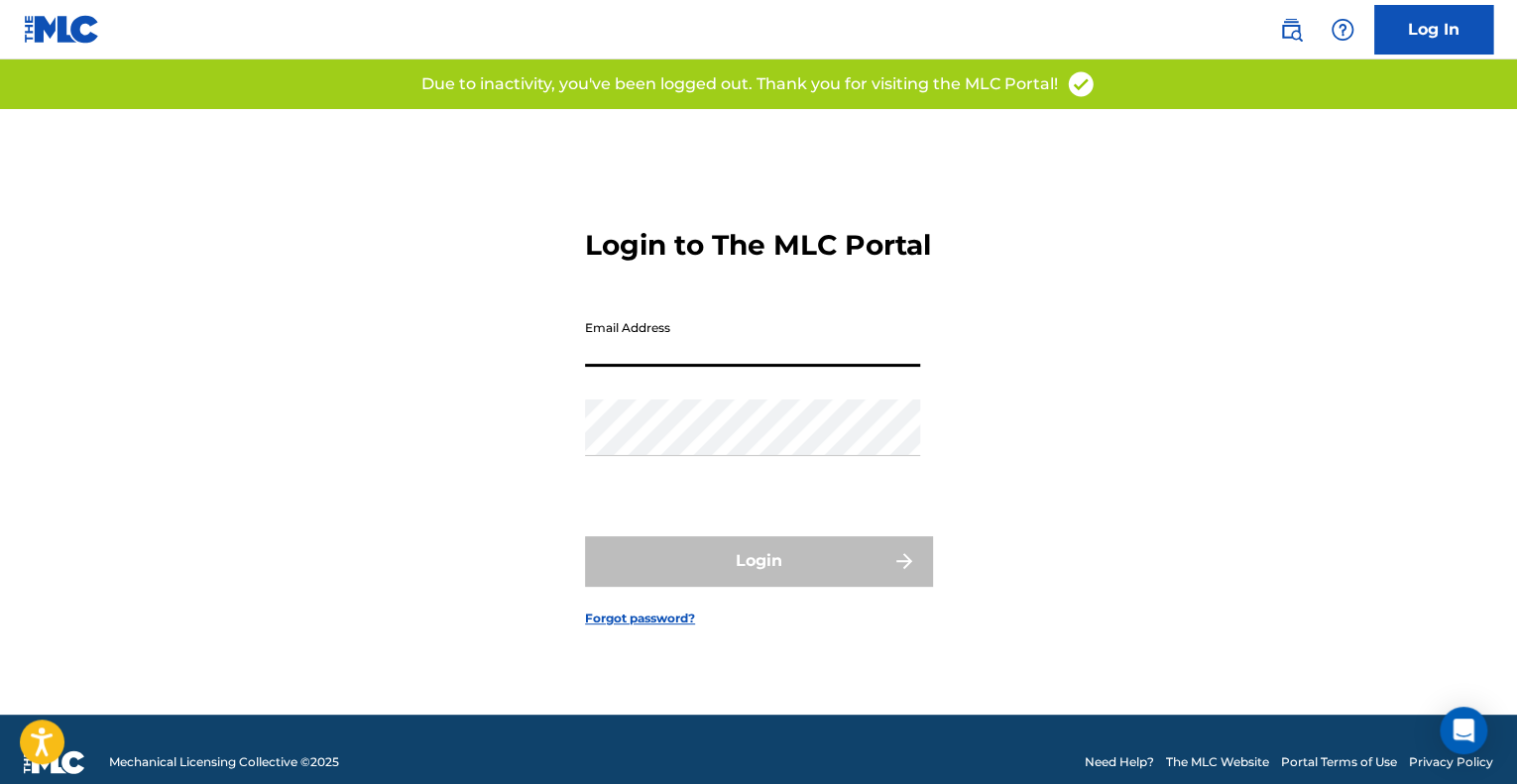 click on "Email Address" at bounding box center (753, 338) 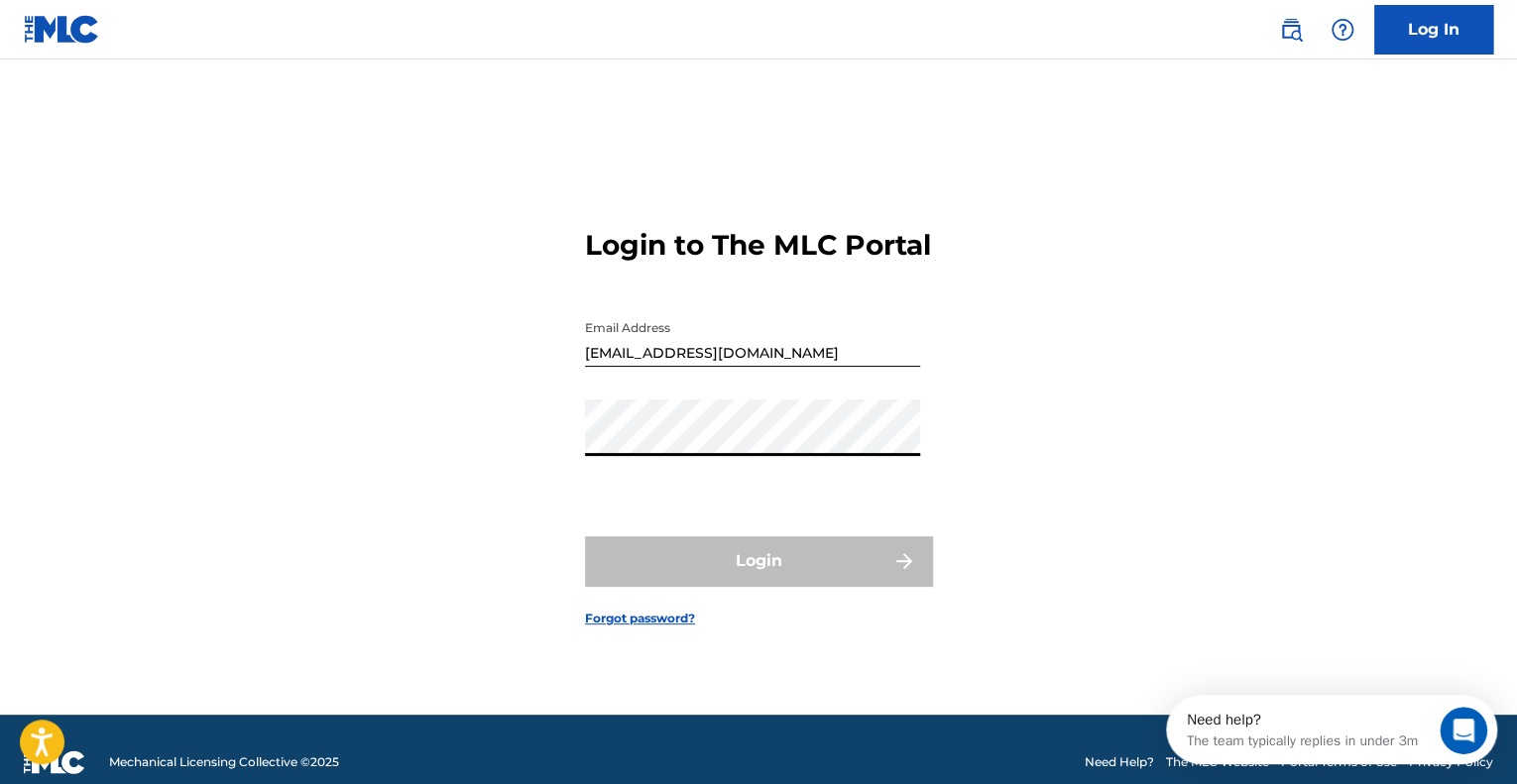 scroll, scrollTop: 0, scrollLeft: 0, axis: both 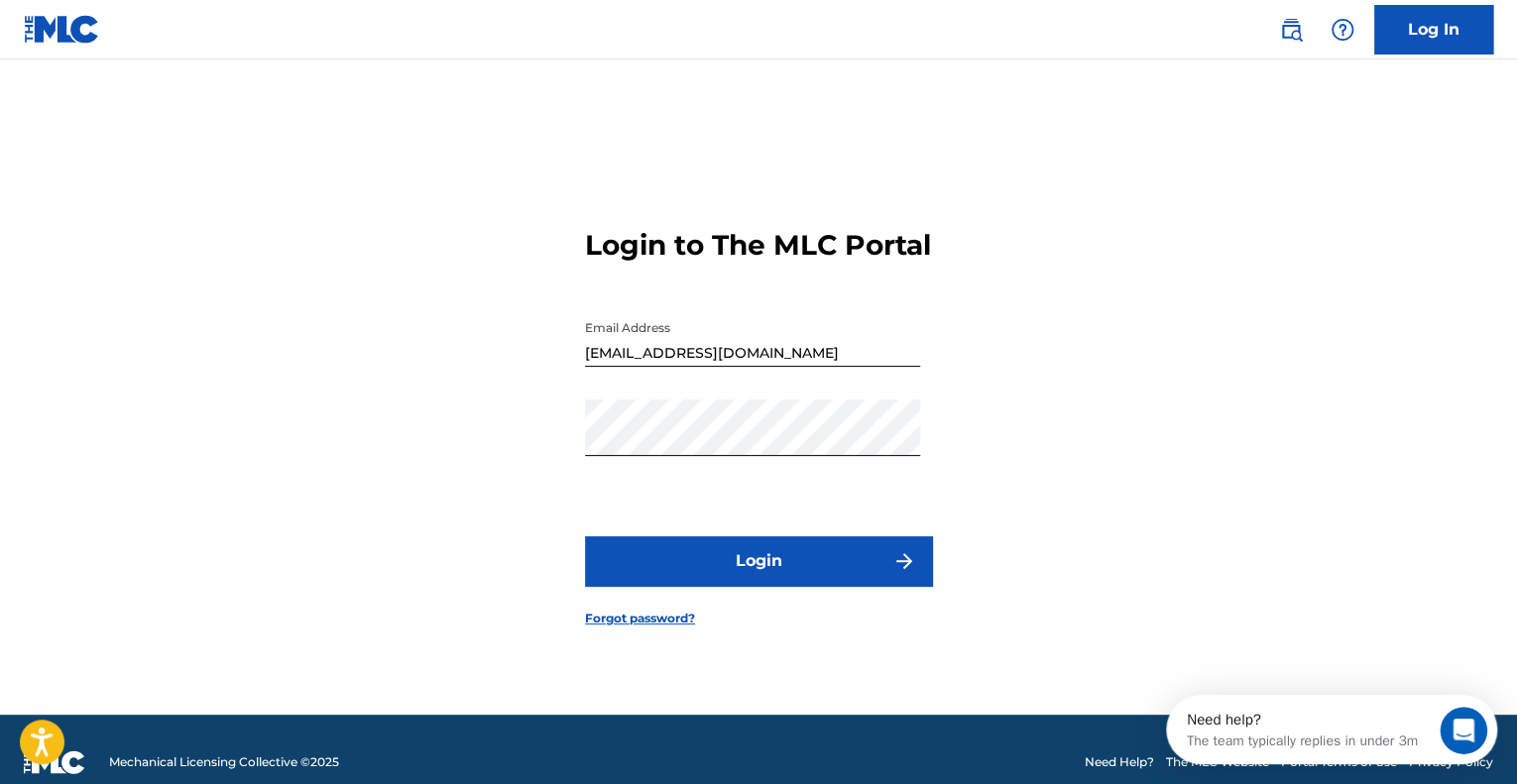 click on "Login" at bounding box center [758, 561] 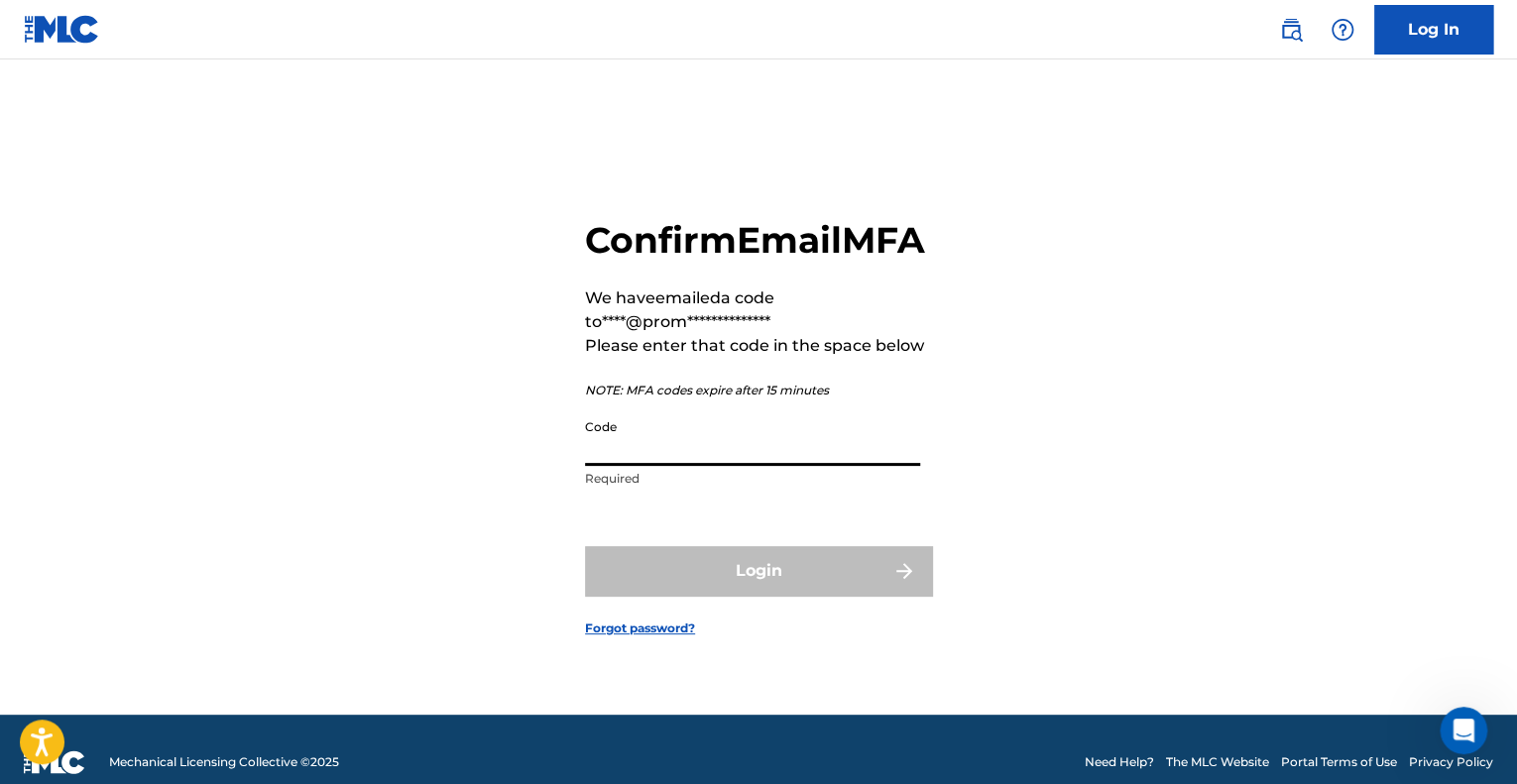 click on "Code" at bounding box center [753, 437] 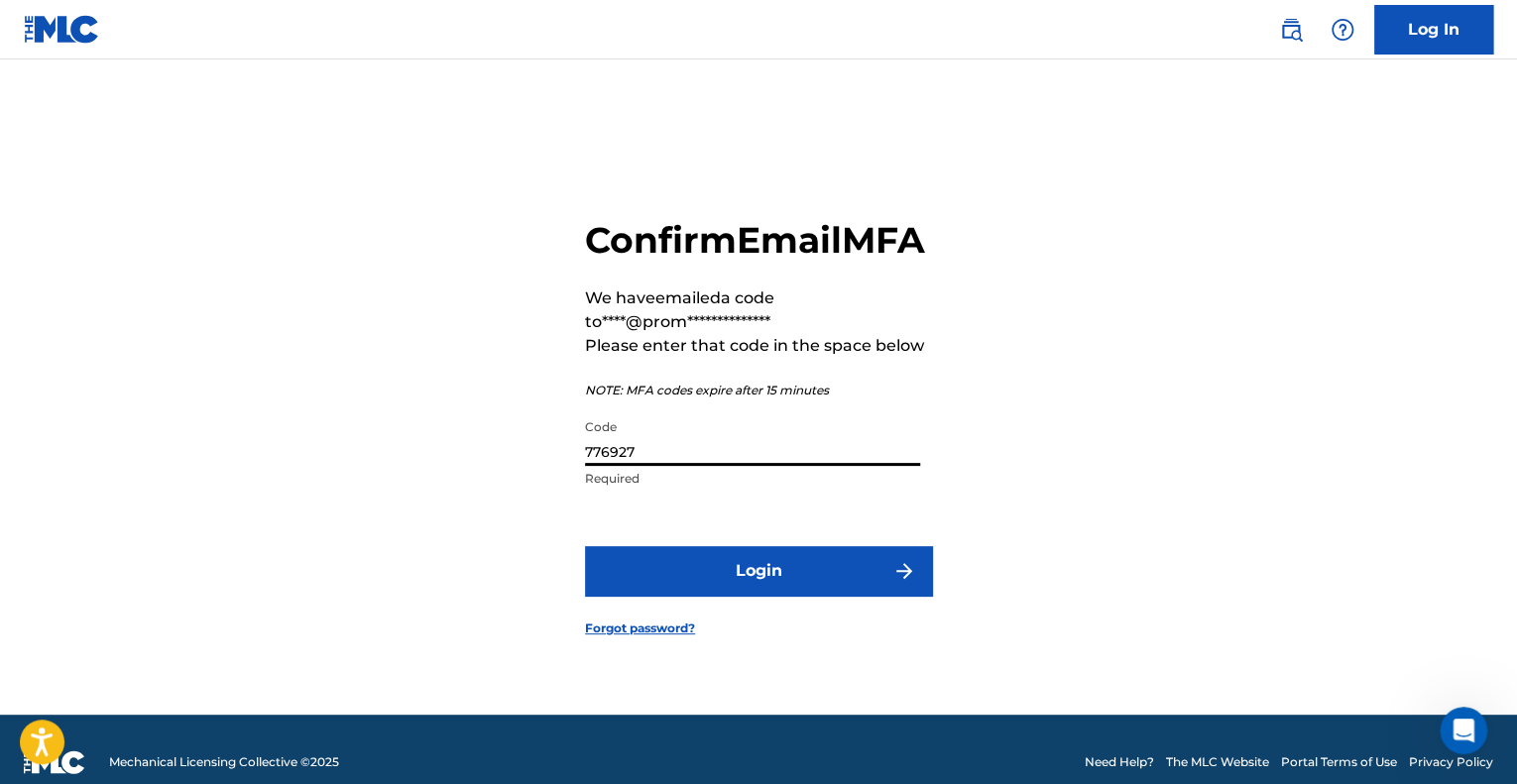 type on "776927" 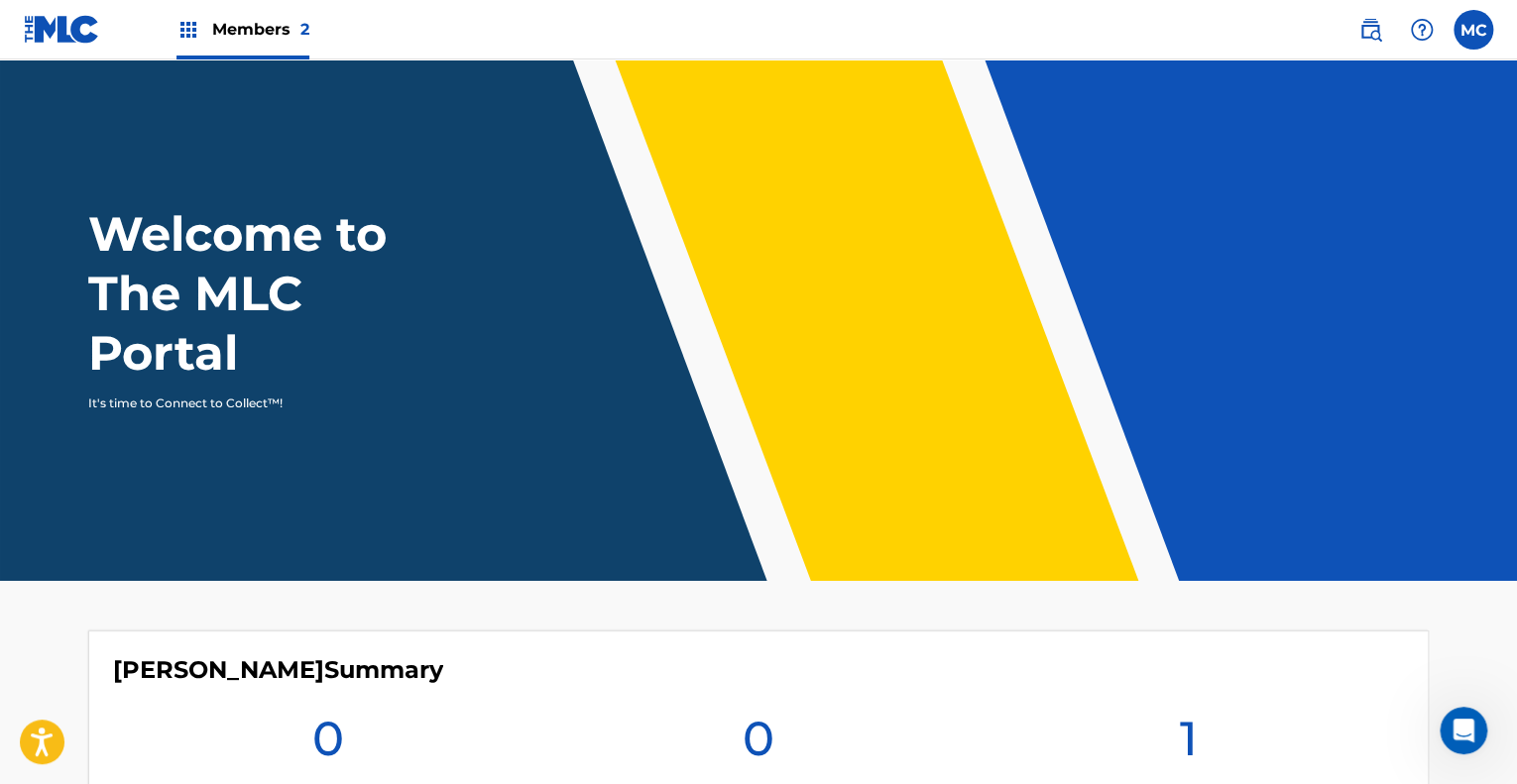 scroll, scrollTop: 0, scrollLeft: 0, axis: both 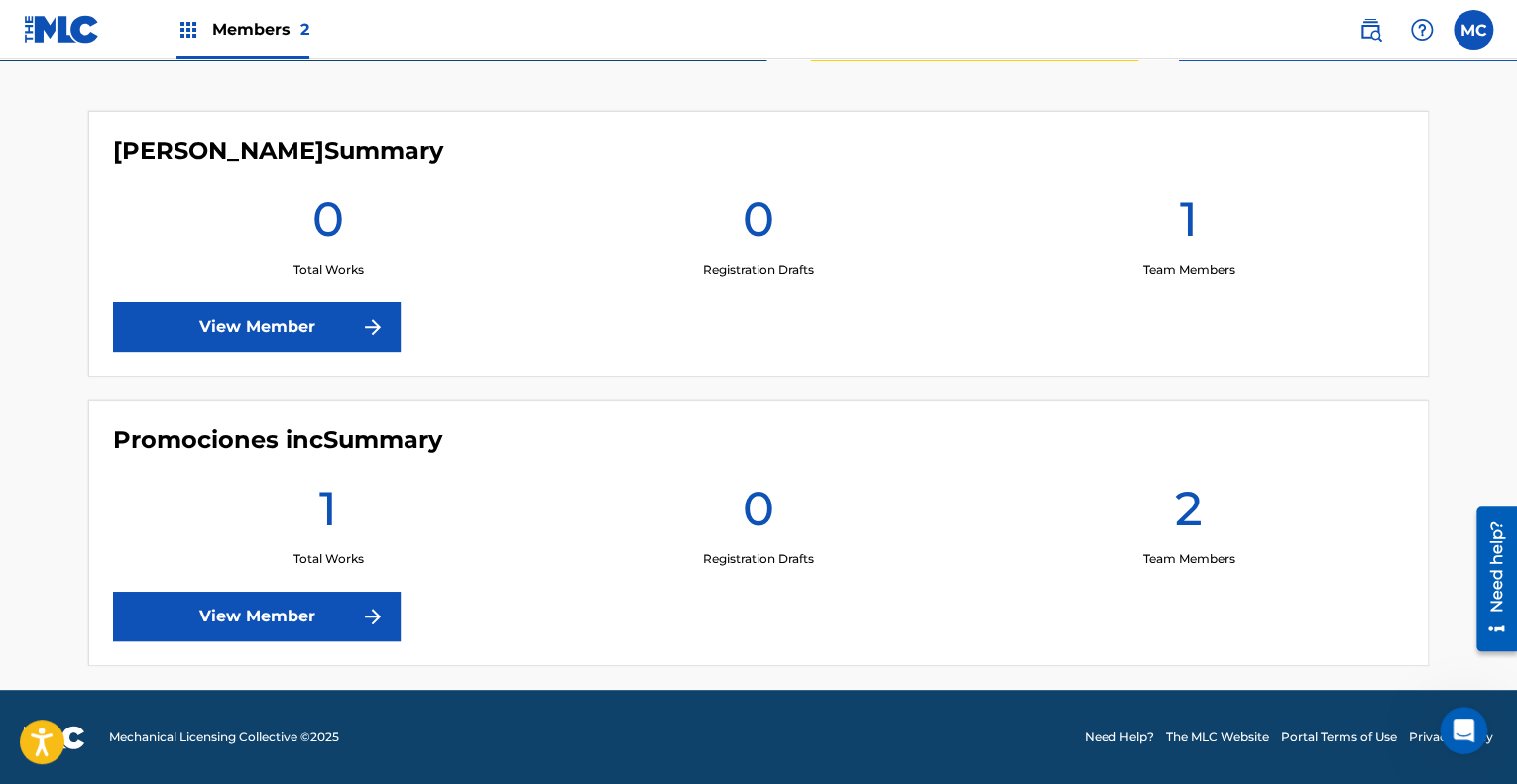 click on "View Member" at bounding box center [257, 327] 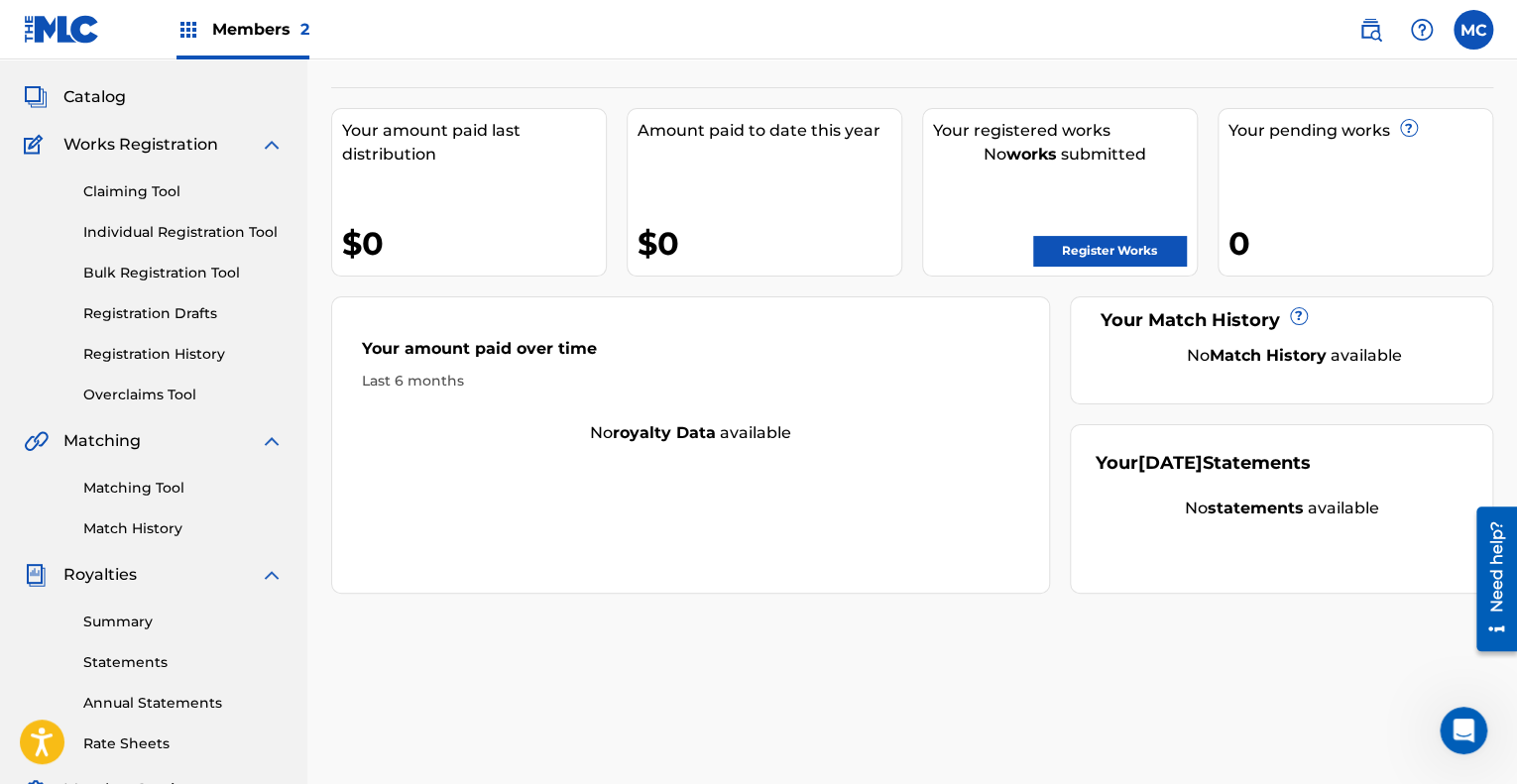 scroll, scrollTop: 48, scrollLeft: 0, axis: vertical 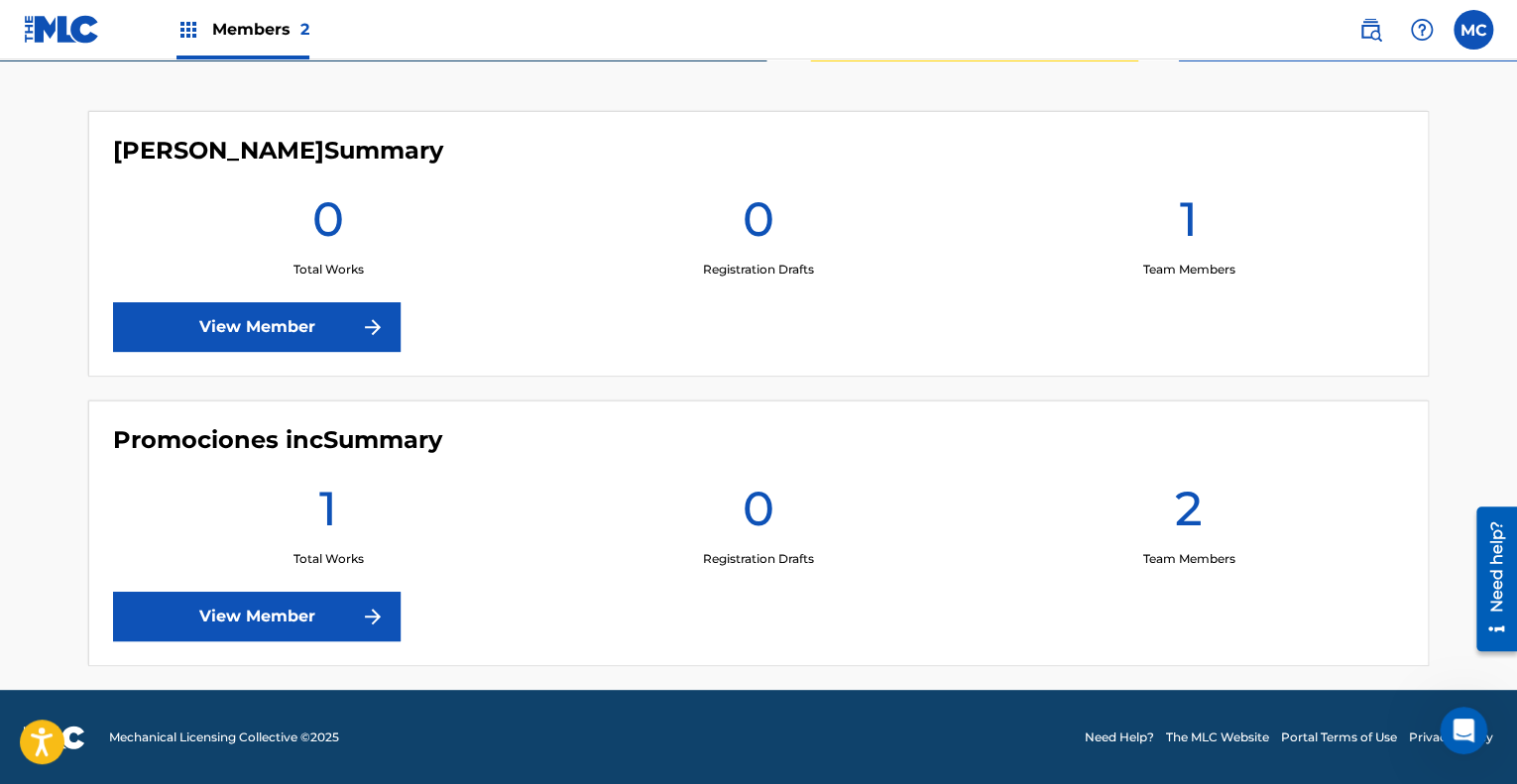 click at bounding box center (373, 616) 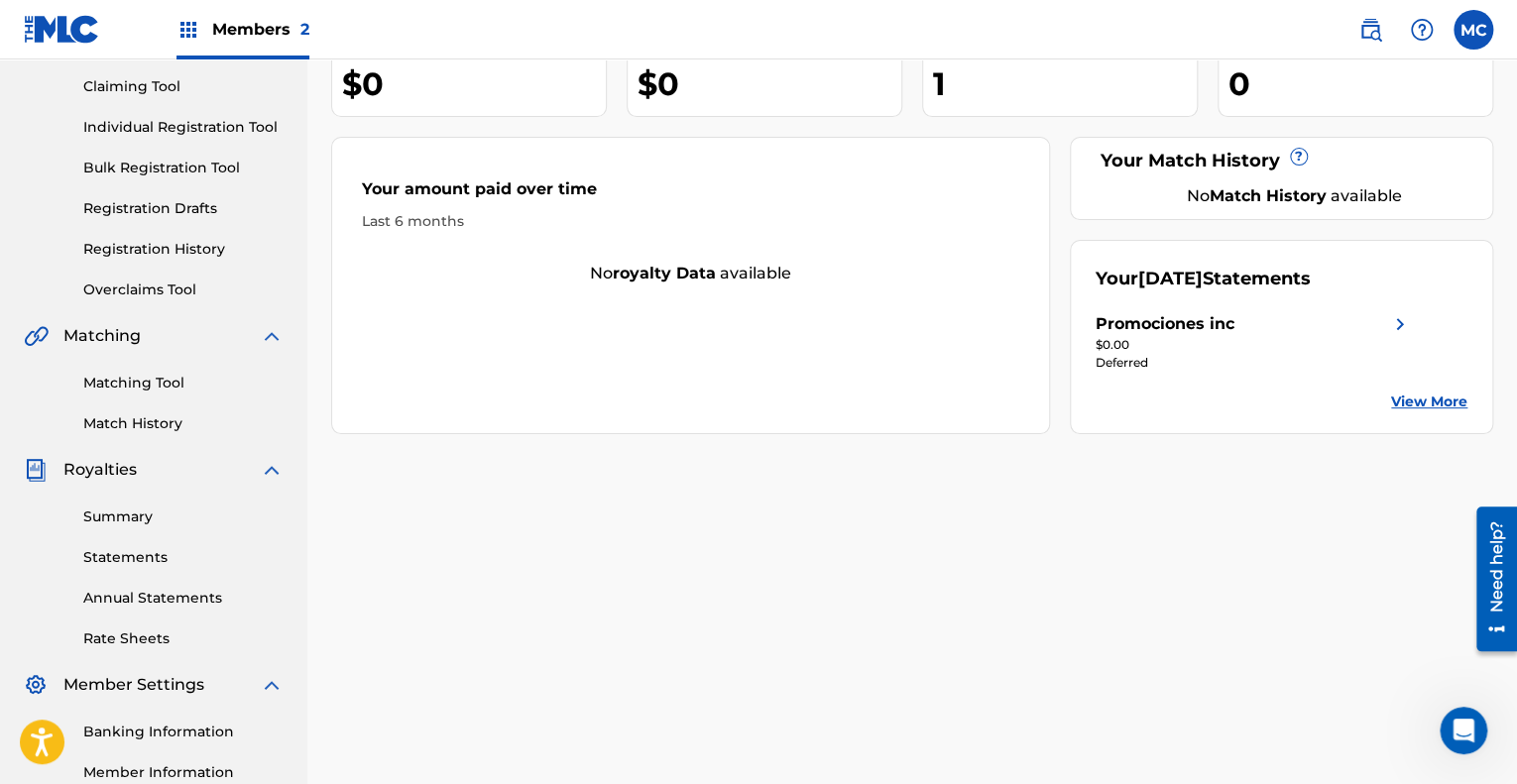scroll, scrollTop: 48, scrollLeft: 0, axis: vertical 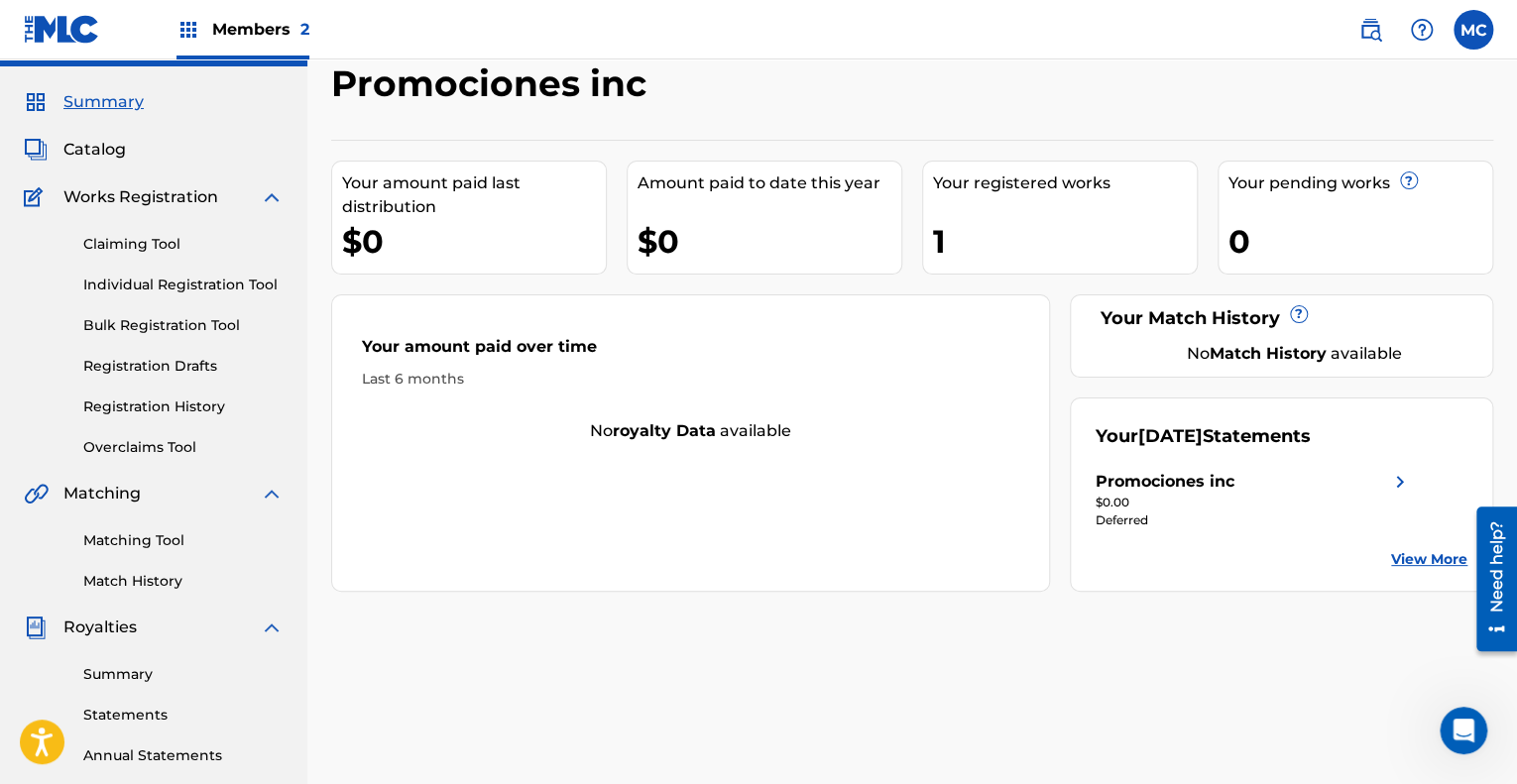 click at bounding box center [1473, 30] 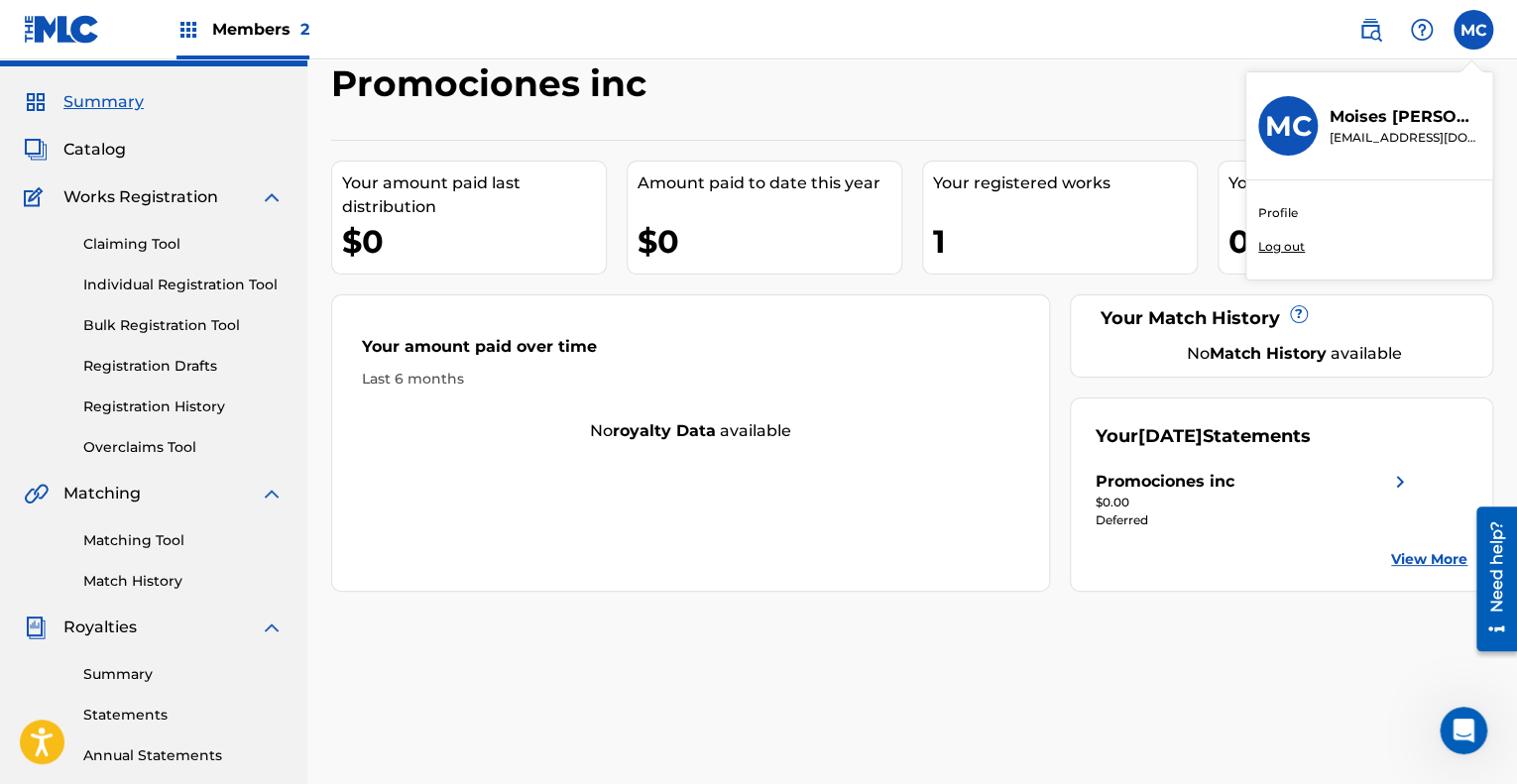 click on "Profile Log out" at bounding box center [1369, 230] 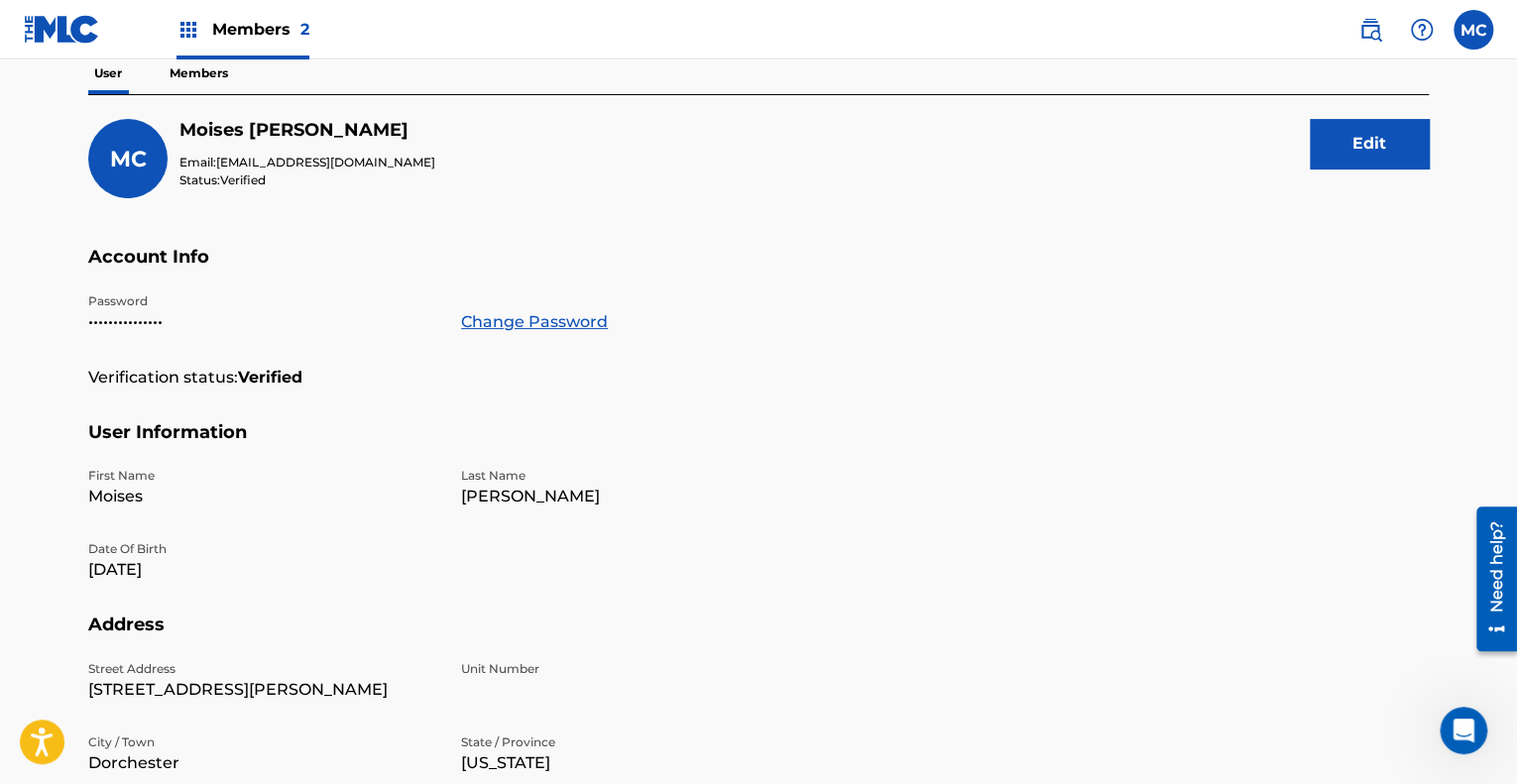scroll, scrollTop: 99, scrollLeft: 0, axis: vertical 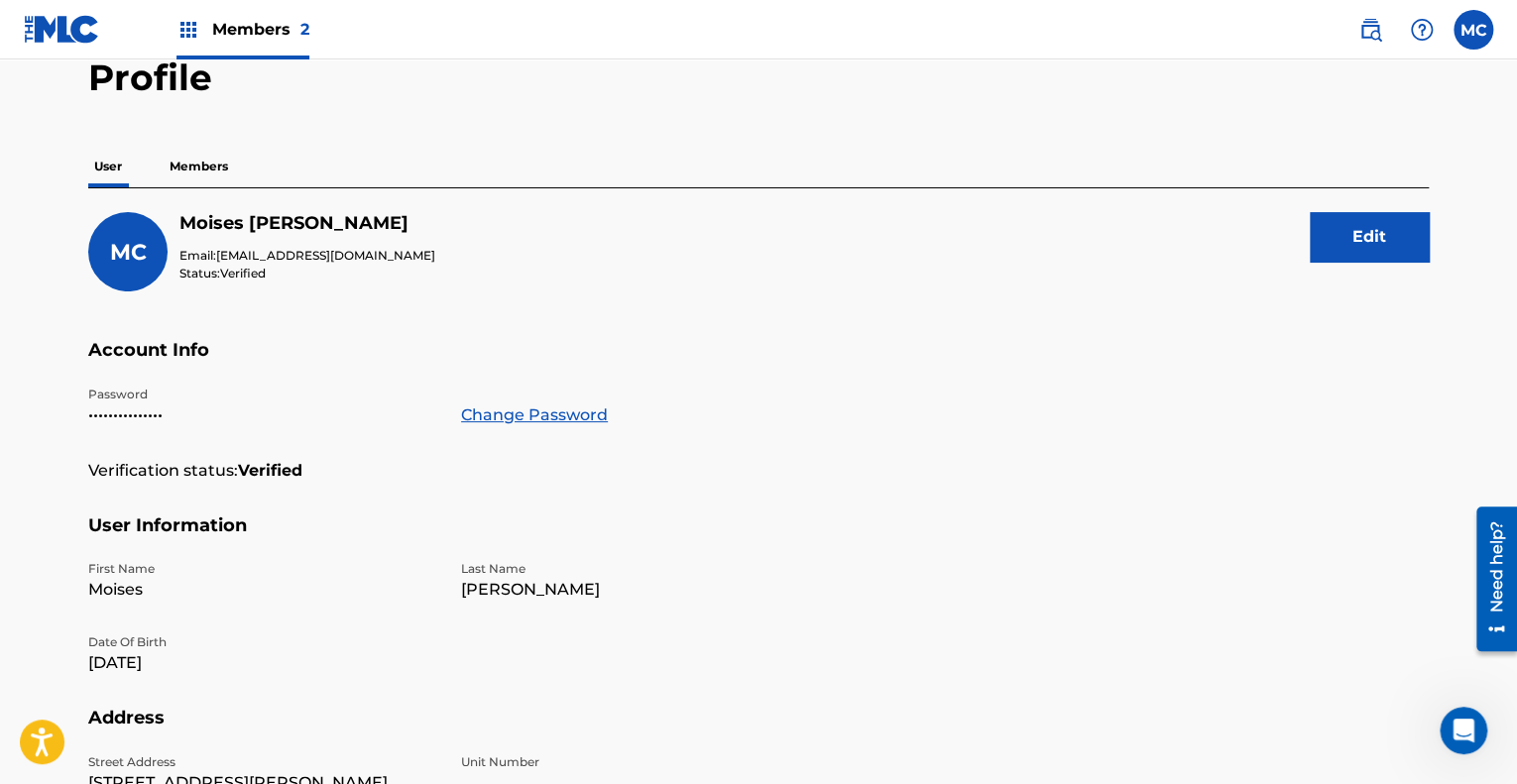 click on "Members" at bounding box center [198, 167] 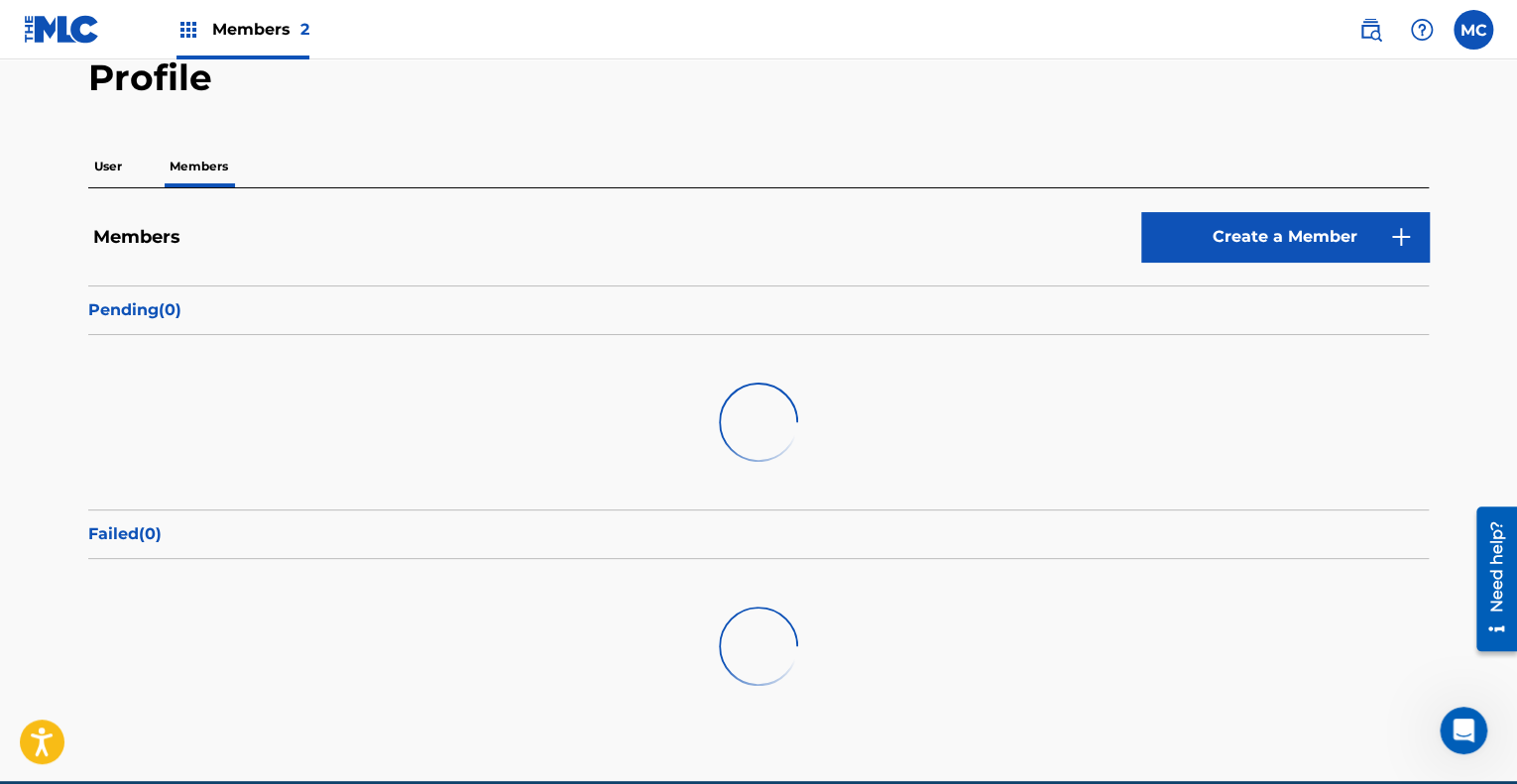 scroll, scrollTop: 0, scrollLeft: 0, axis: both 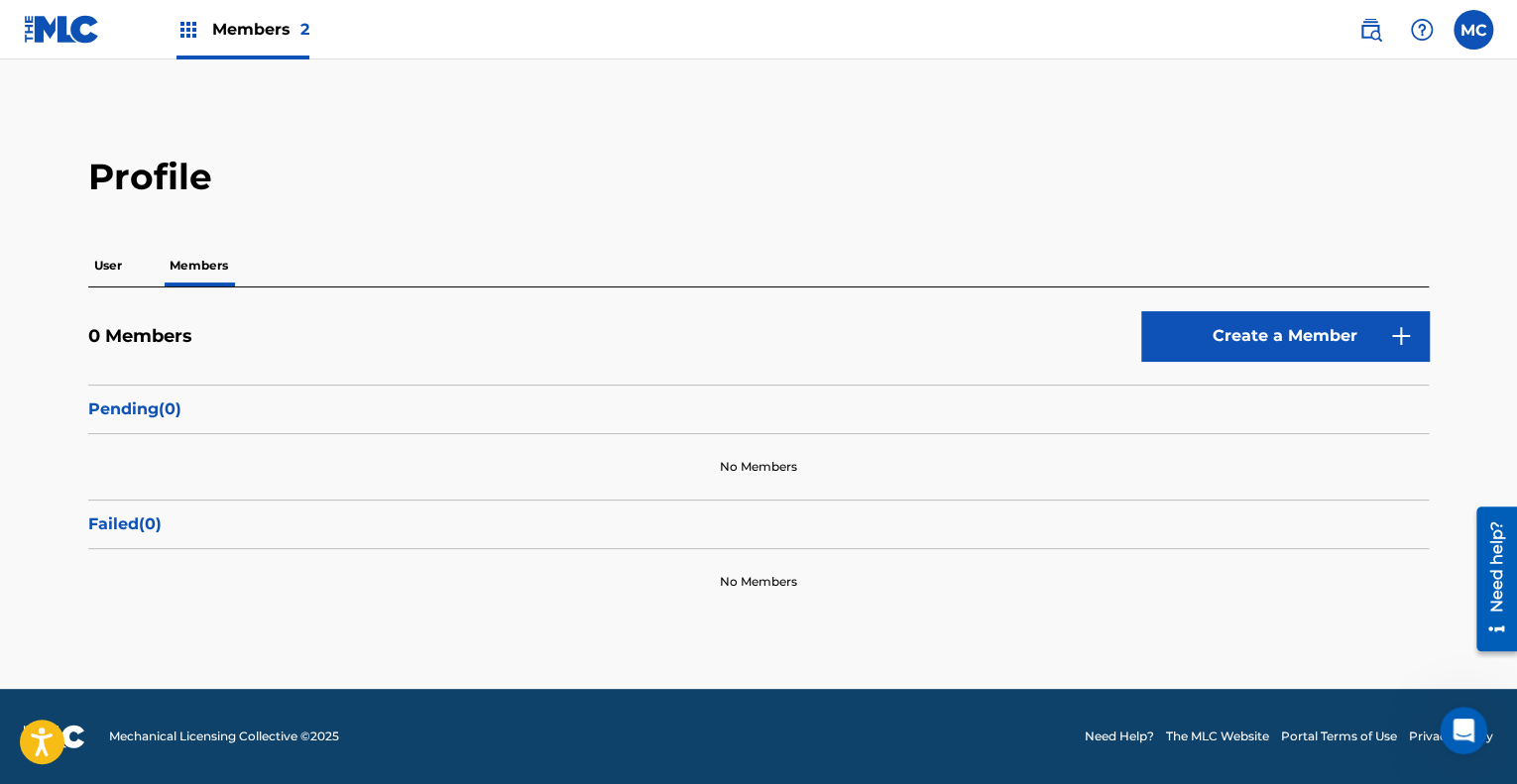 click on "Create a Member" at bounding box center (1285, 336) 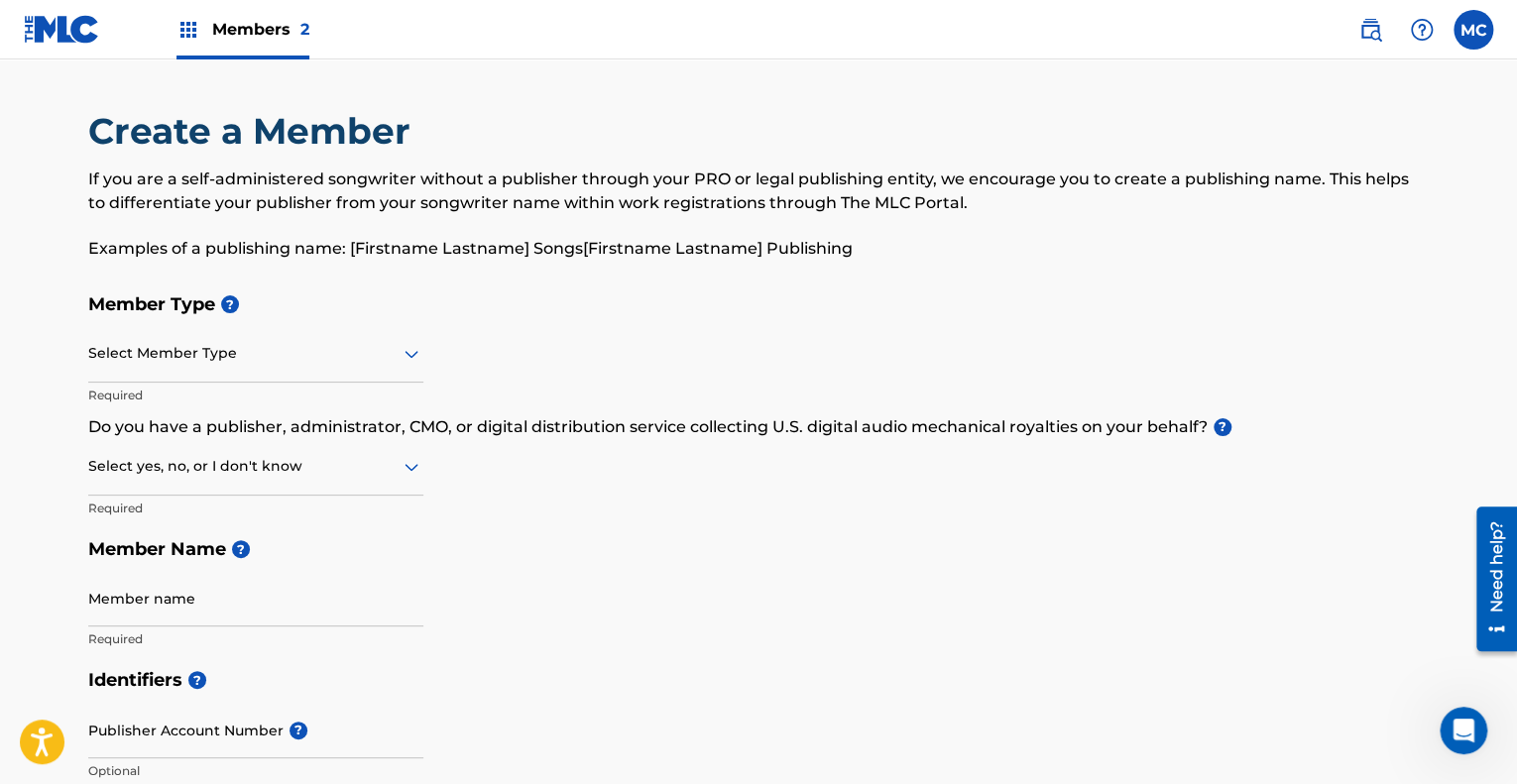 click at bounding box center (256, 353) 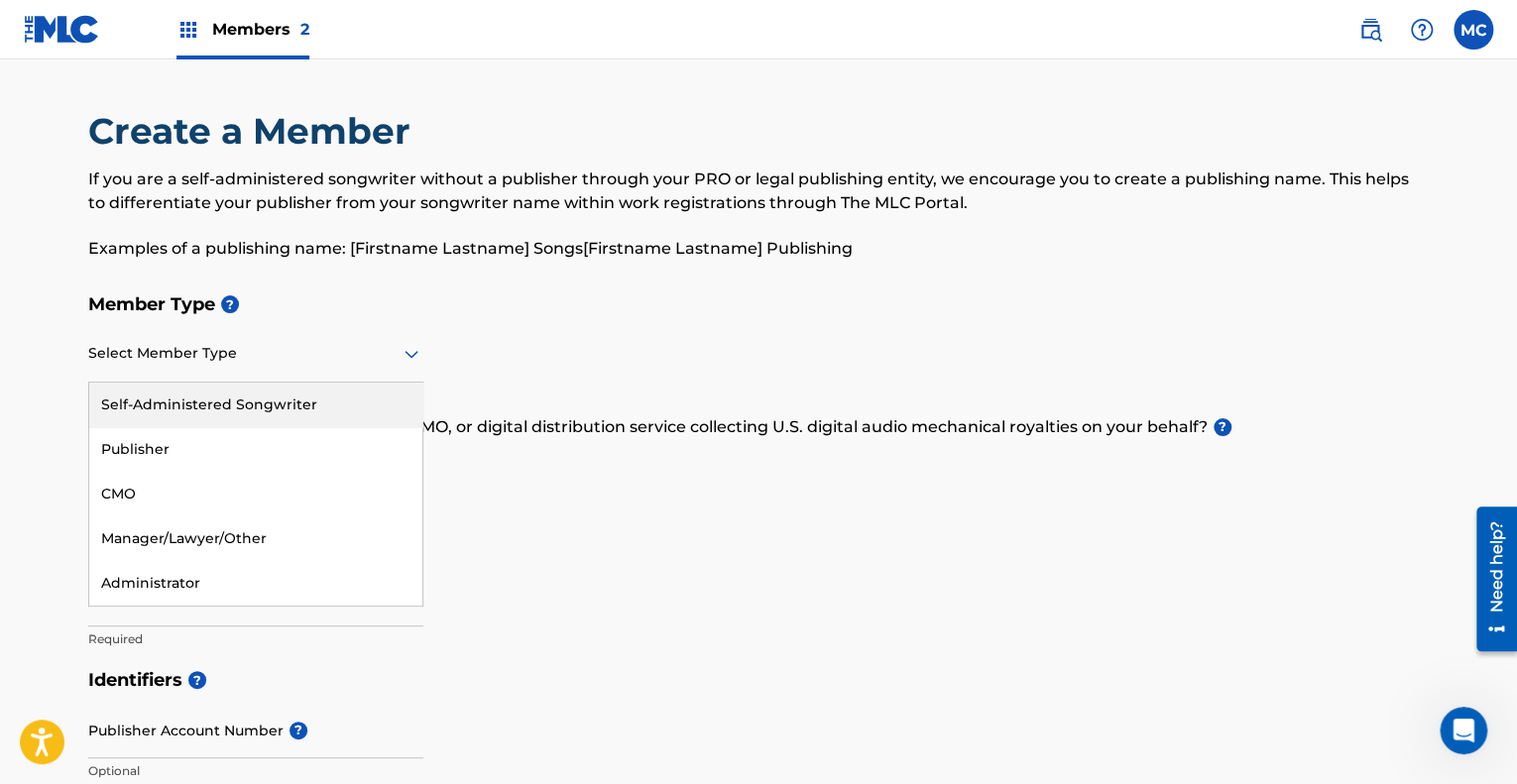 click on "Self-Administered Songwriter" at bounding box center [256, 404] 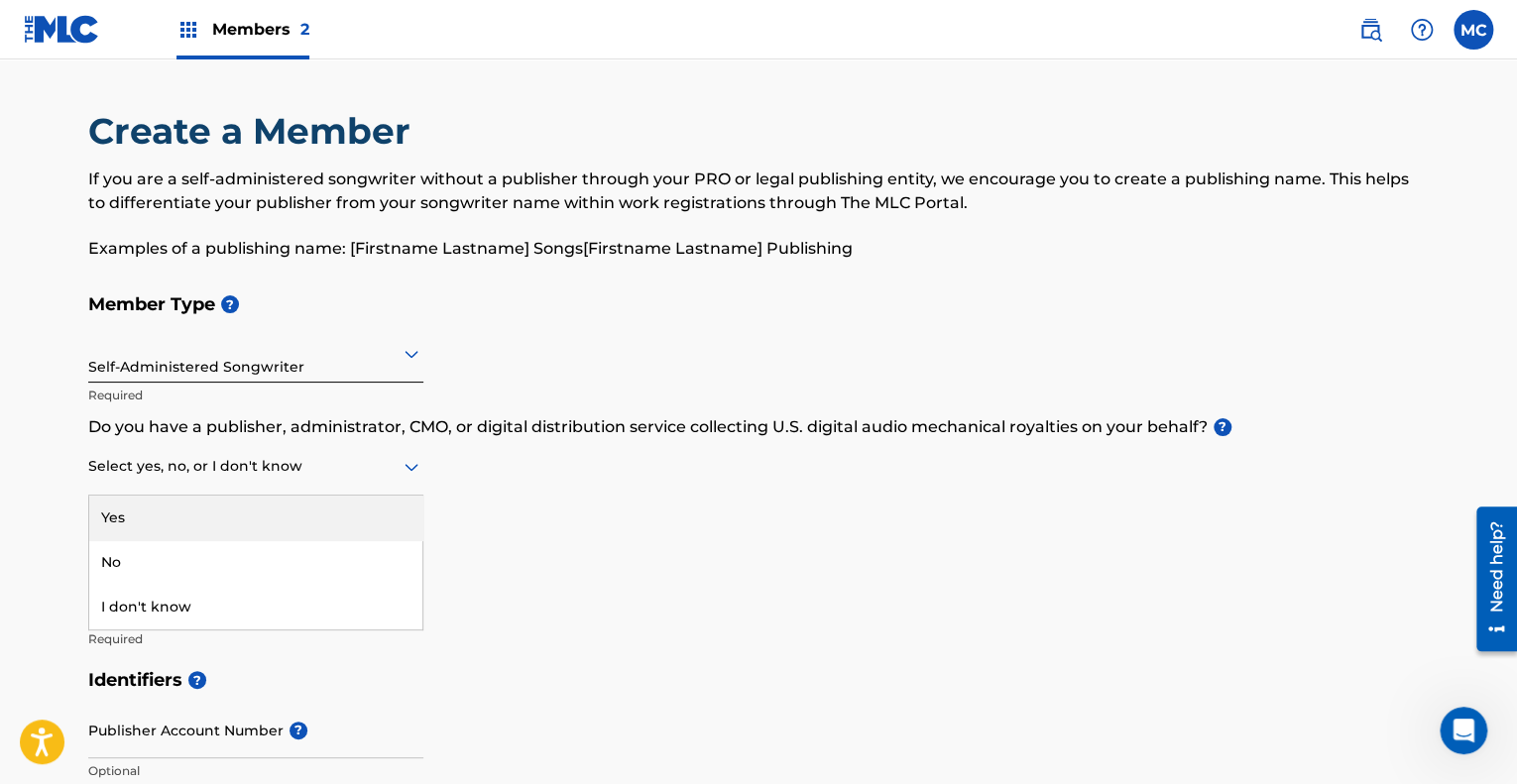 click at bounding box center (256, 466) 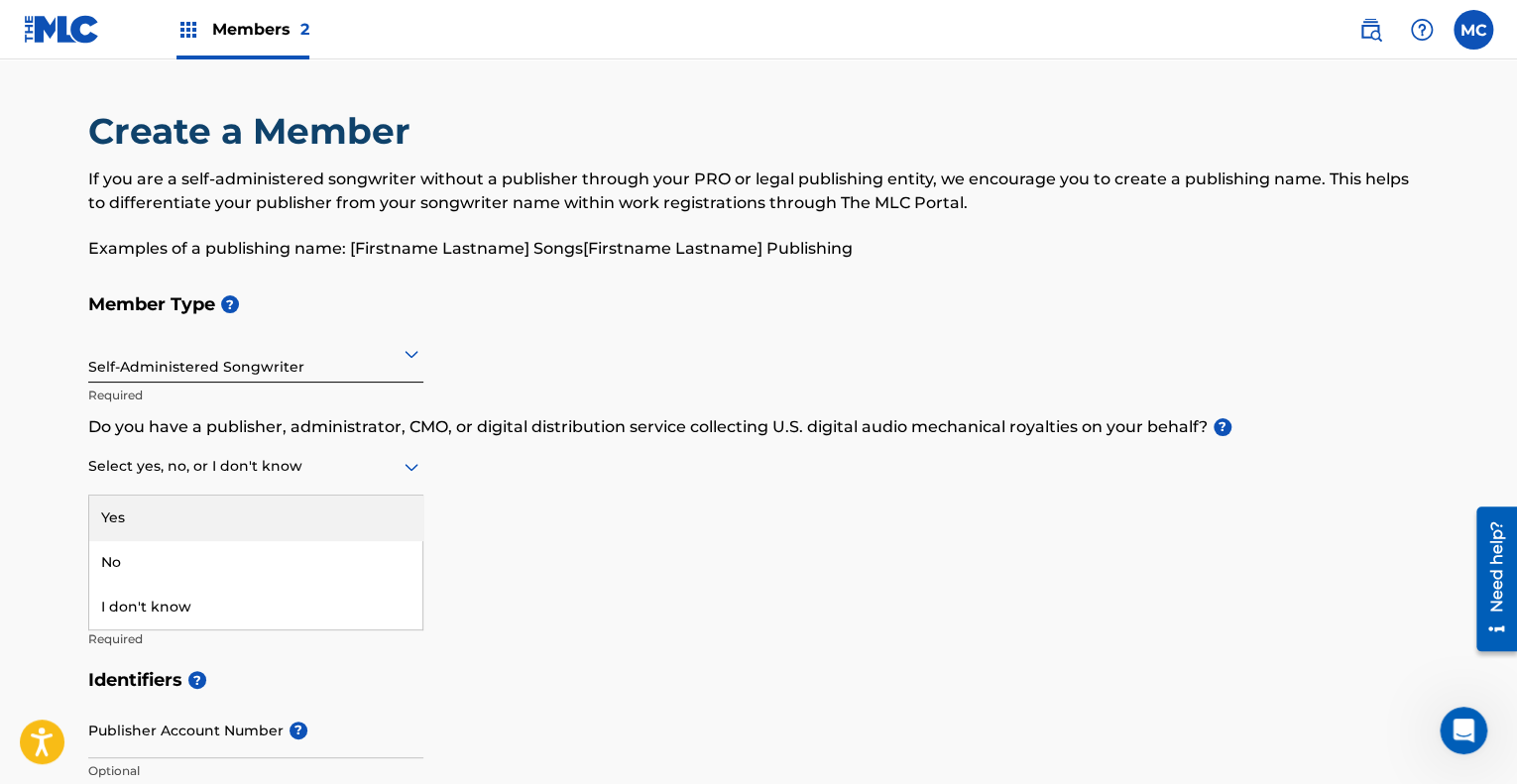 click on "Yes" at bounding box center [256, 517] 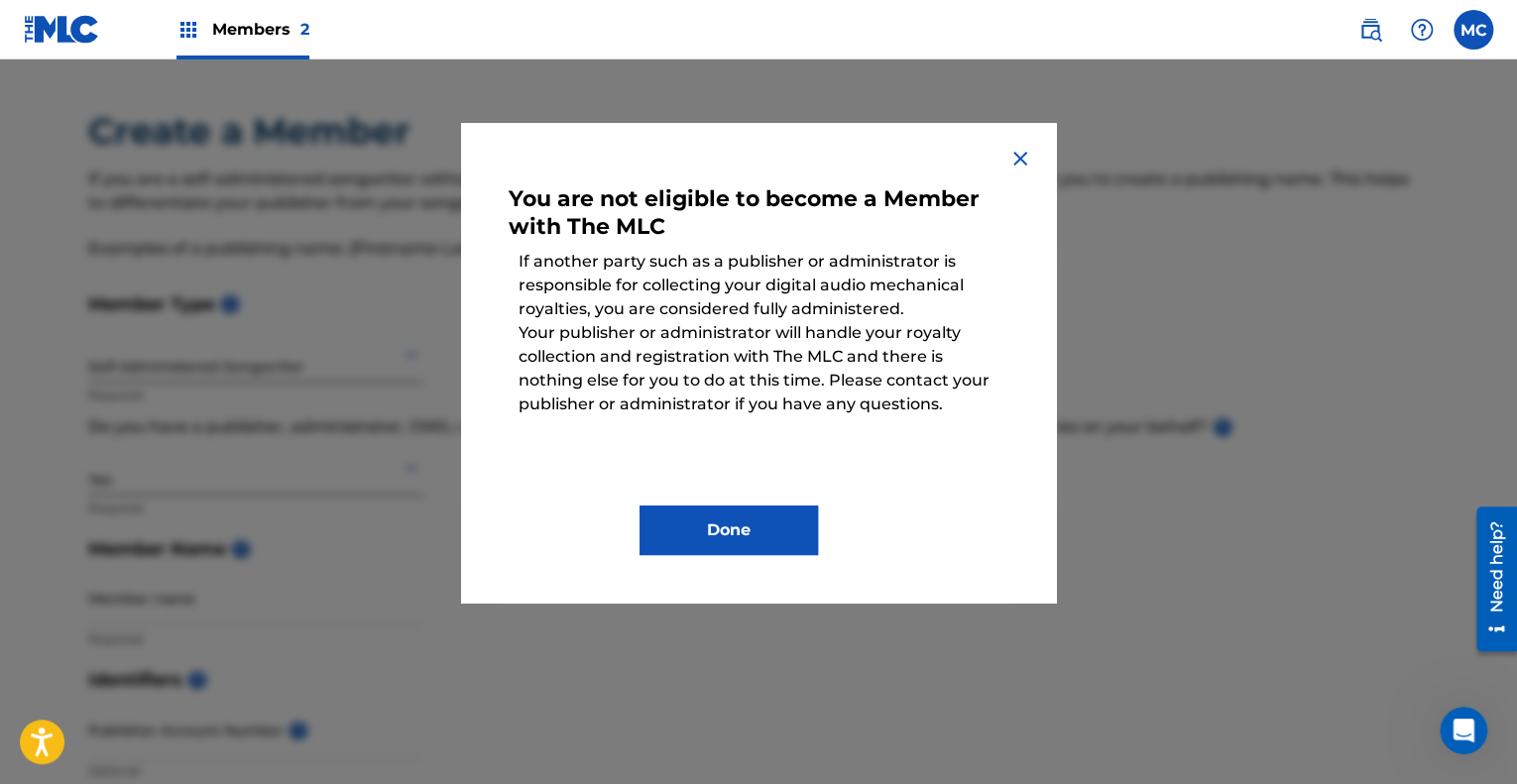scroll, scrollTop: 99, scrollLeft: 0, axis: vertical 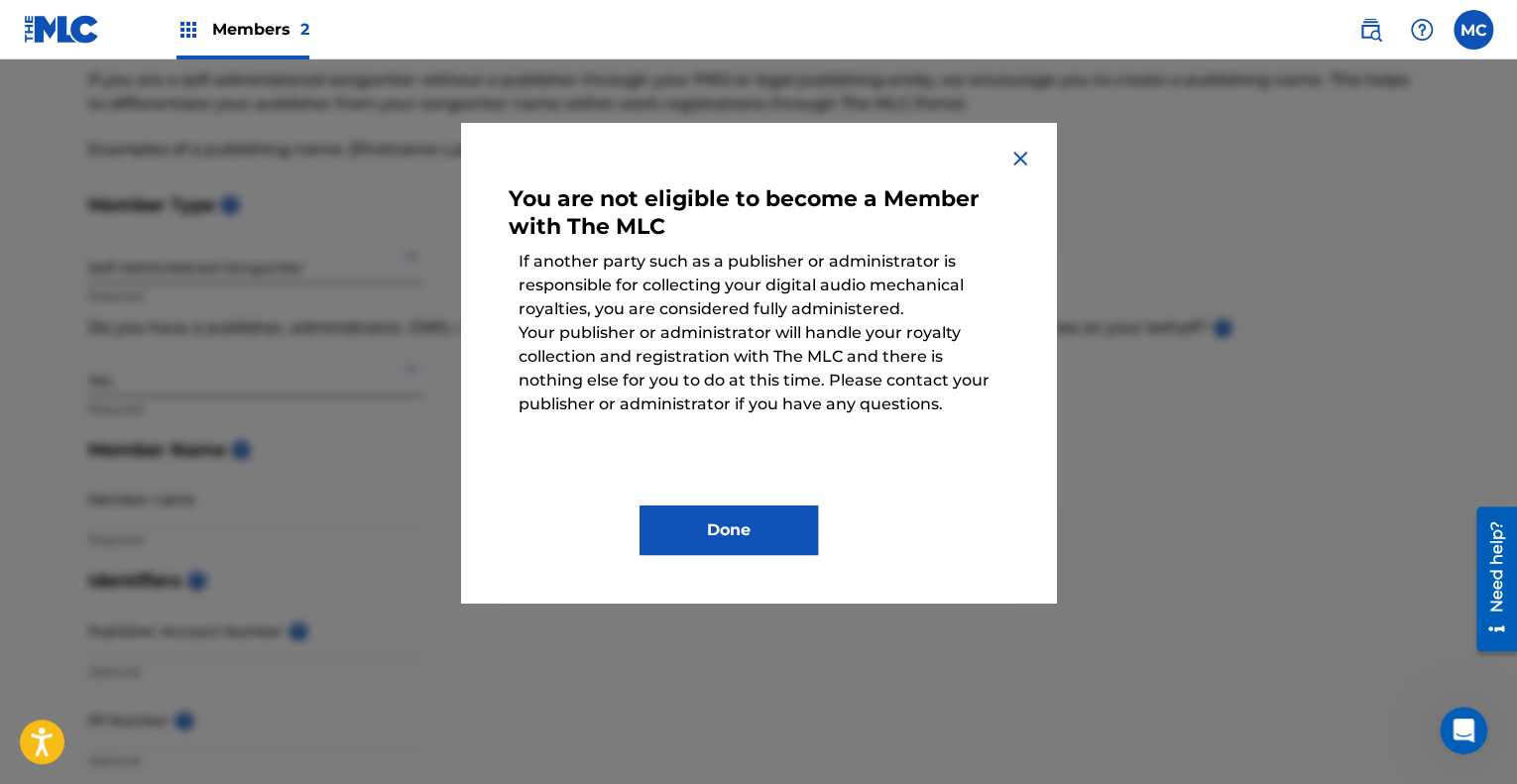 click on "Done" at bounding box center [729, 530] 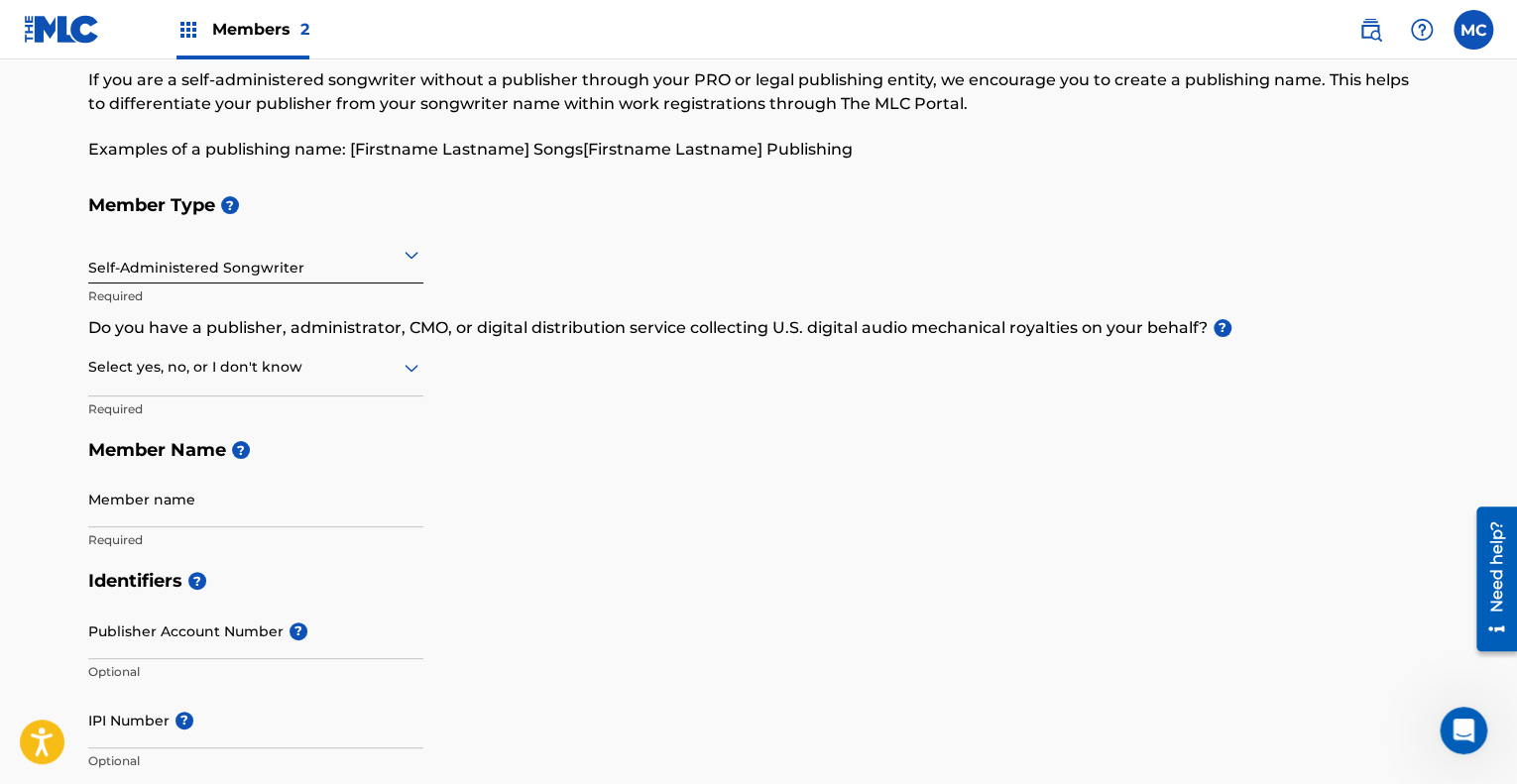 click on "Select yes, no, or I don't know" at bounding box center (256, 368) 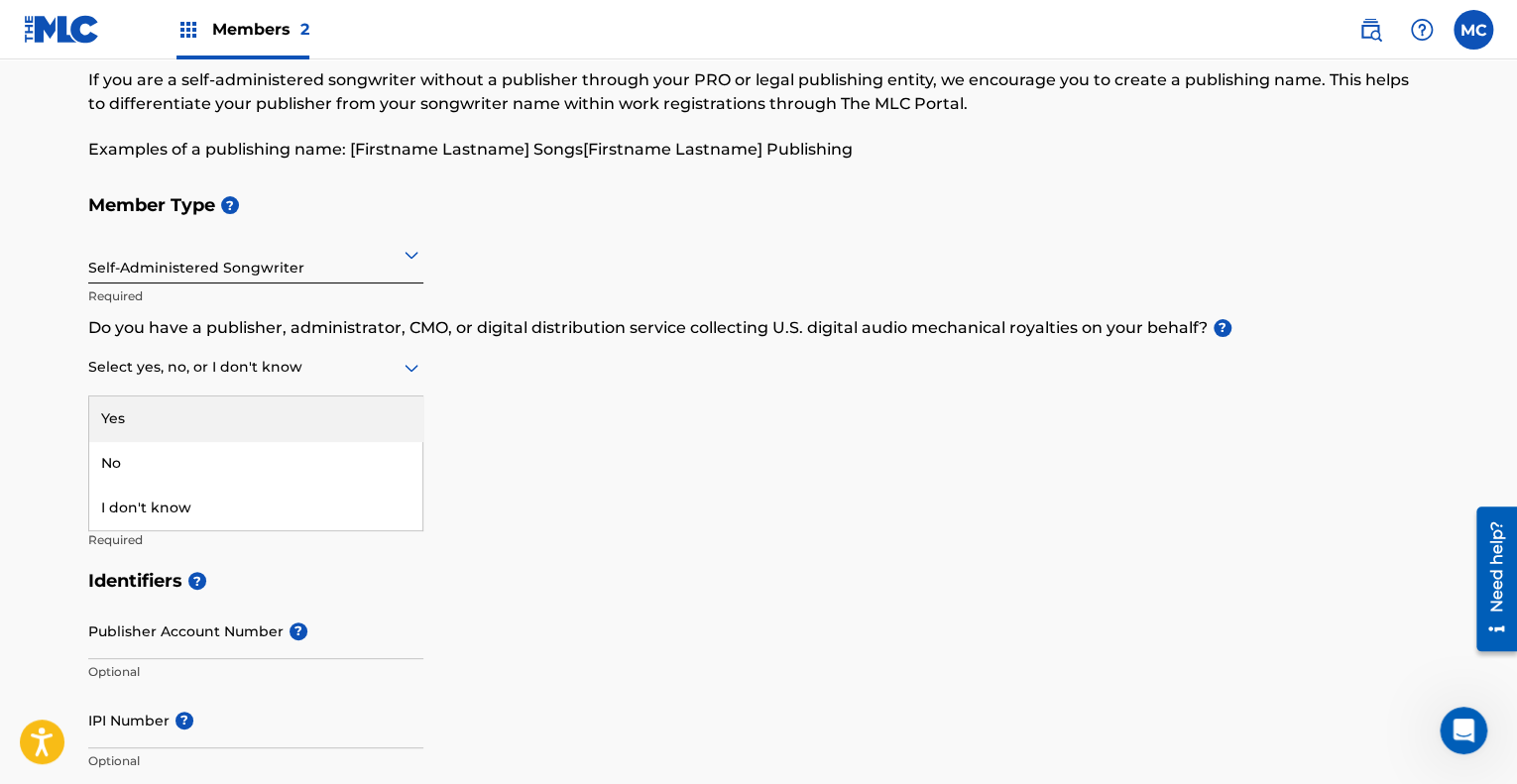 click on "Yes" at bounding box center (256, 418) 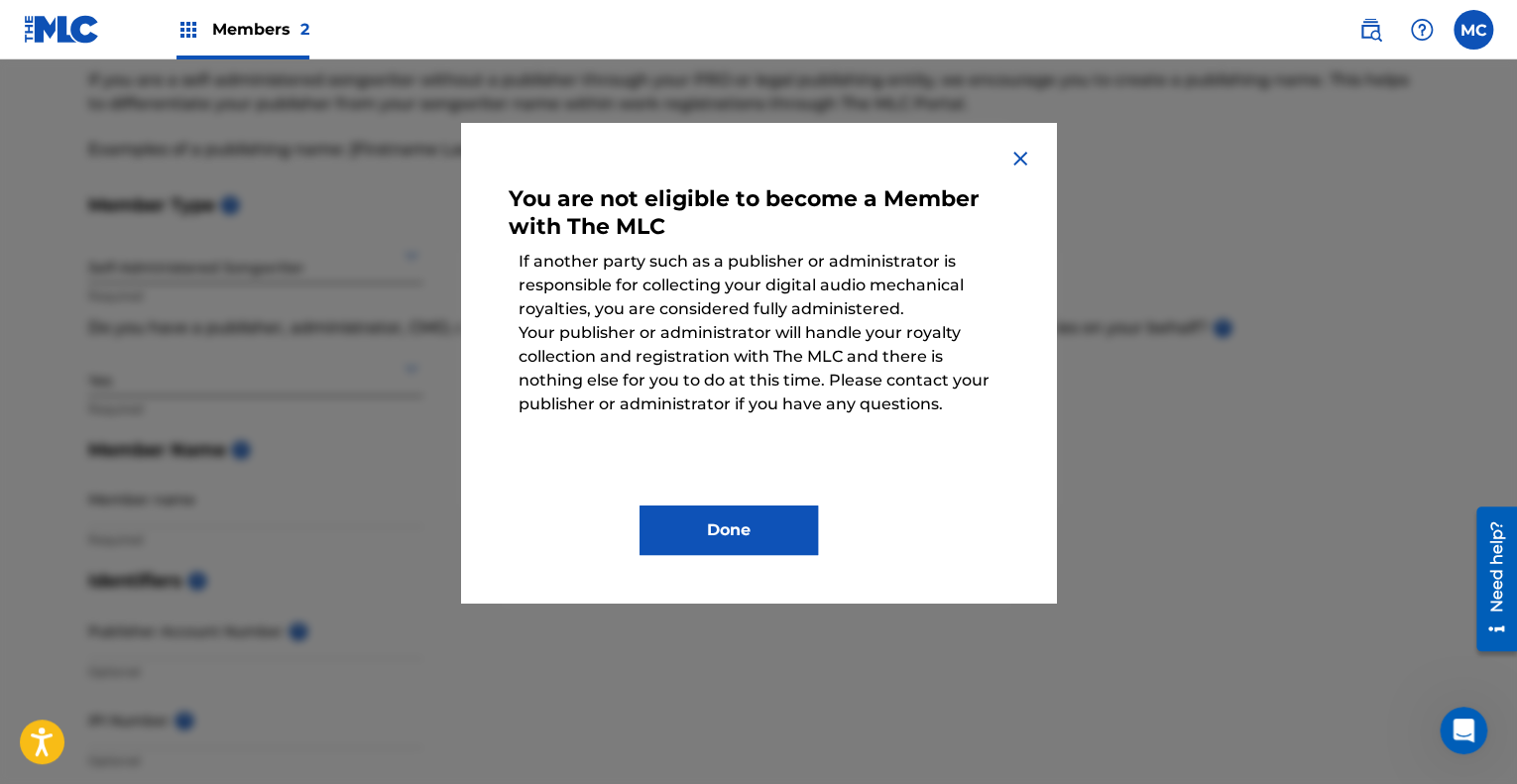 click on "Done" at bounding box center (729, 530) 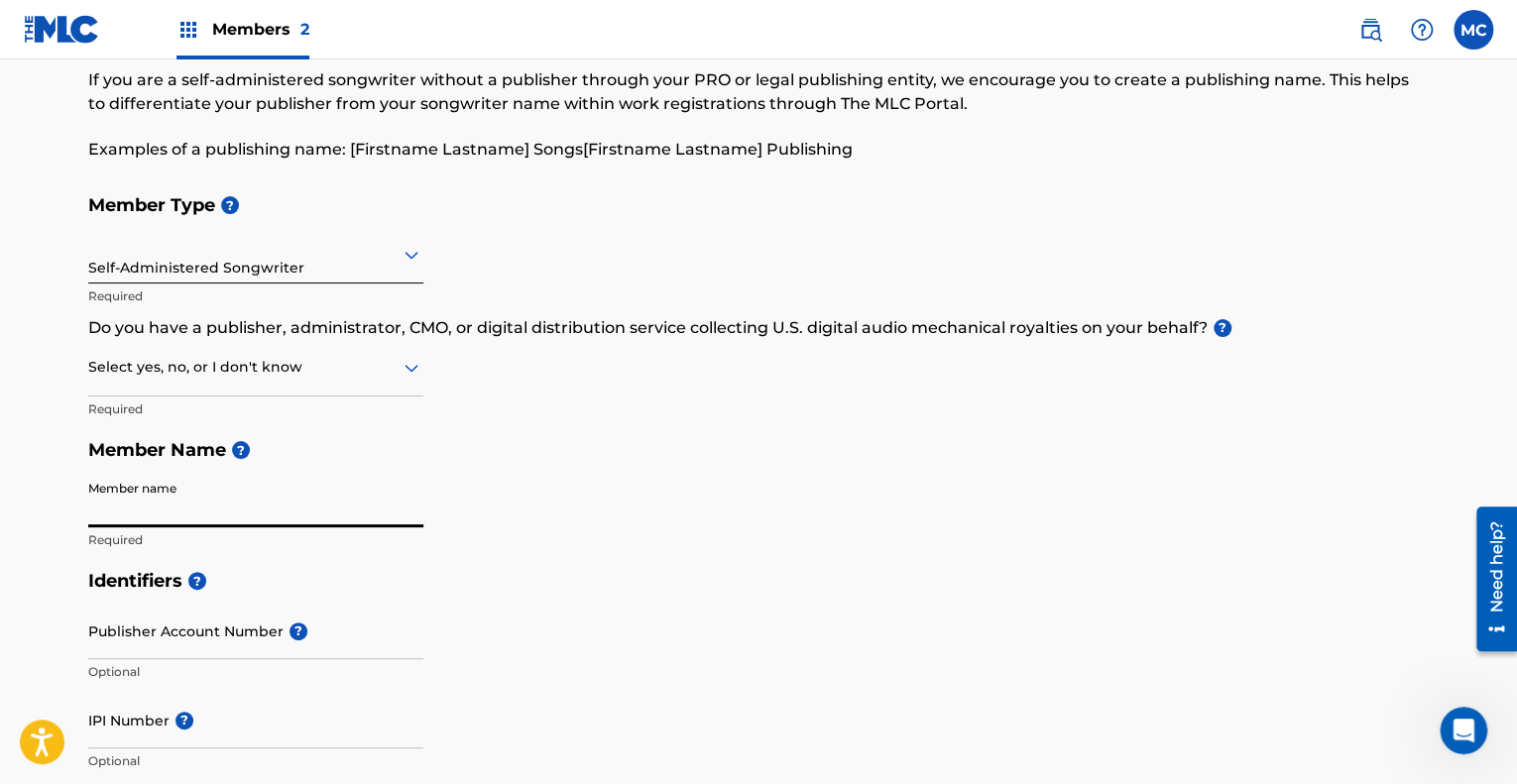 click on "Member name" at bounding box center (256, 499) 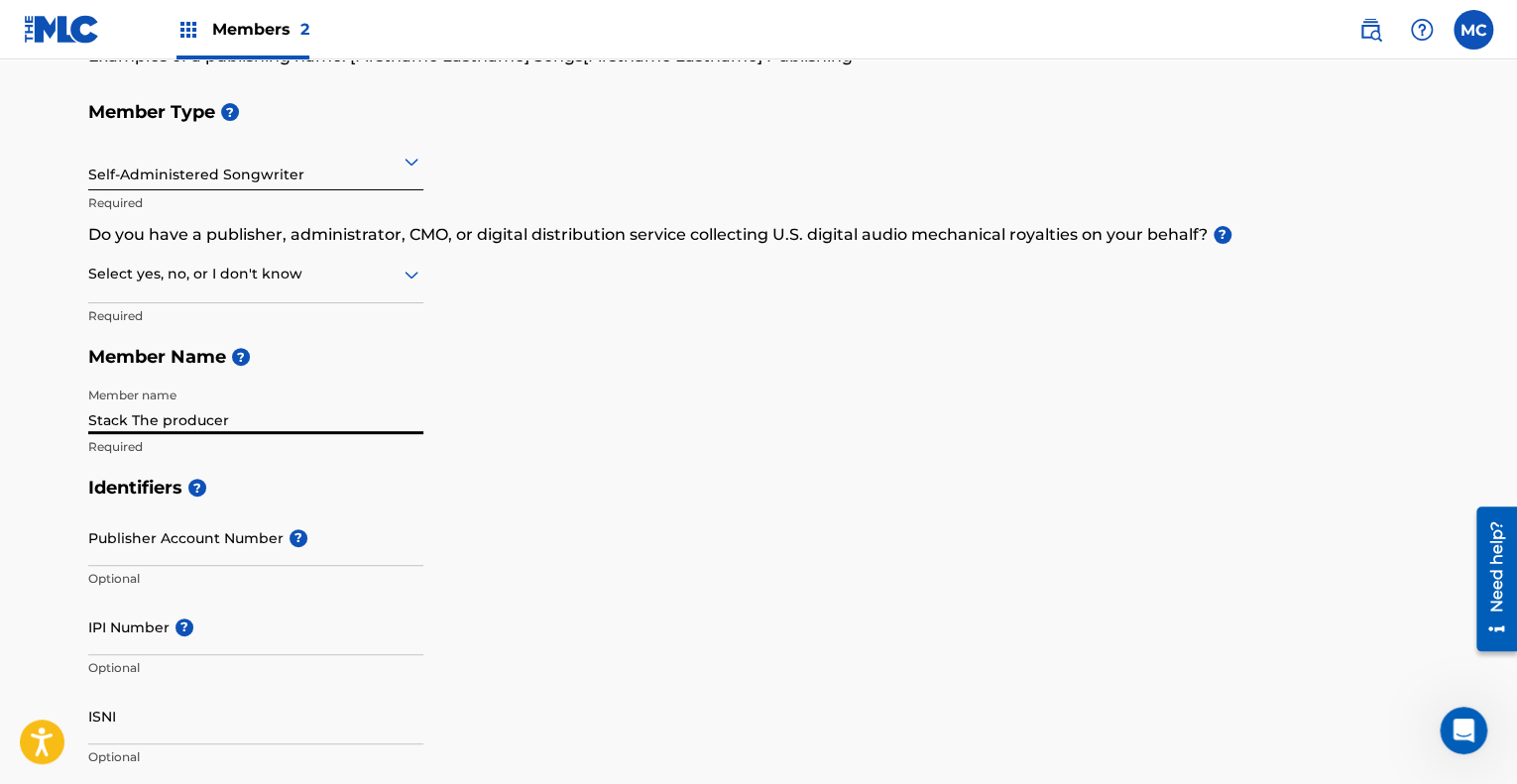 scroll, scrollTop: 297, scrollLeft: 0, axis: vertical 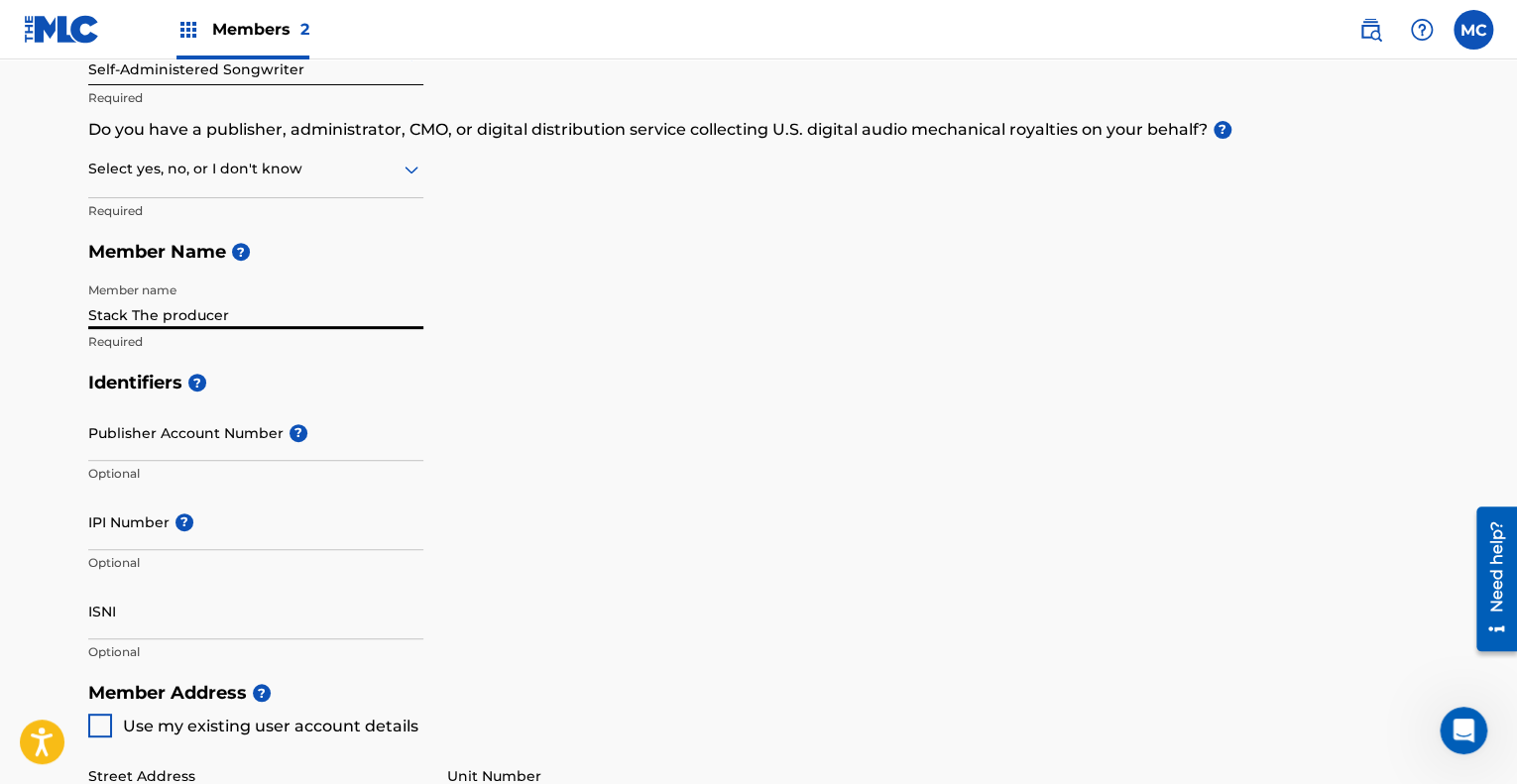 type on "Stack The producer" 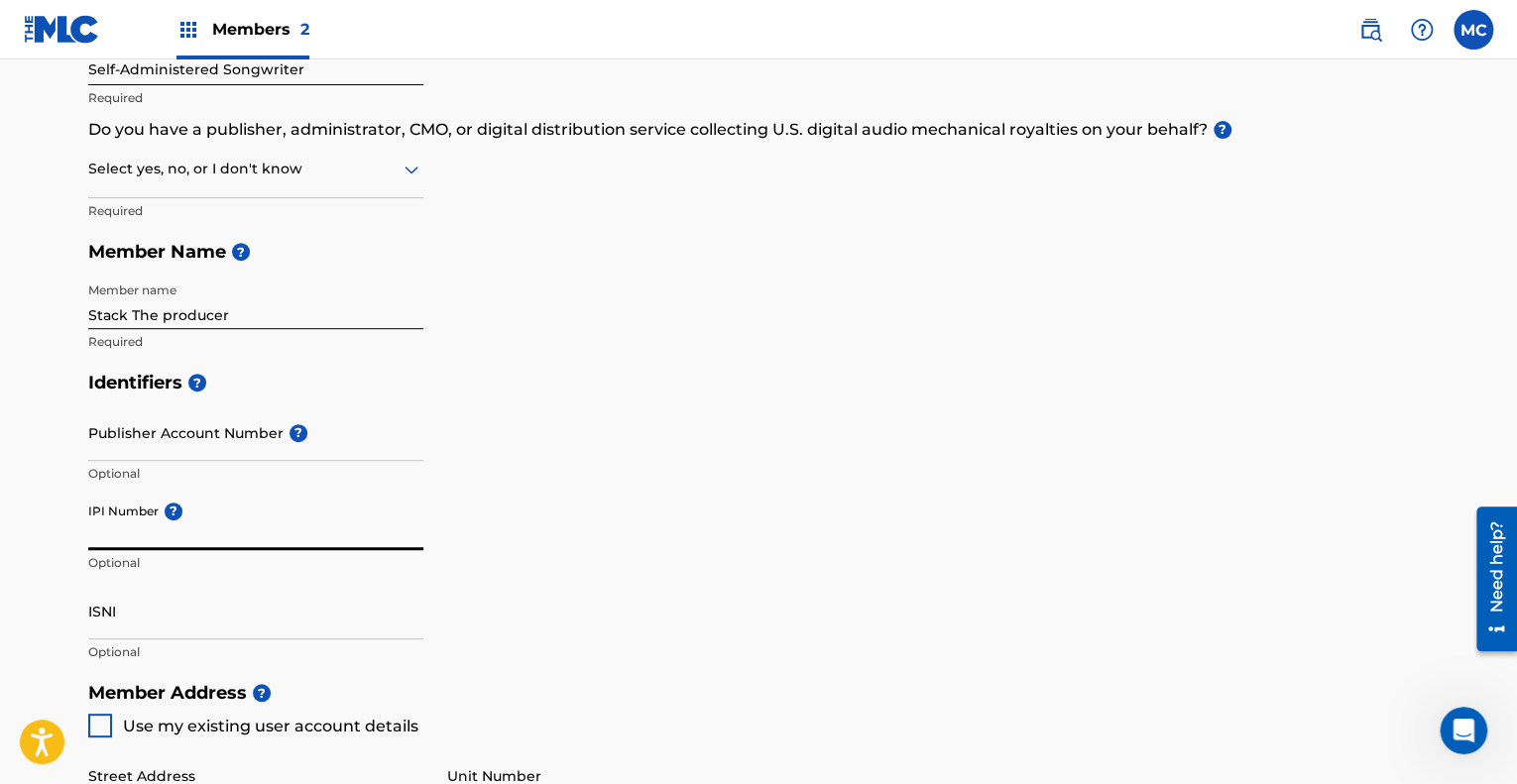 click on "IPI Number ?" at bounding box center (256, 521) 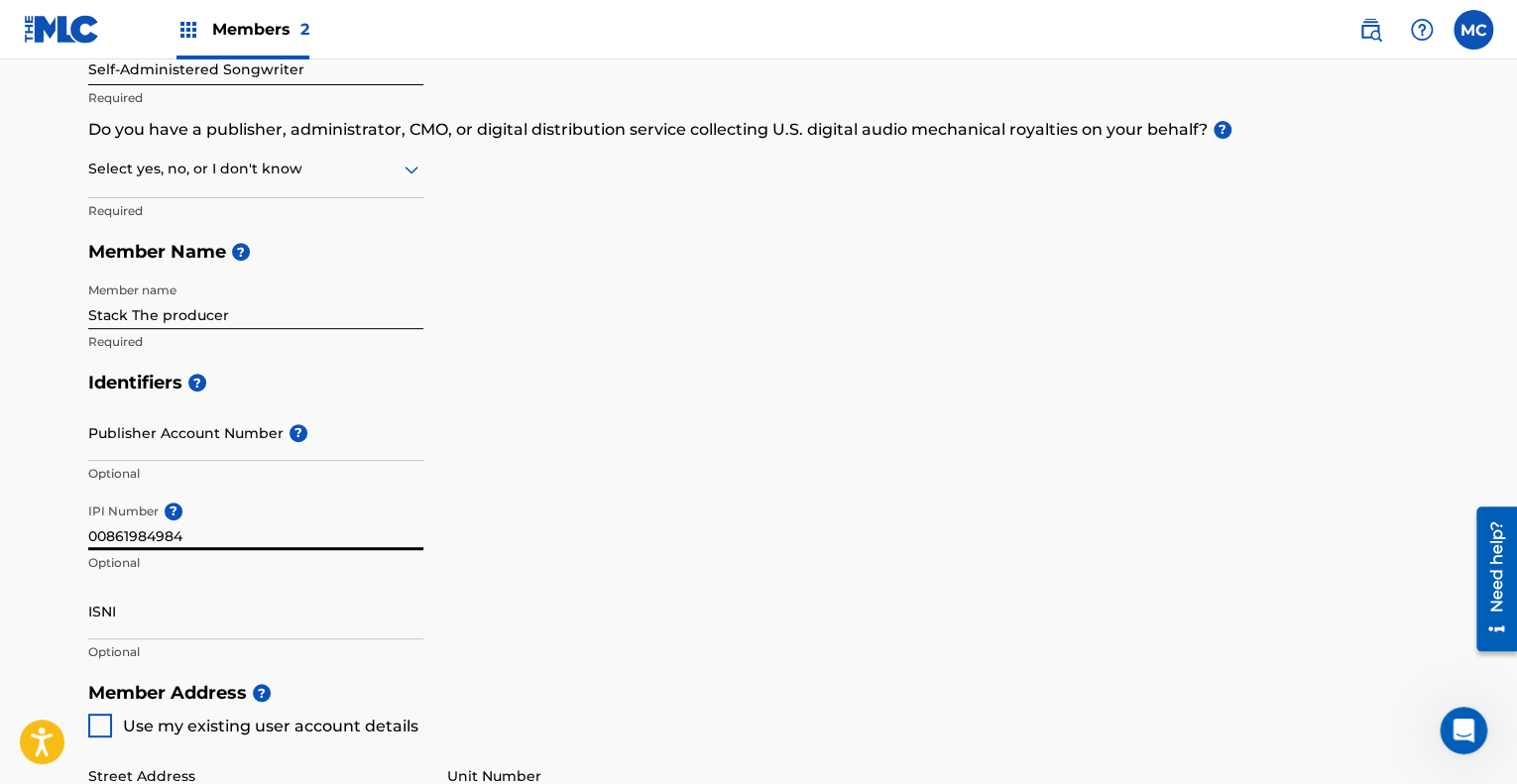 type on "00861984984" 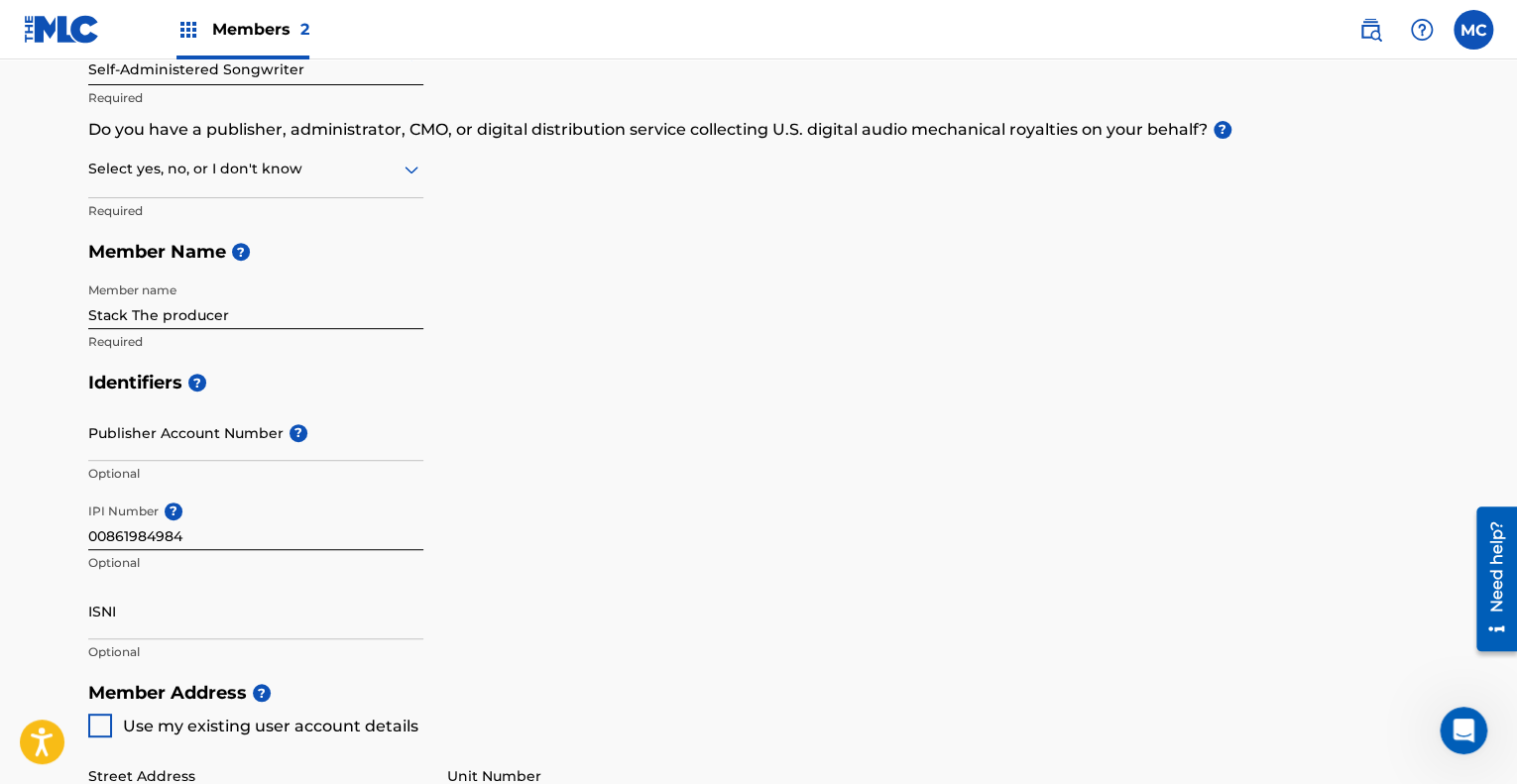 click on "Create a Member If you are a self-administered songwriter without a publisher through your PRO or legal publishing entity, we encourage you to create a publishing name. This helps to differentiate your publisher from your songwriter name within work registrations through The MLC Portal. Examples of a publishing name: [[PERSON_NAME]] Songs[[PERSON_NAME]] Publishing Member Type ? Self-Administered Songwriter Required Do you have a publisher, administrator, CMO, or digital distribution service collecting U.S. digital audio mechanical royalties on your behalf? ? Select yes, no, or I don't know Required Member Name ? Member name [PERSON_NAME] The producer Required Identifiers ? Publisher Account Number ? Optional IPI Number ? 00861984984 Optional ISNI Optional Member Address ? Use my existing user account details Street Address Required Unit Number Optional Attention Optional City / Town Required Country Required State / Province Optional ZIP / Postal Code Optional Member Contact Phone Number Country Area Email" at bounding box center [758, 652] 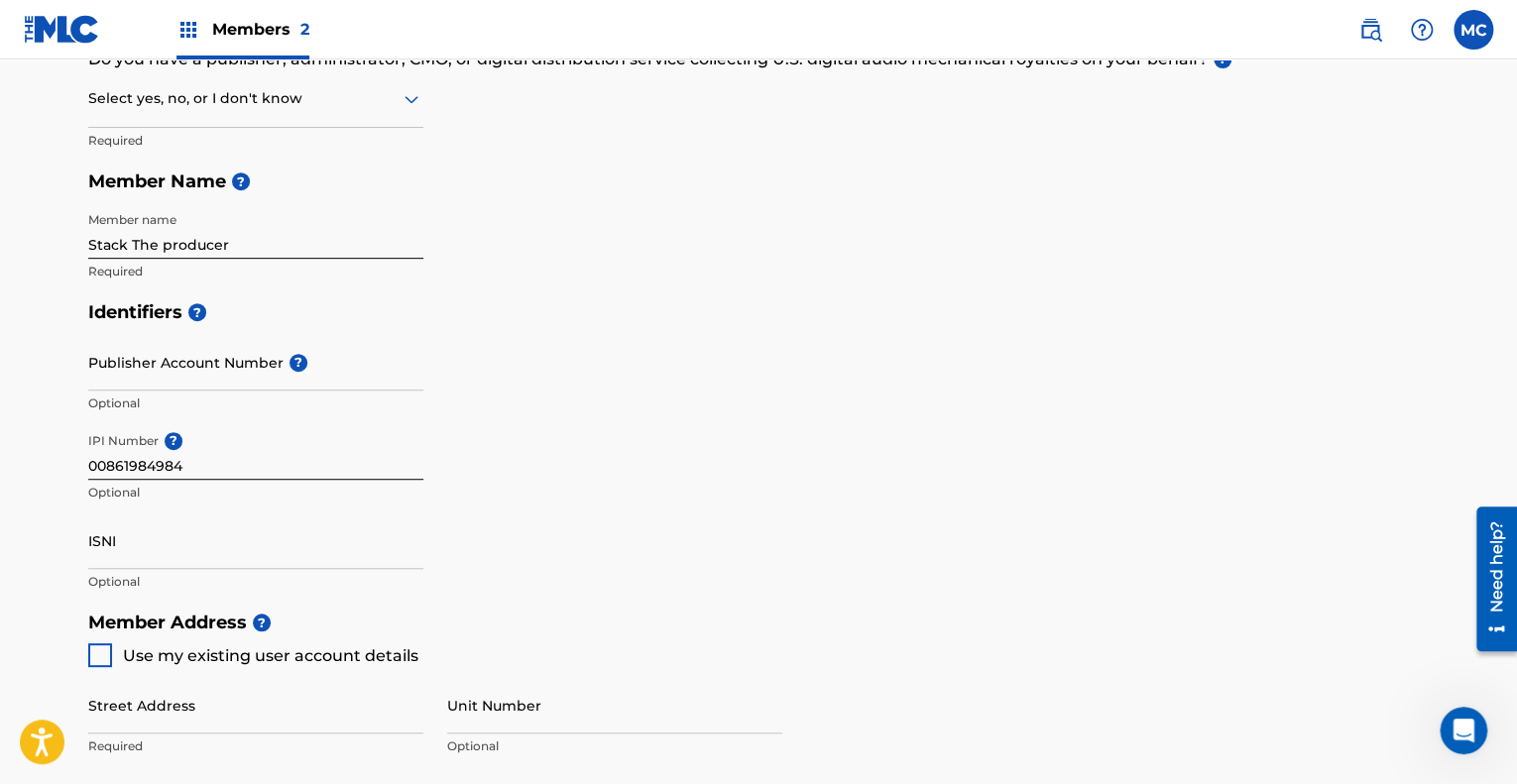 scroll, scrollTop: 496, scrollLeft: 0, axis: vertical 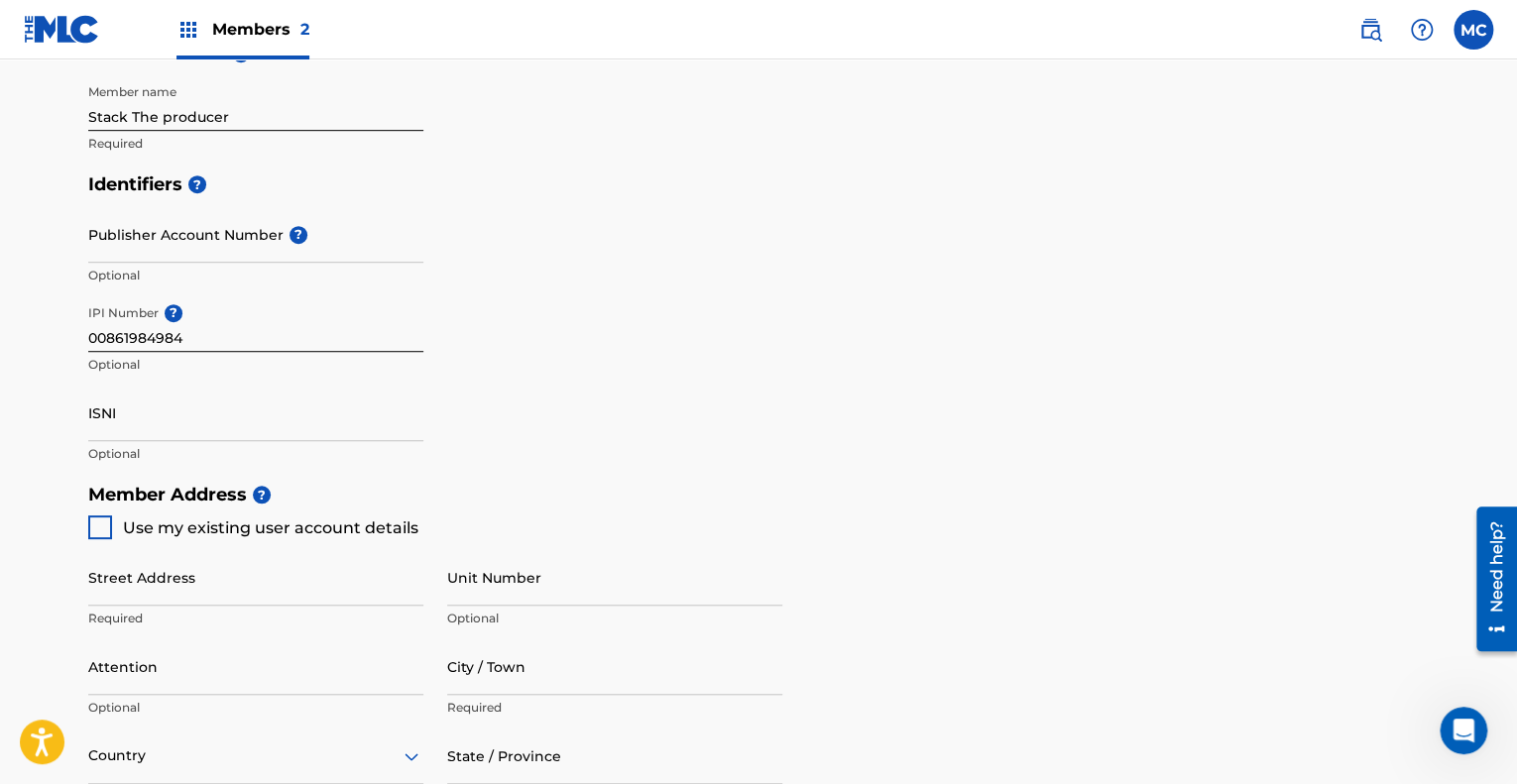 click at bounding box center [100, 527] 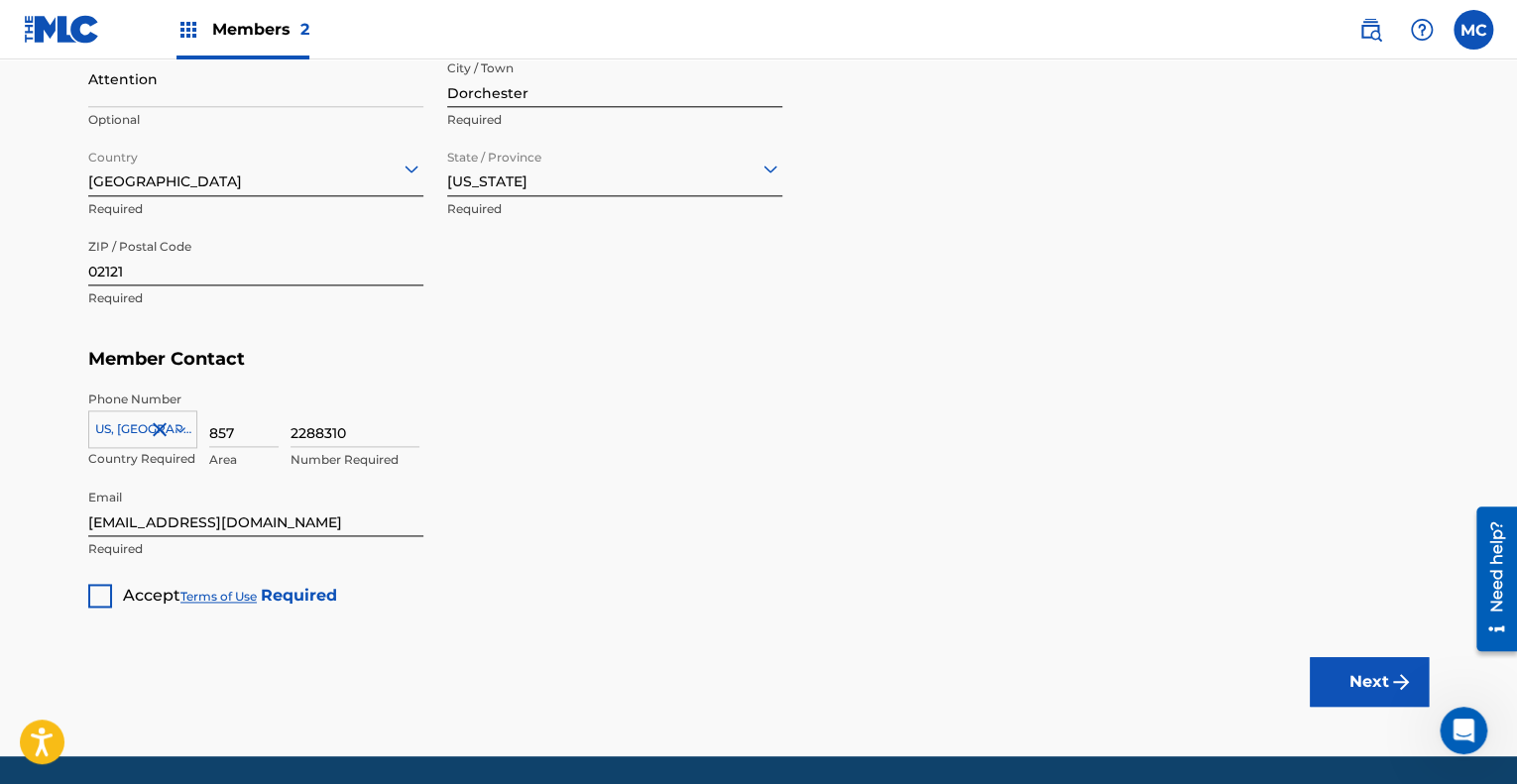 scroll, scrollTop: 1090, scrollLeft: 0, axis: vertical 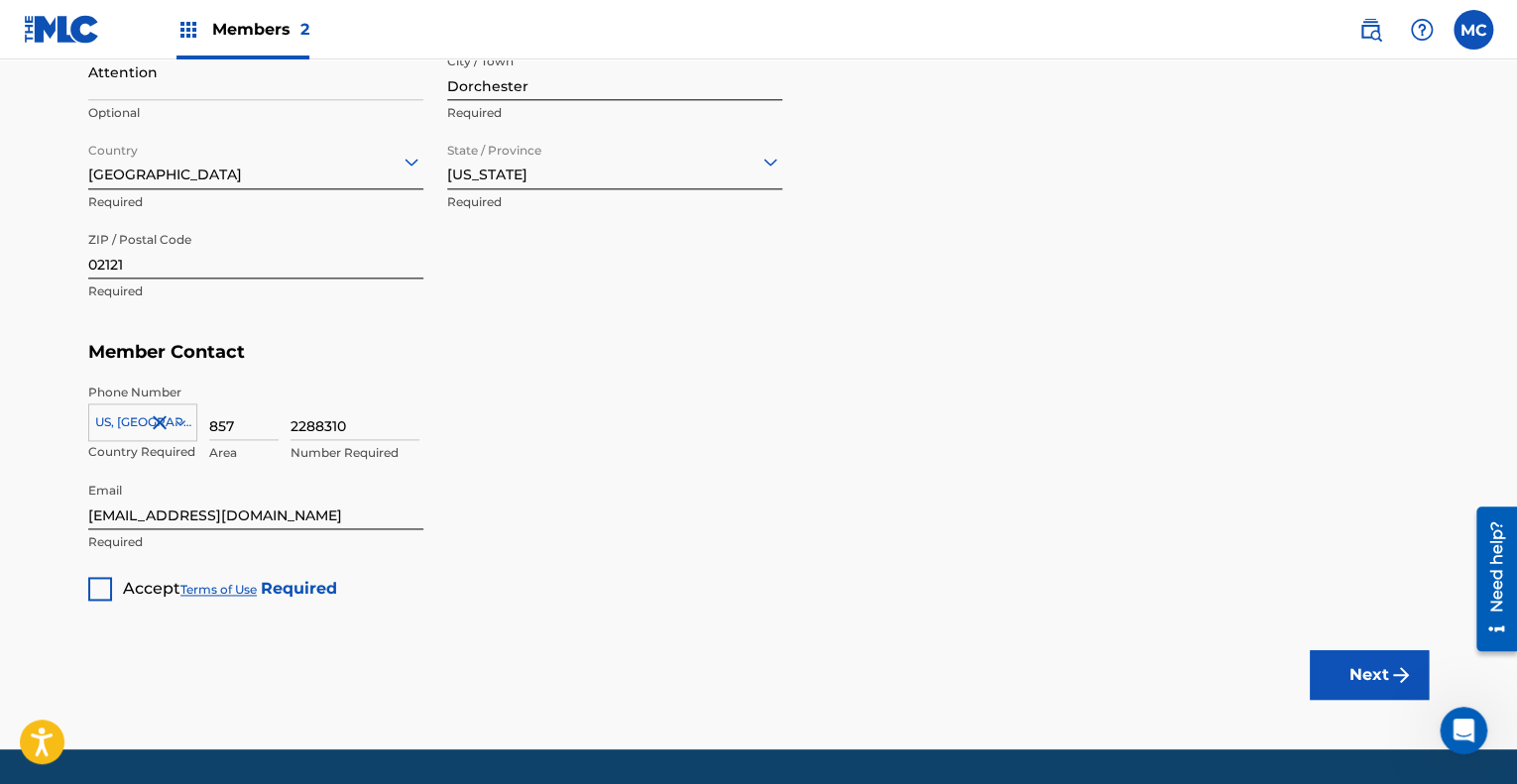 click on "857" at bounding box center [244, 411] 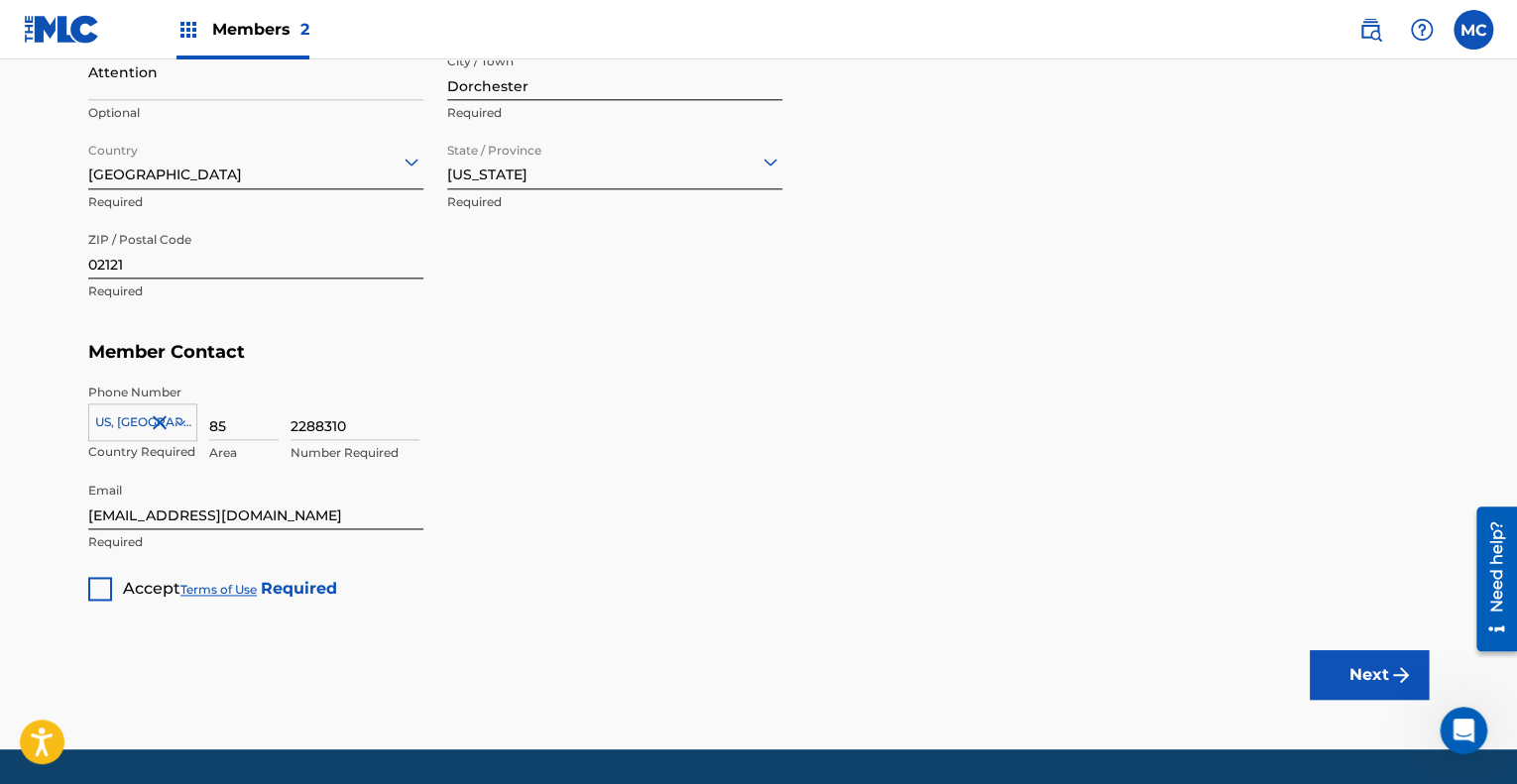 type on "8" 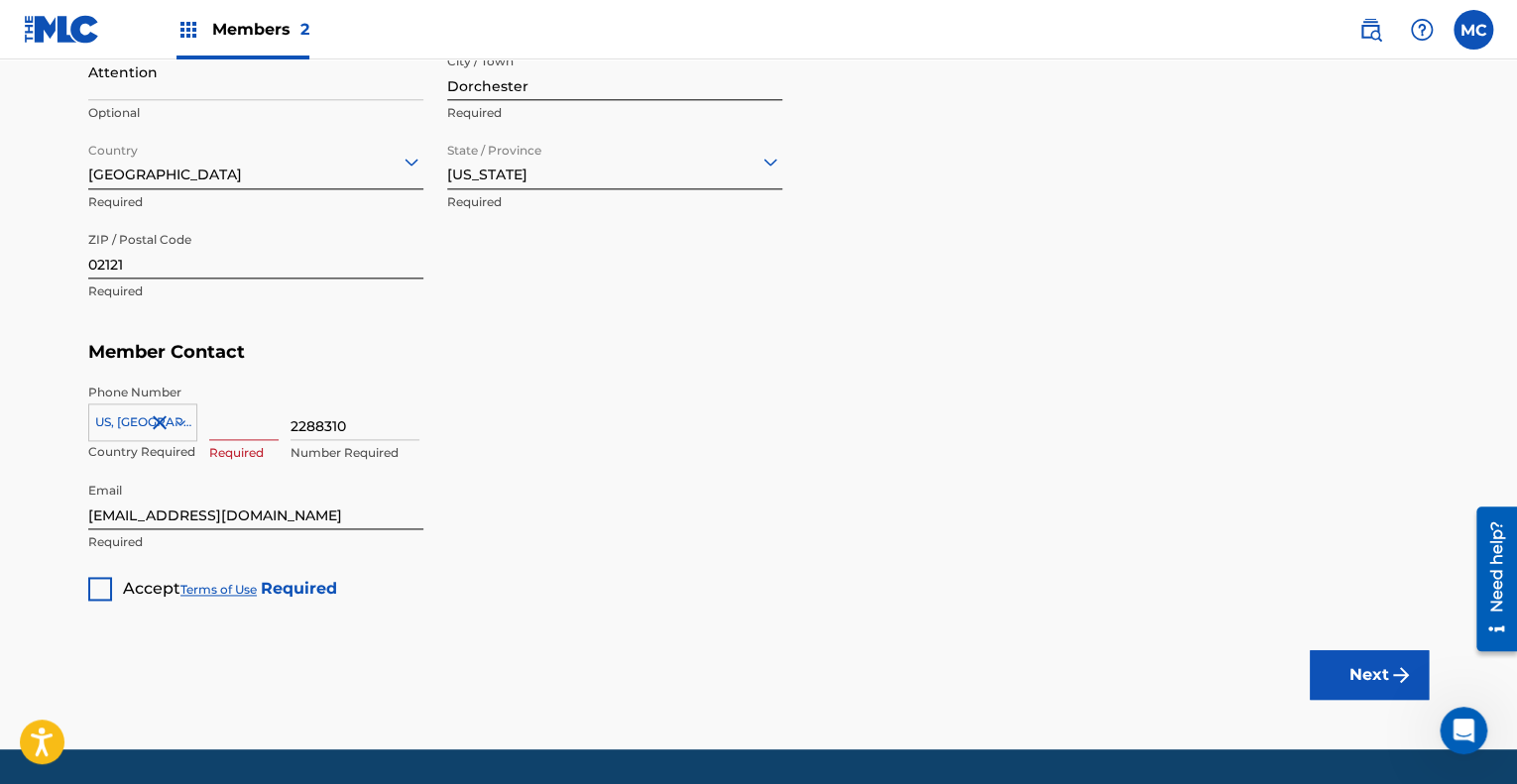 type 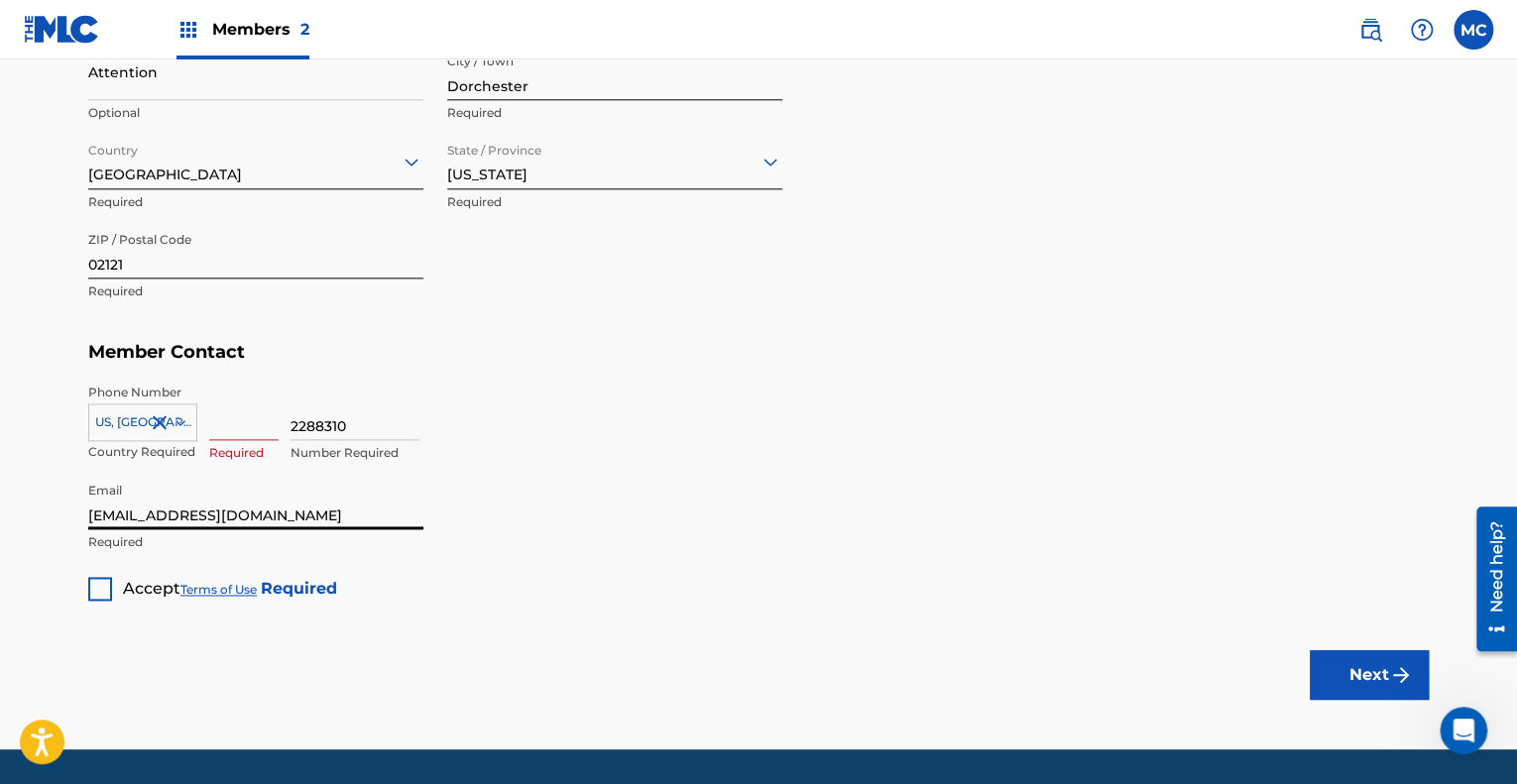 drag, startPoint x: 105, startPoint y: 509, endPoint x: 27, endPoint y: 508, distance: 78.00641 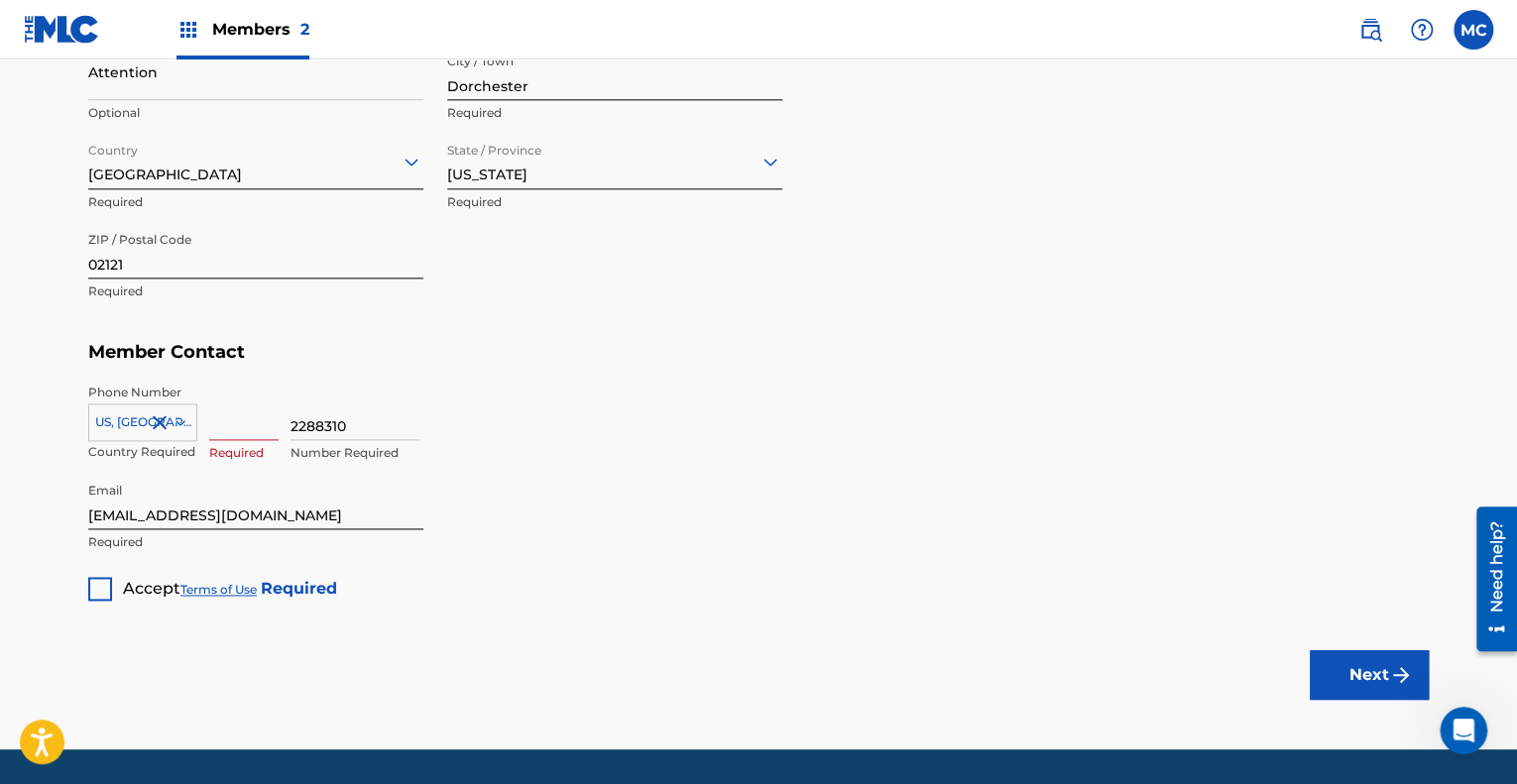 click at bounding box center [244, 411] 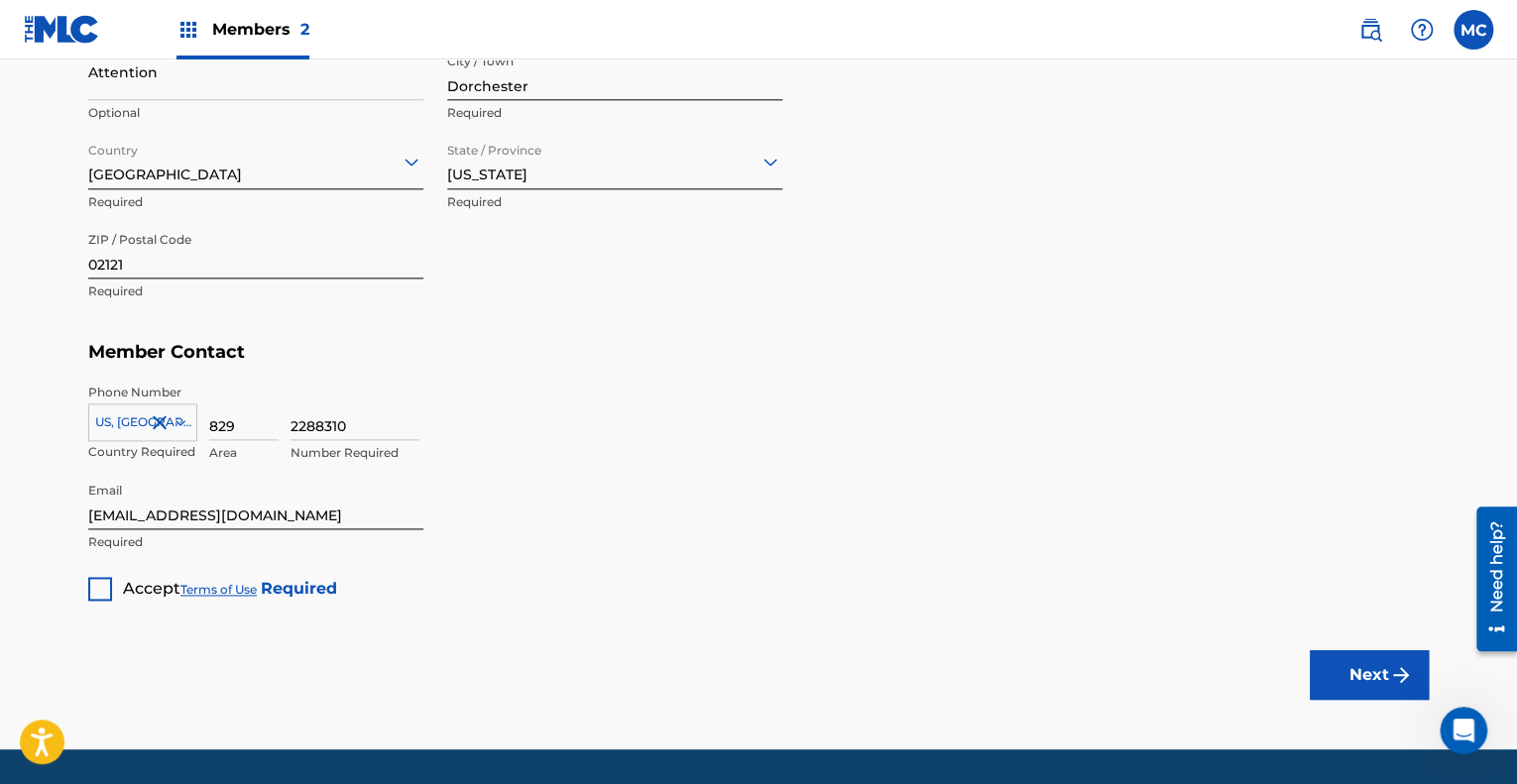 type on "829" 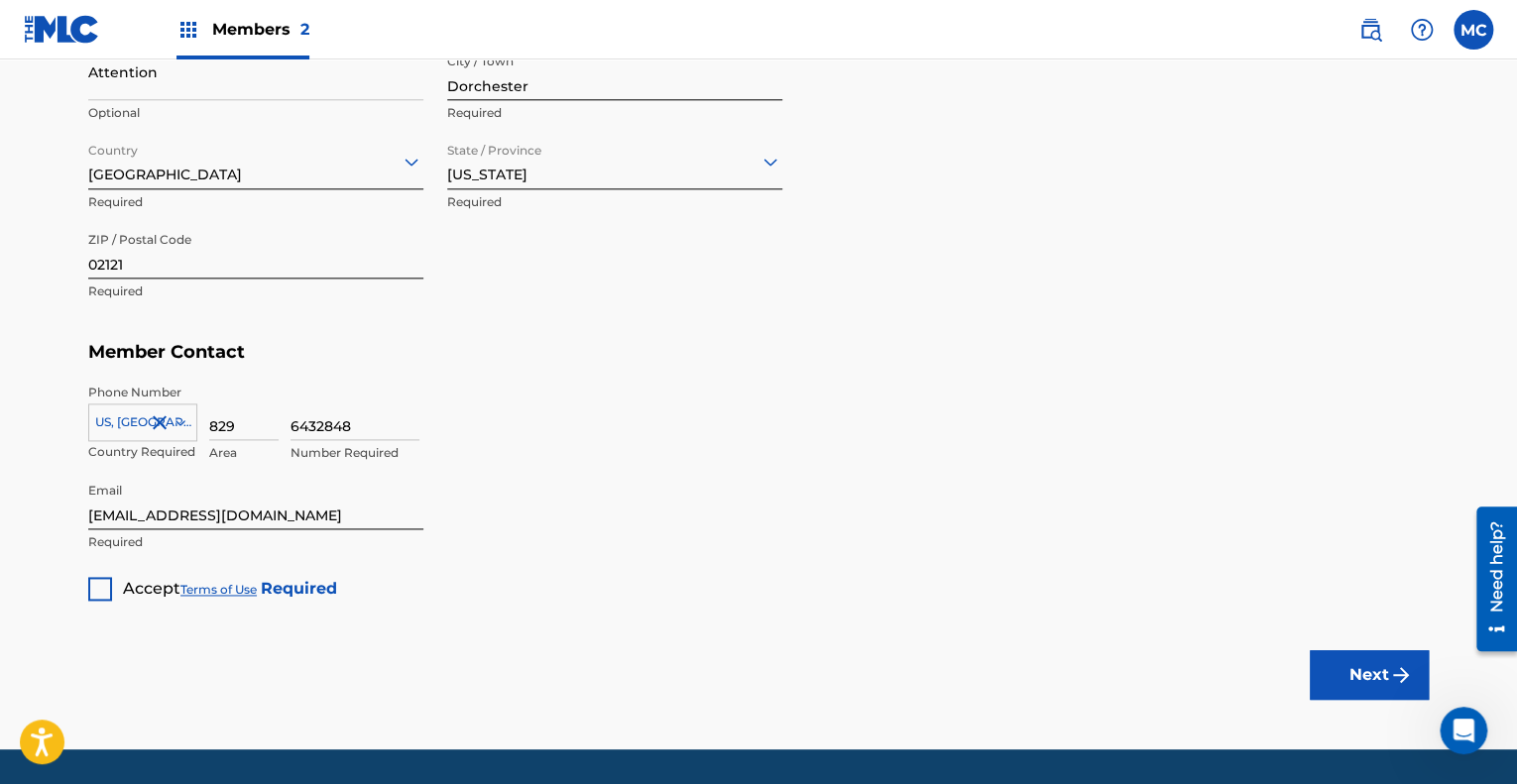 type on "6432848" 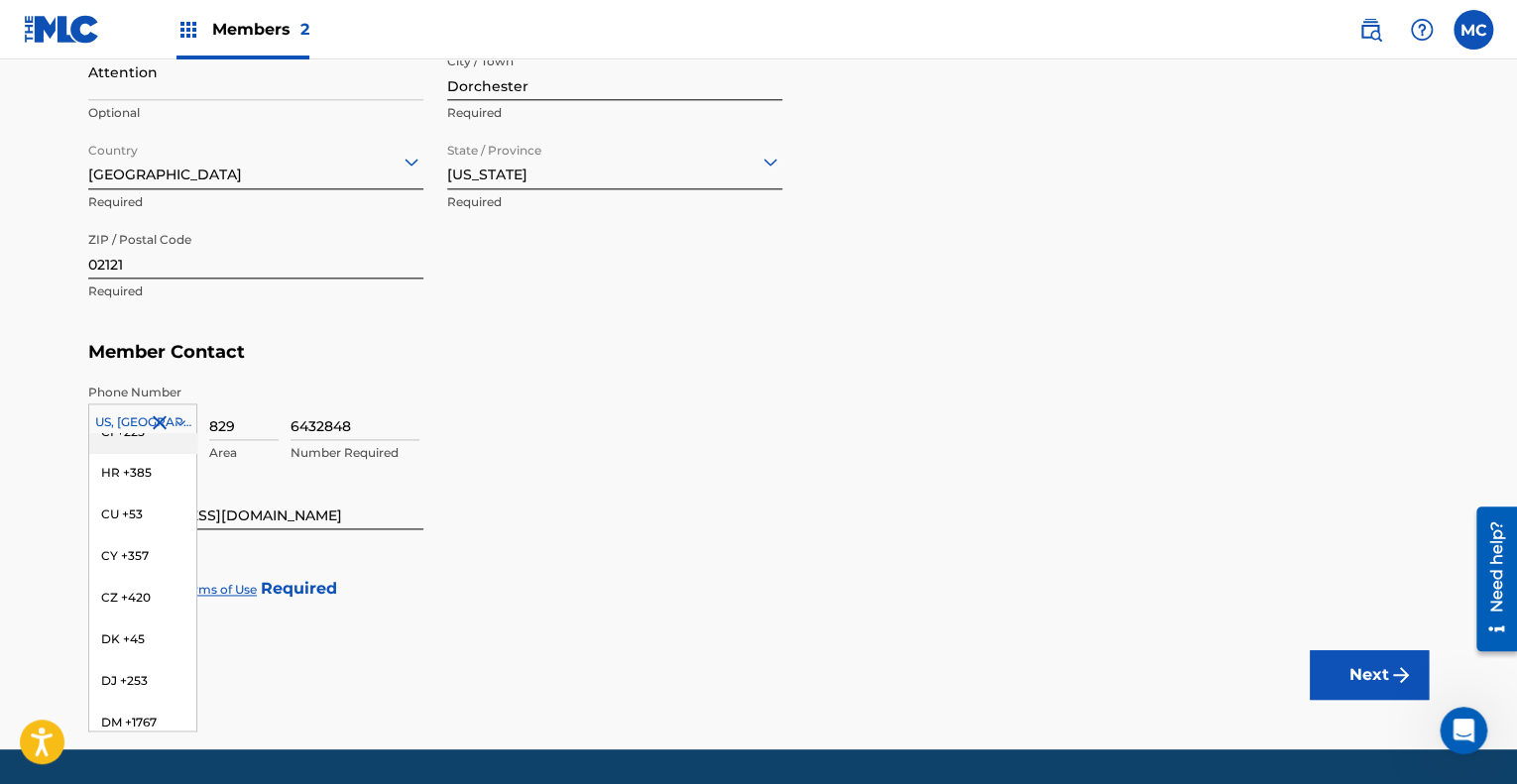 scroll, scrollTop: 2081, scrollLeft: 0, axis: vertical 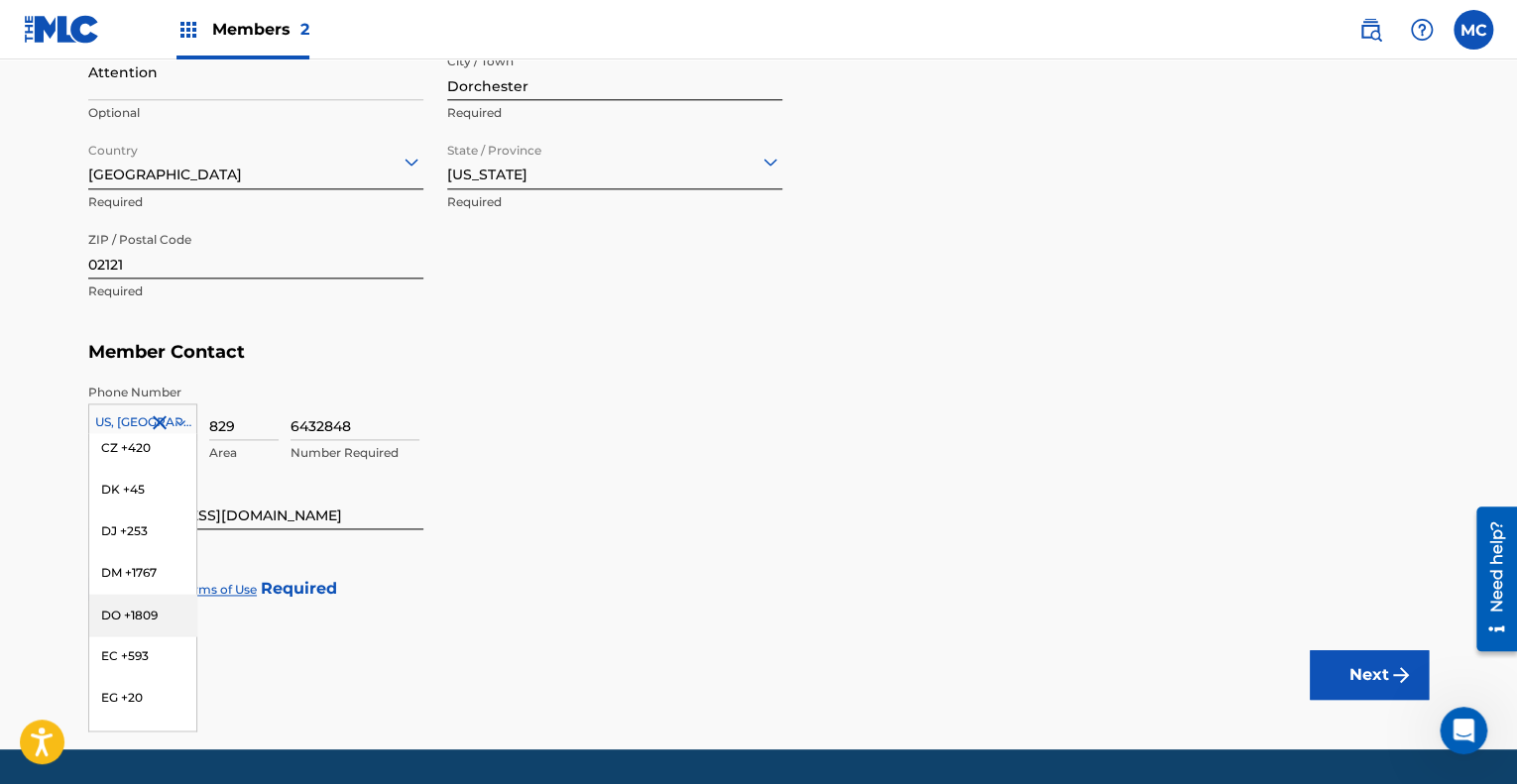 click on "DO +1809" at bounding box center (143, 615) 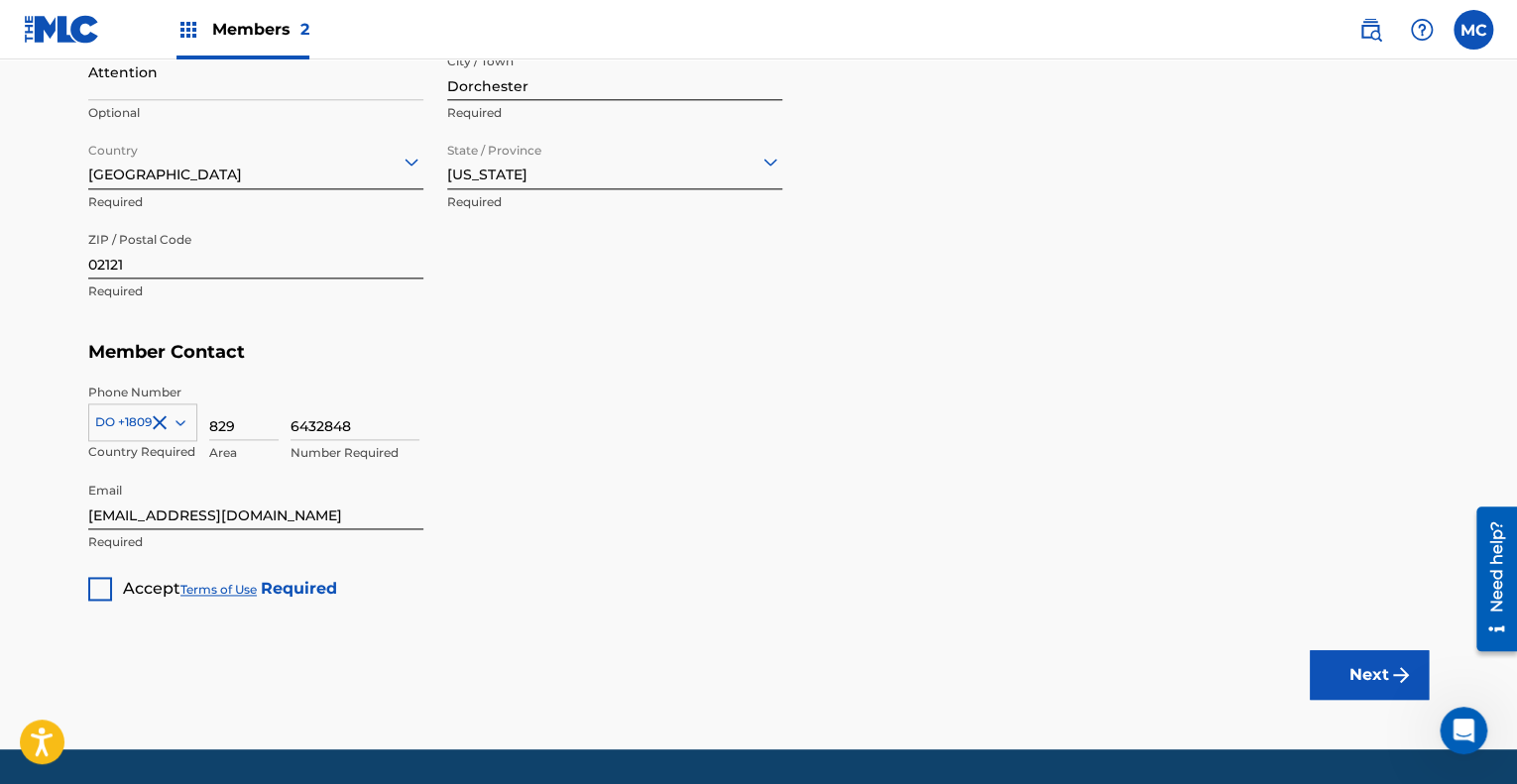 click at bounding box center [100, 589] 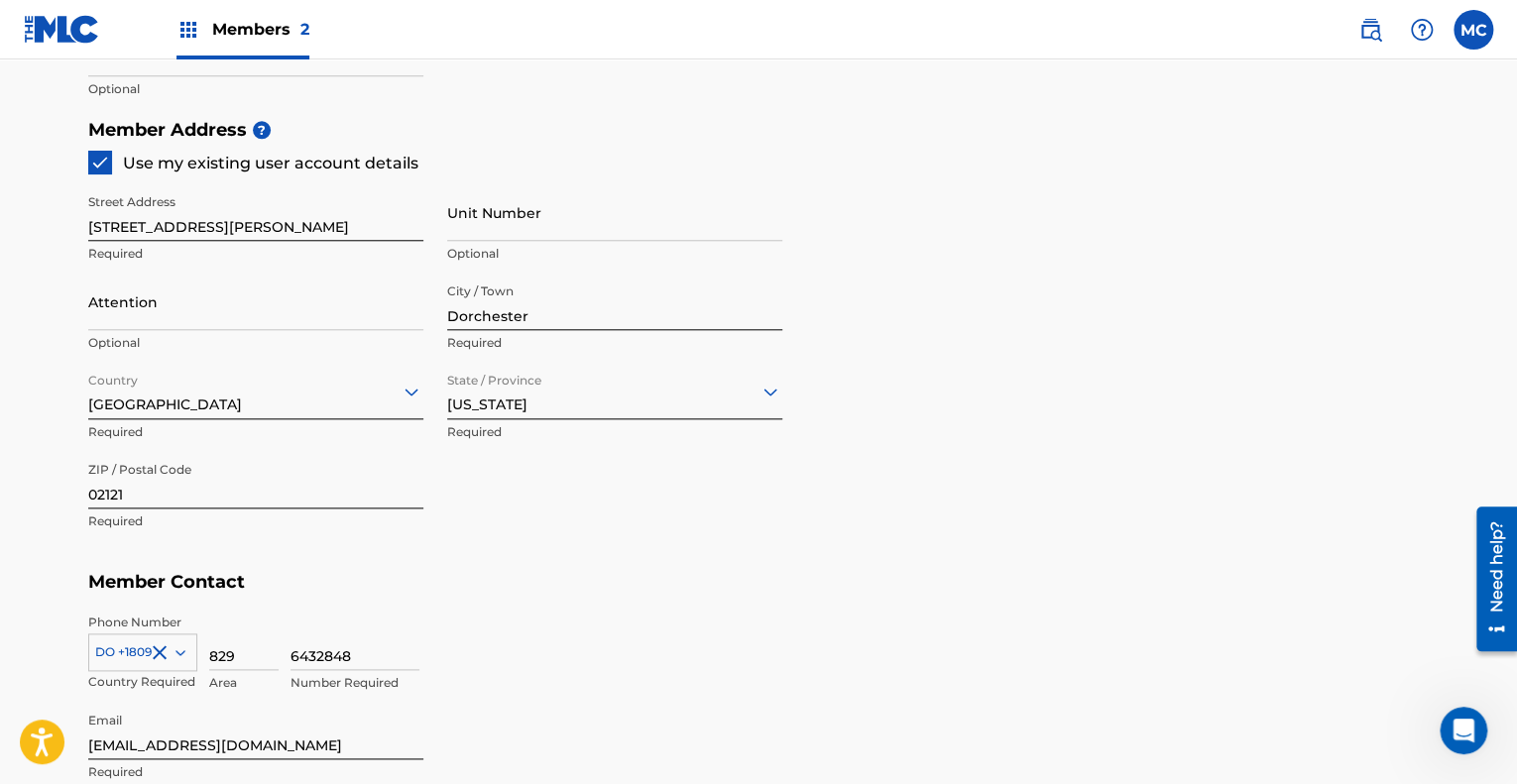 scroll, scrollTop: 1150, scrollLeft: 0, axis: vertical 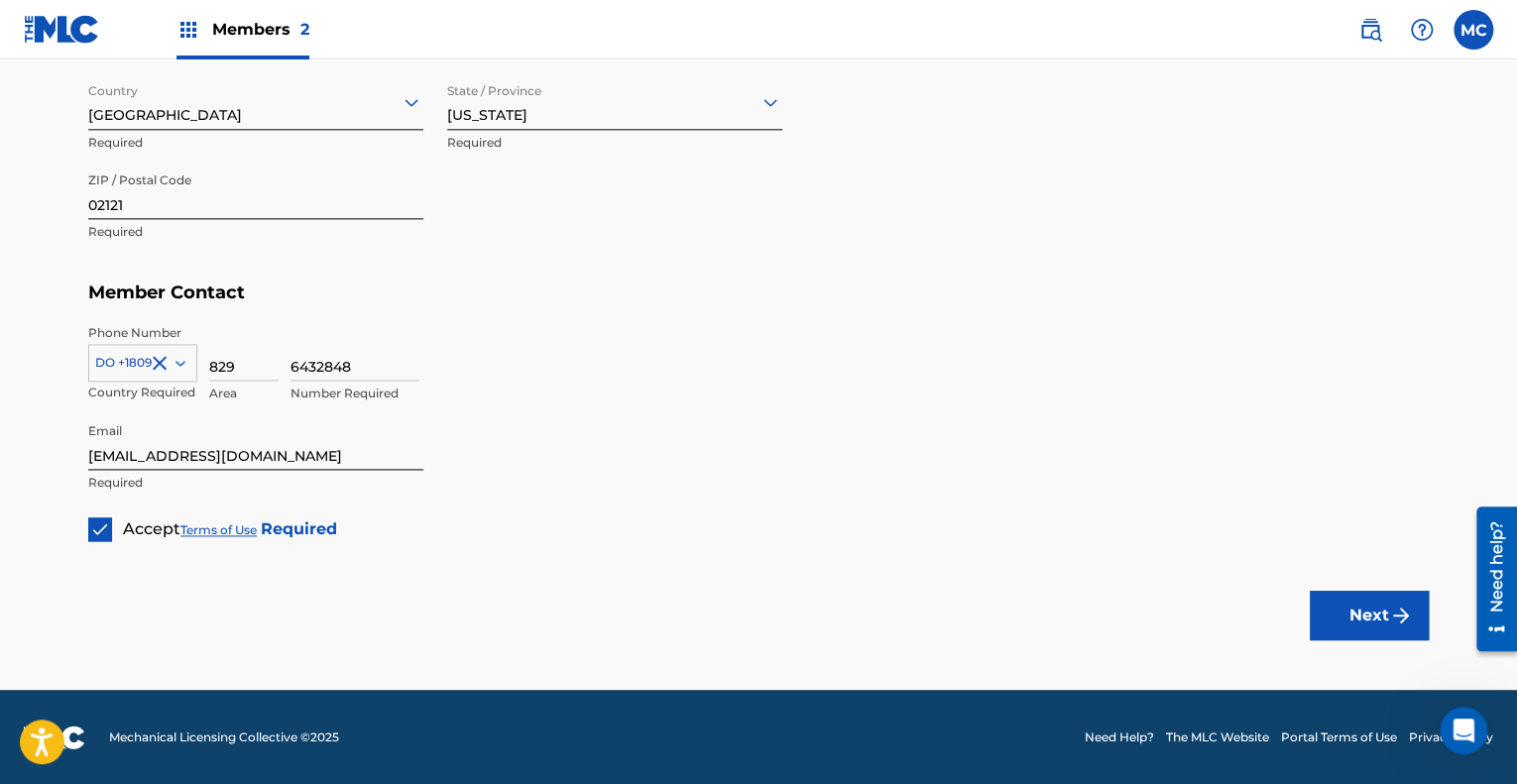 click on "Next" at bounding box center [1369, 616] 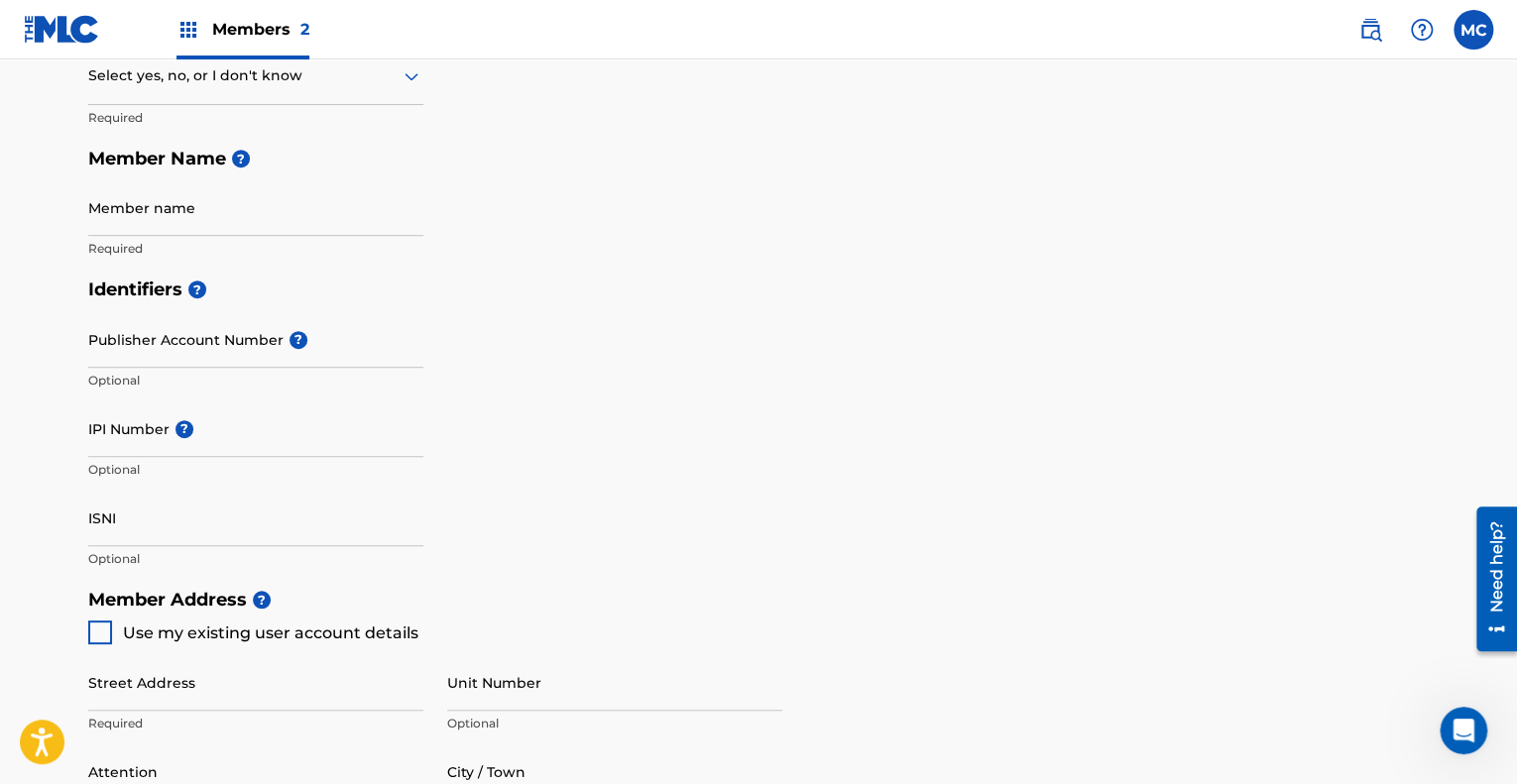 scroll, scrollTop: 0, scrollLeft: 0, axis: both 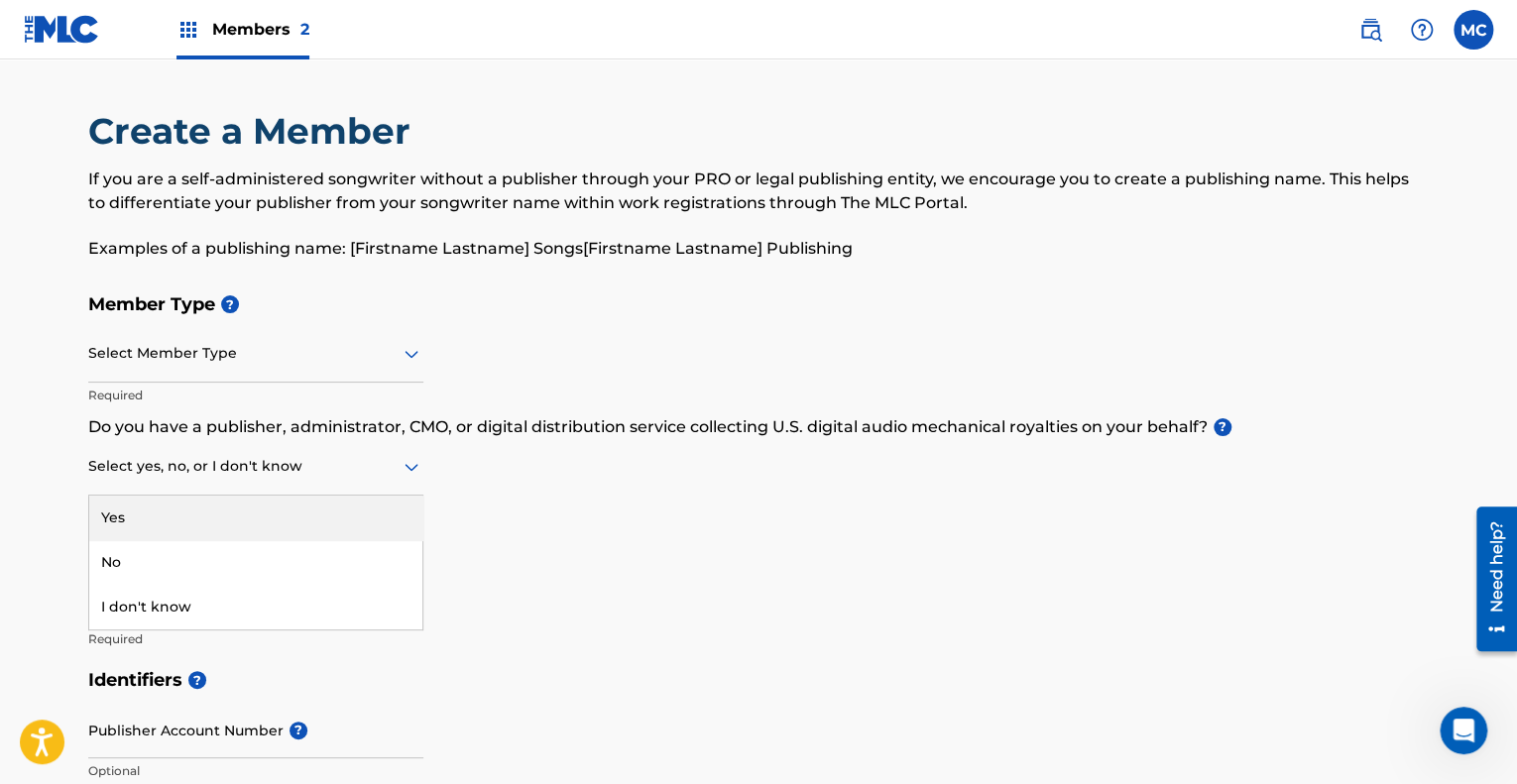 click at bounding box center [256, 466] 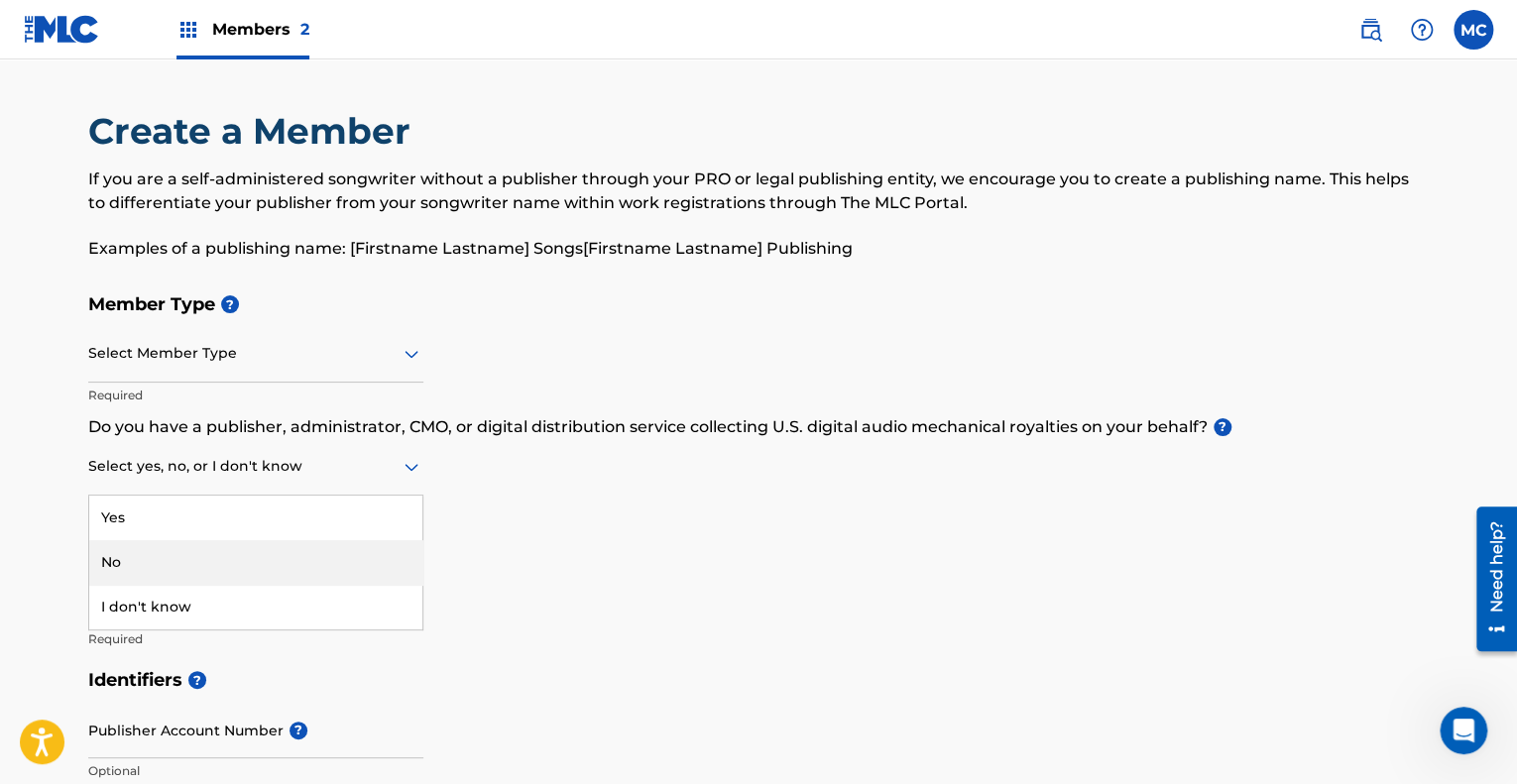 click on "No" at bounding box center [256, 562] 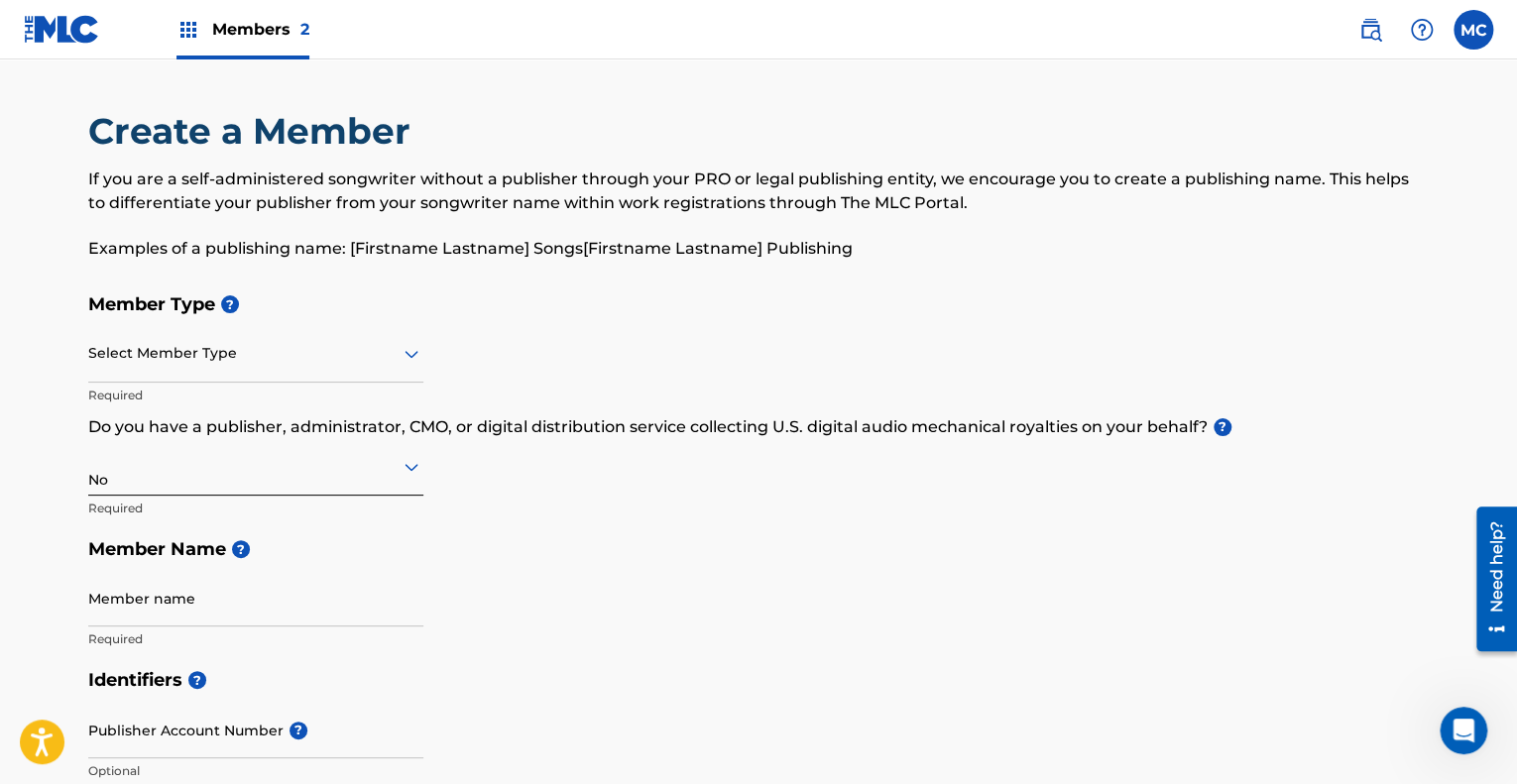 click on "Member Type ? Select Member Type Required Do you have a publisher, administrator, CMO, or digital distribution service collecting U.S. digital audio mechanical royalties on your behalf? ? No Required Member Name ? Member name Required" at bounding box center [758, 471] 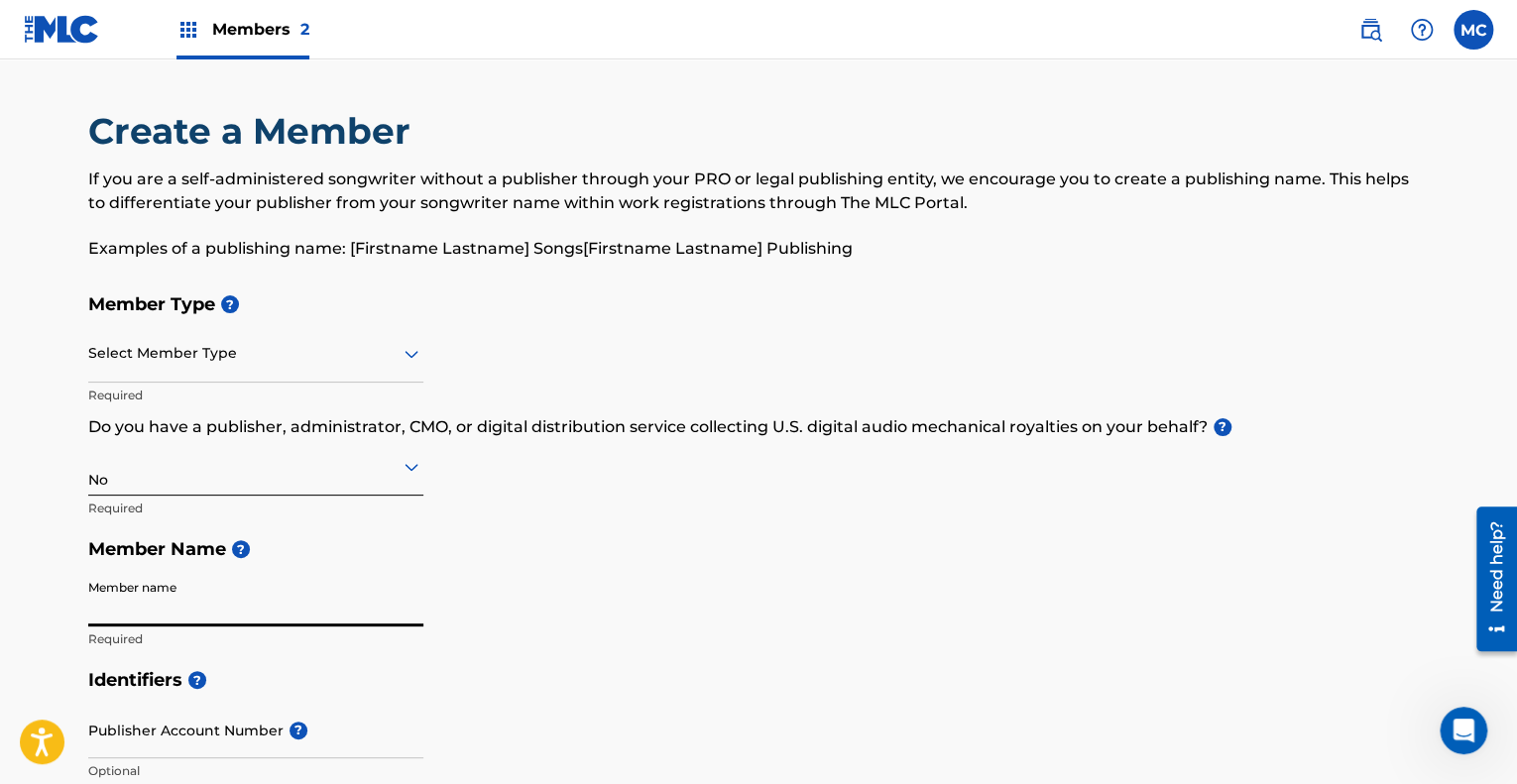click on "Member name" at bounding box center [256, 598] 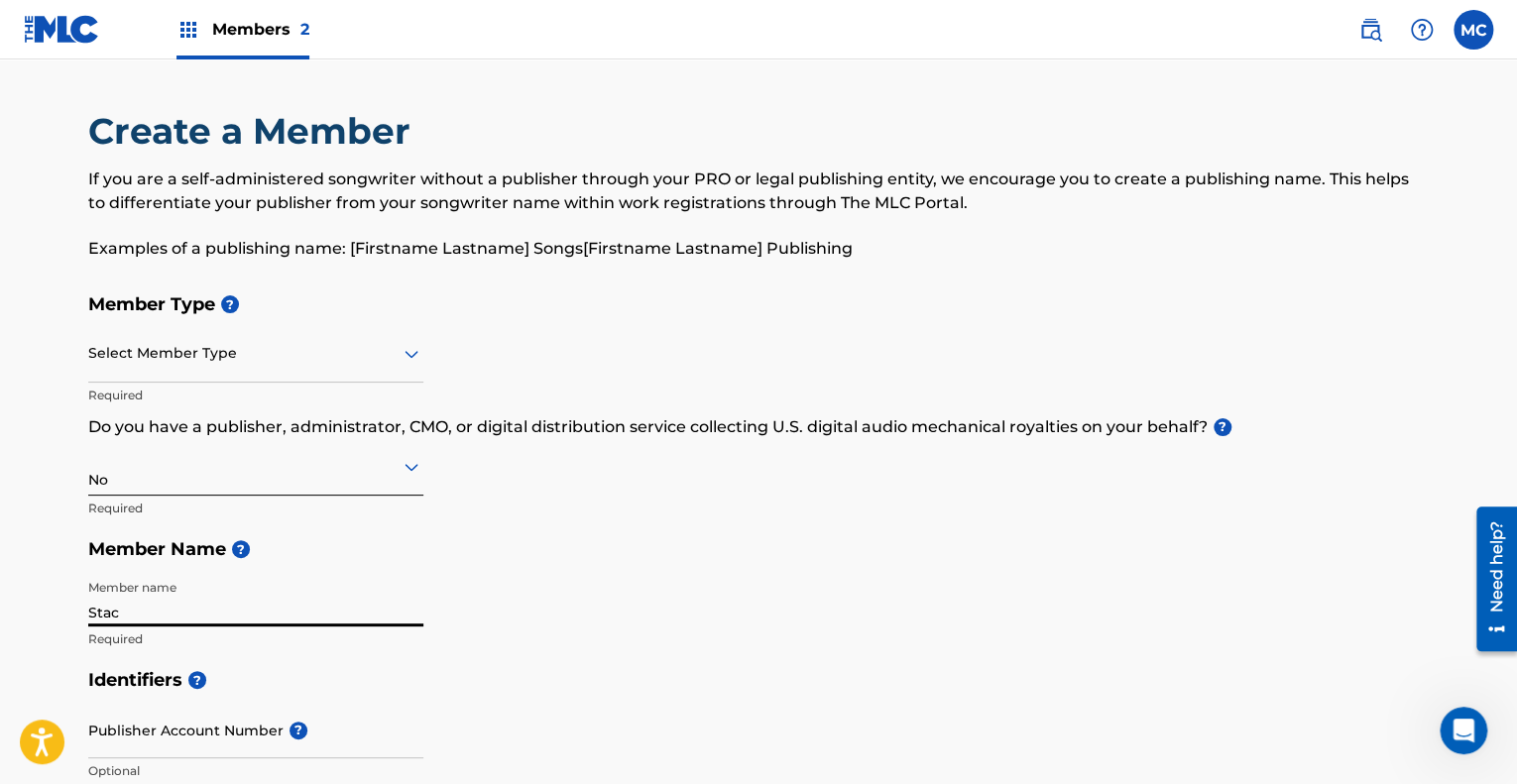 type on "Stack The producer" 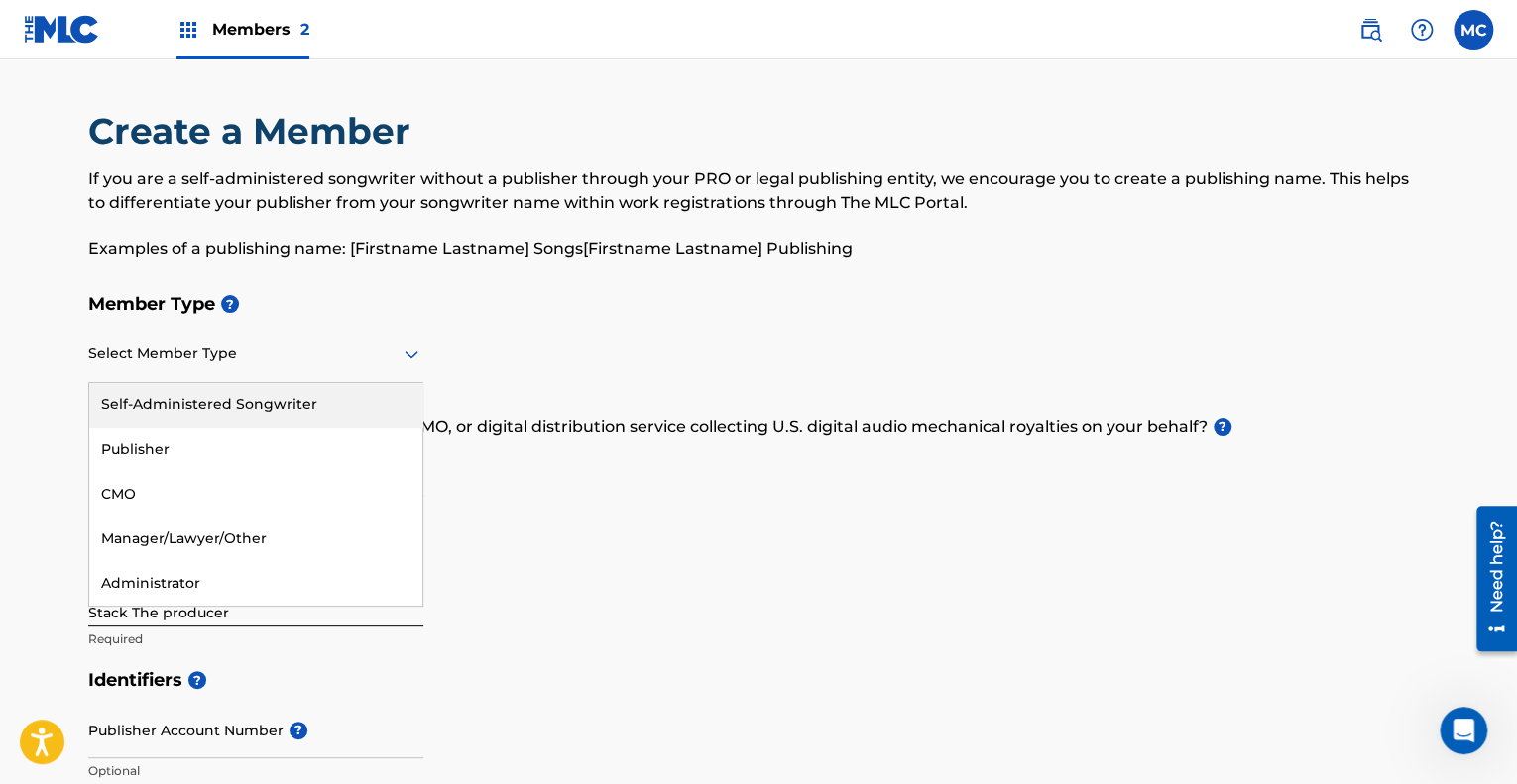 click at bounding box center (256, 353) 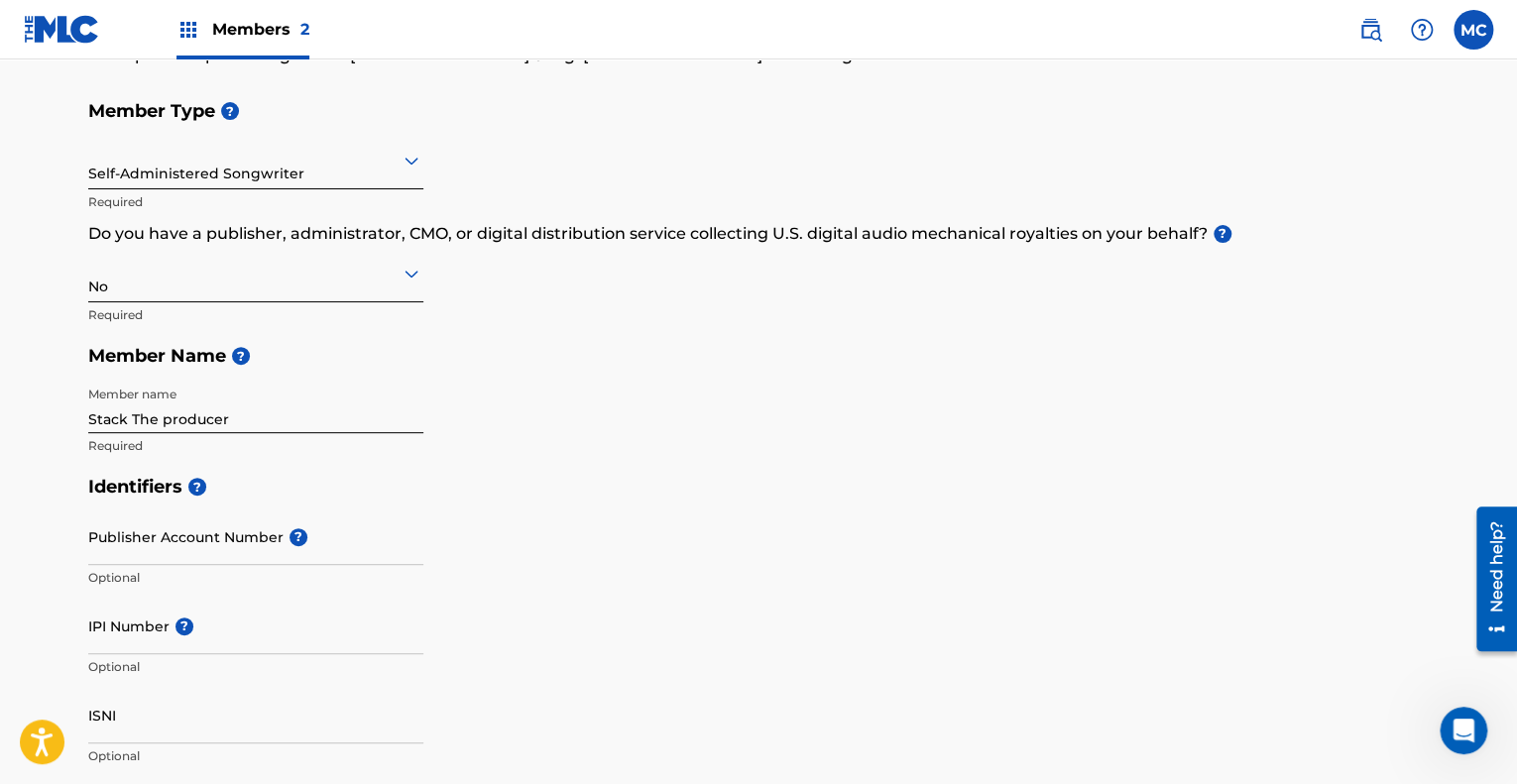 scroll, scrollTop: 396, scrollLeft: 0, axis: vertical 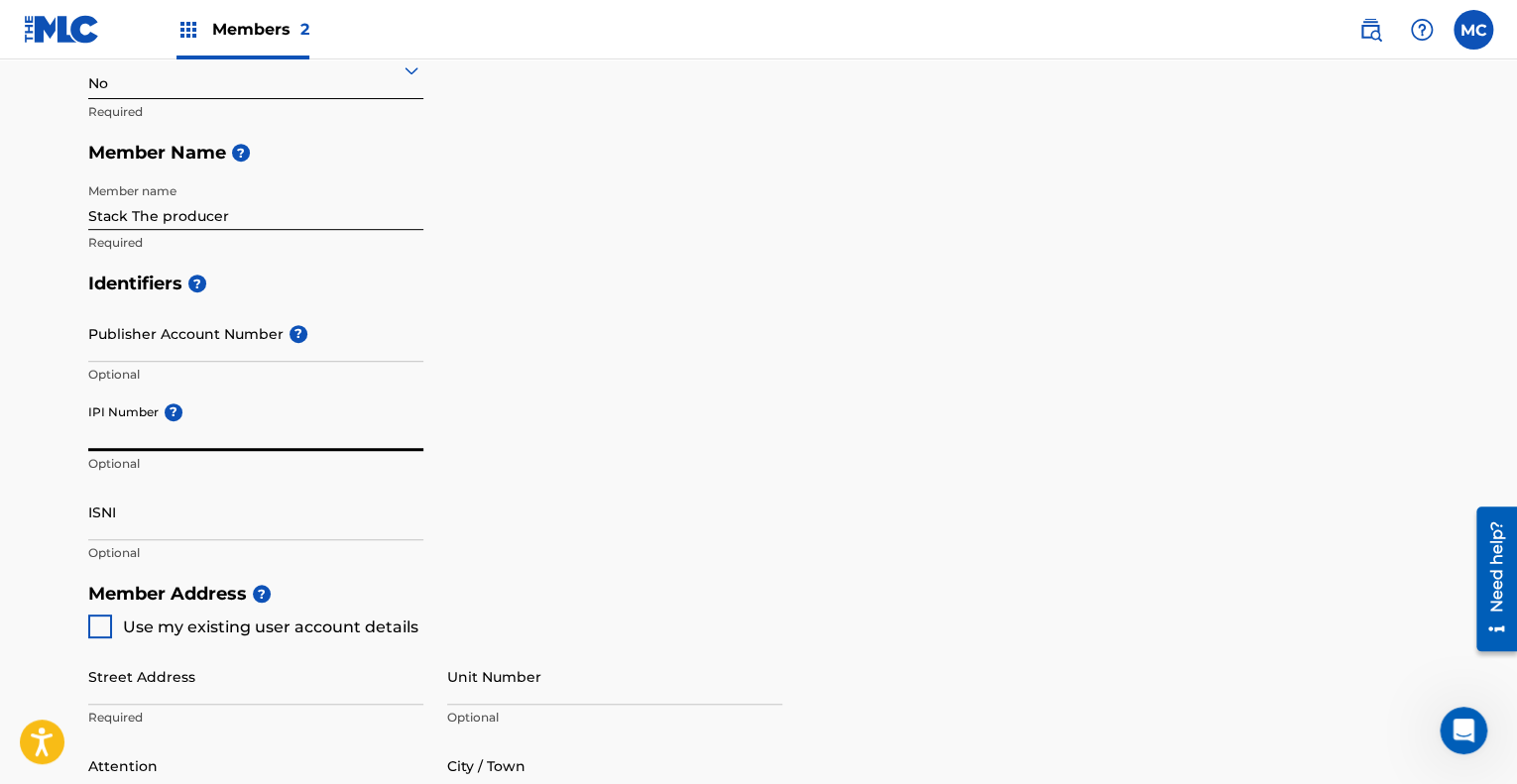 click on "IPI Number ?" at bounding box center (256, 422) 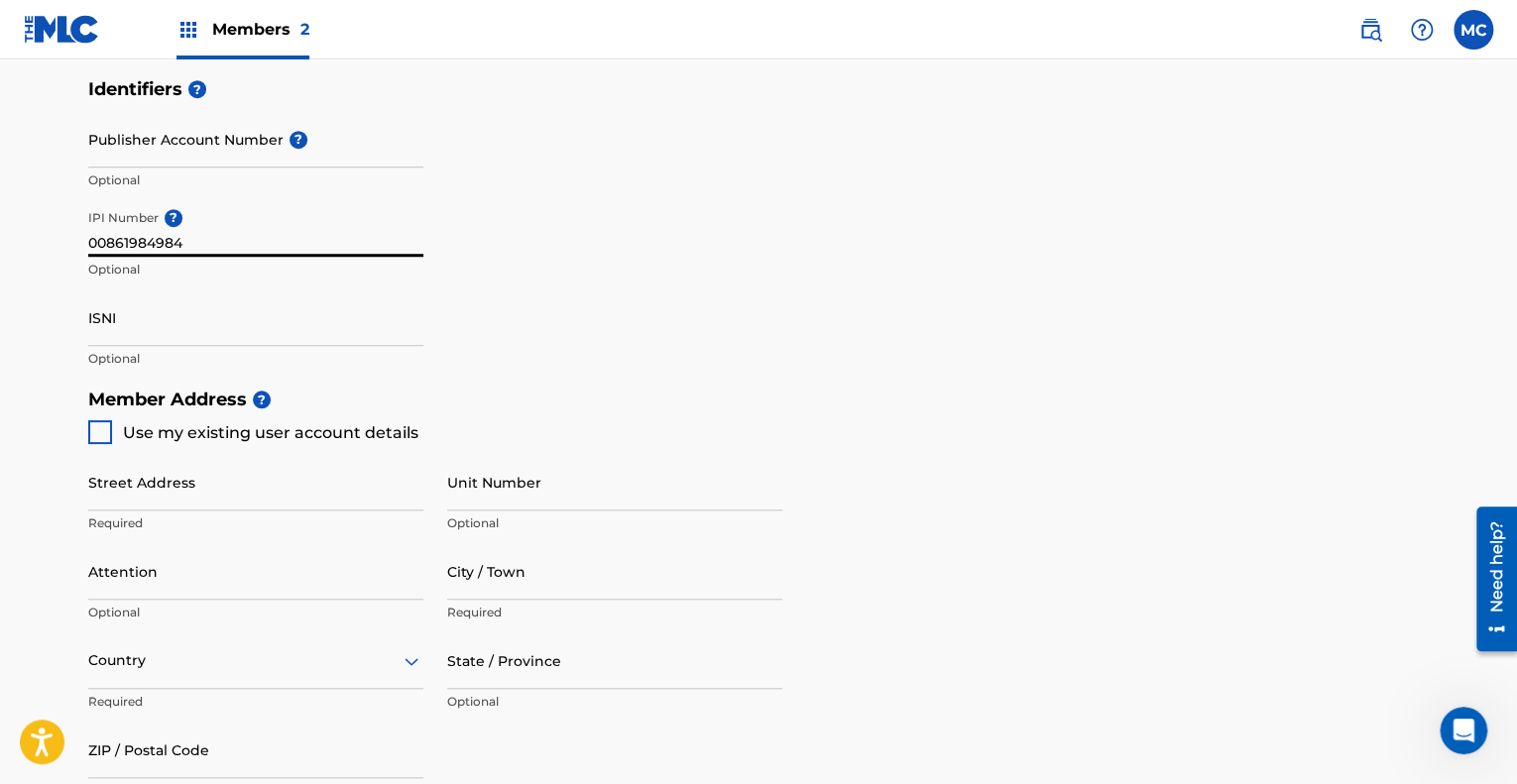 scroll, scrollTop: 595, scrollLeft: 0, axis: vertical 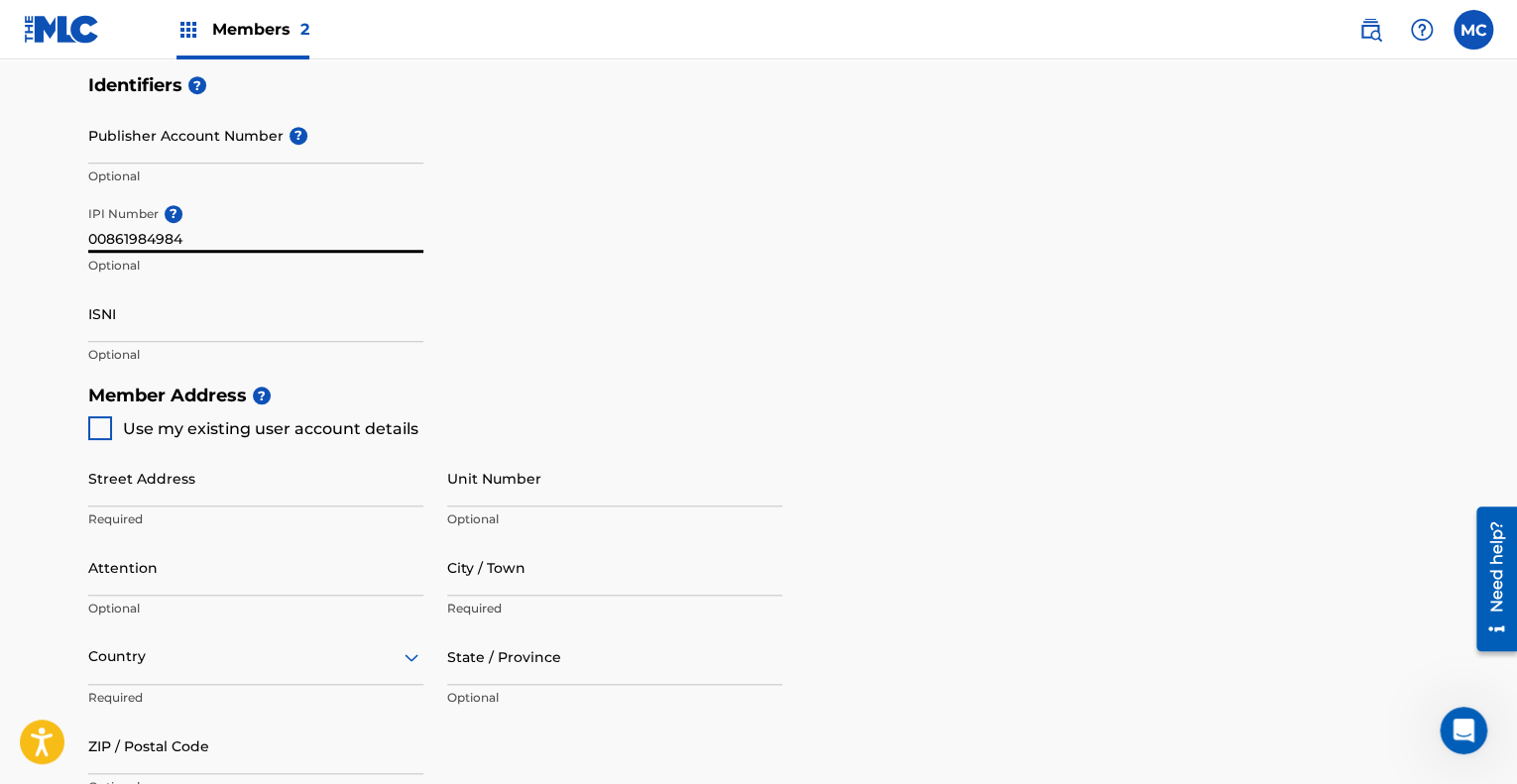 type on "00861984984" 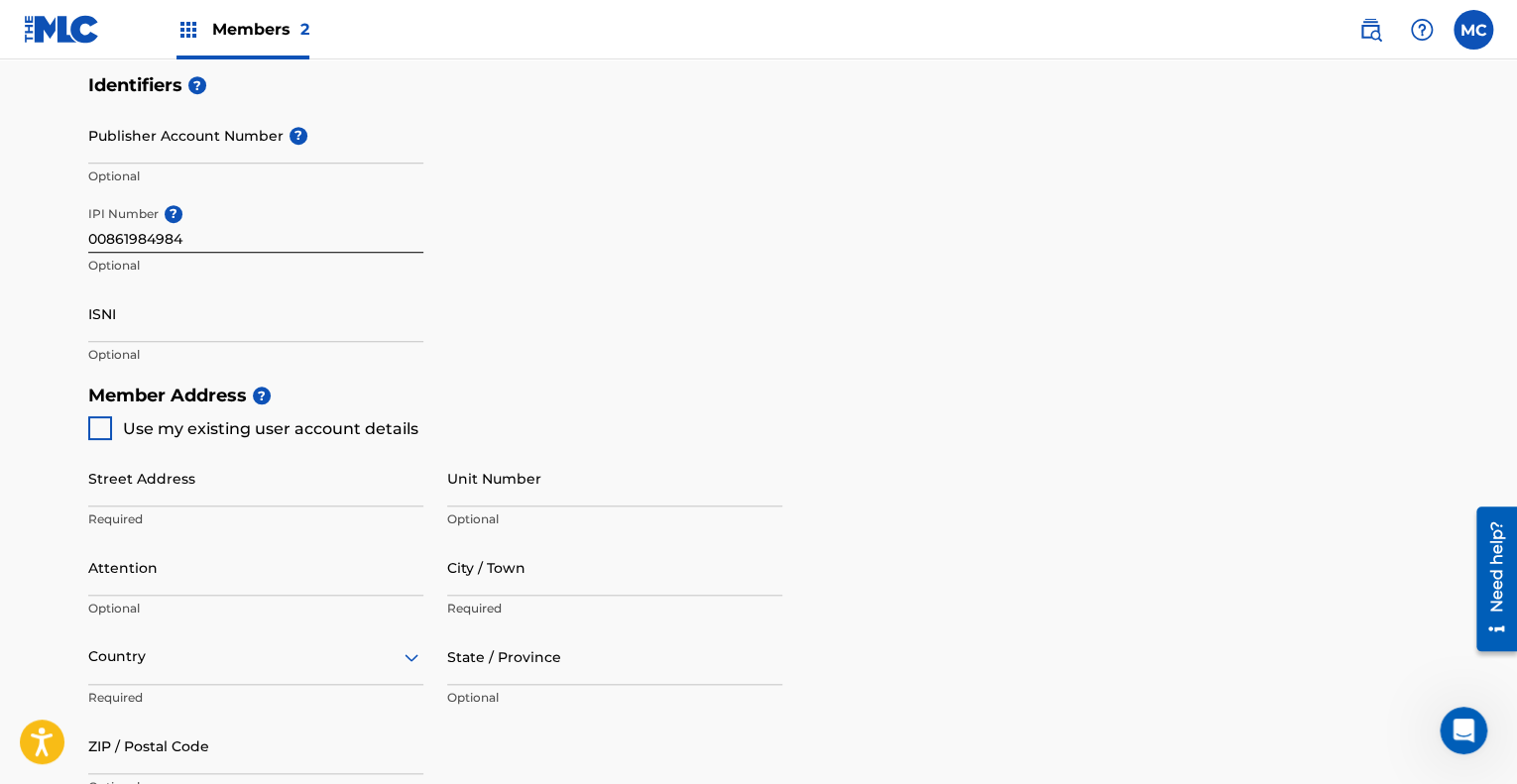click at bounding box center [100, 428] 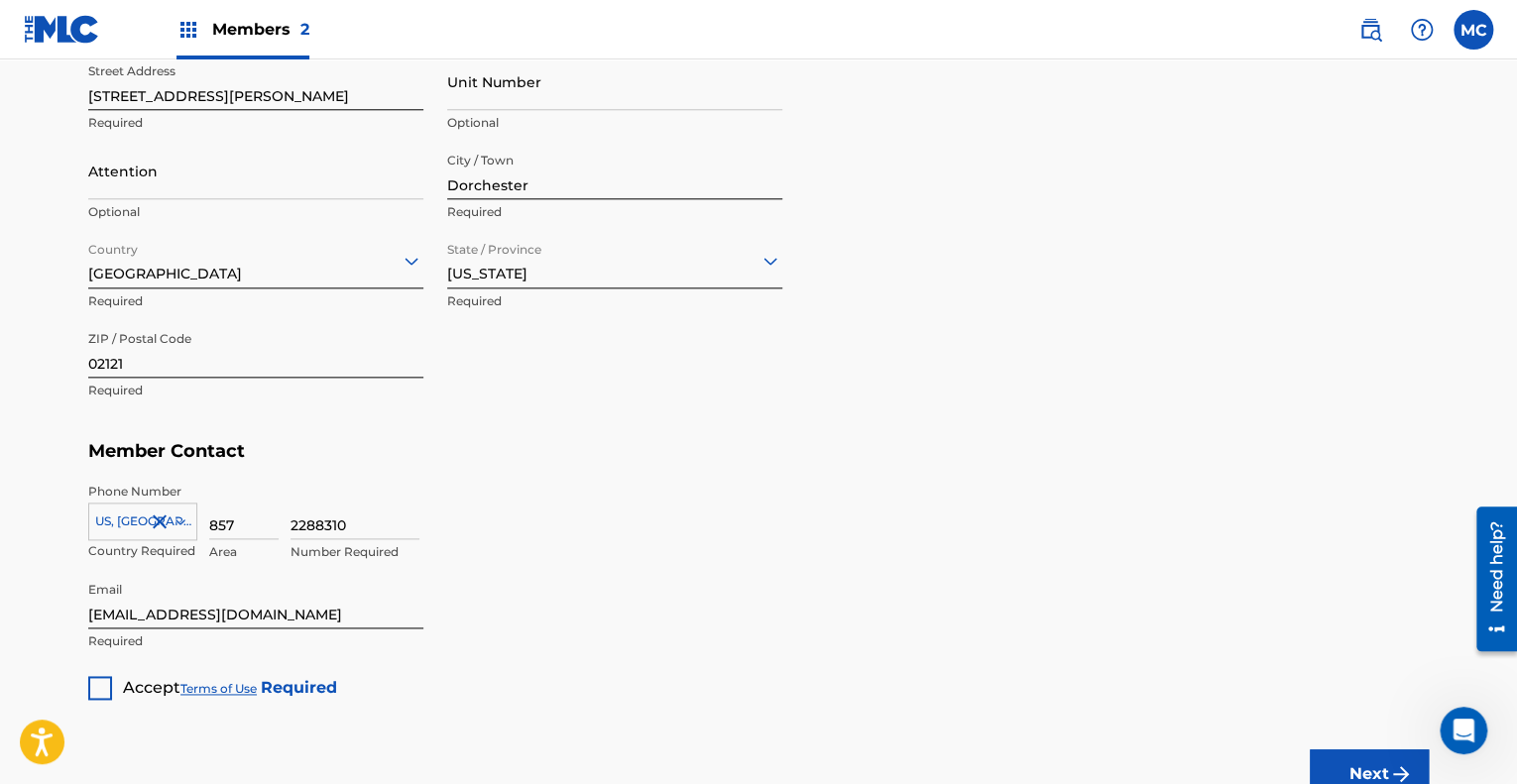 scroll, scrollTop: 1150, scrollLeft: 0, axis: vertical 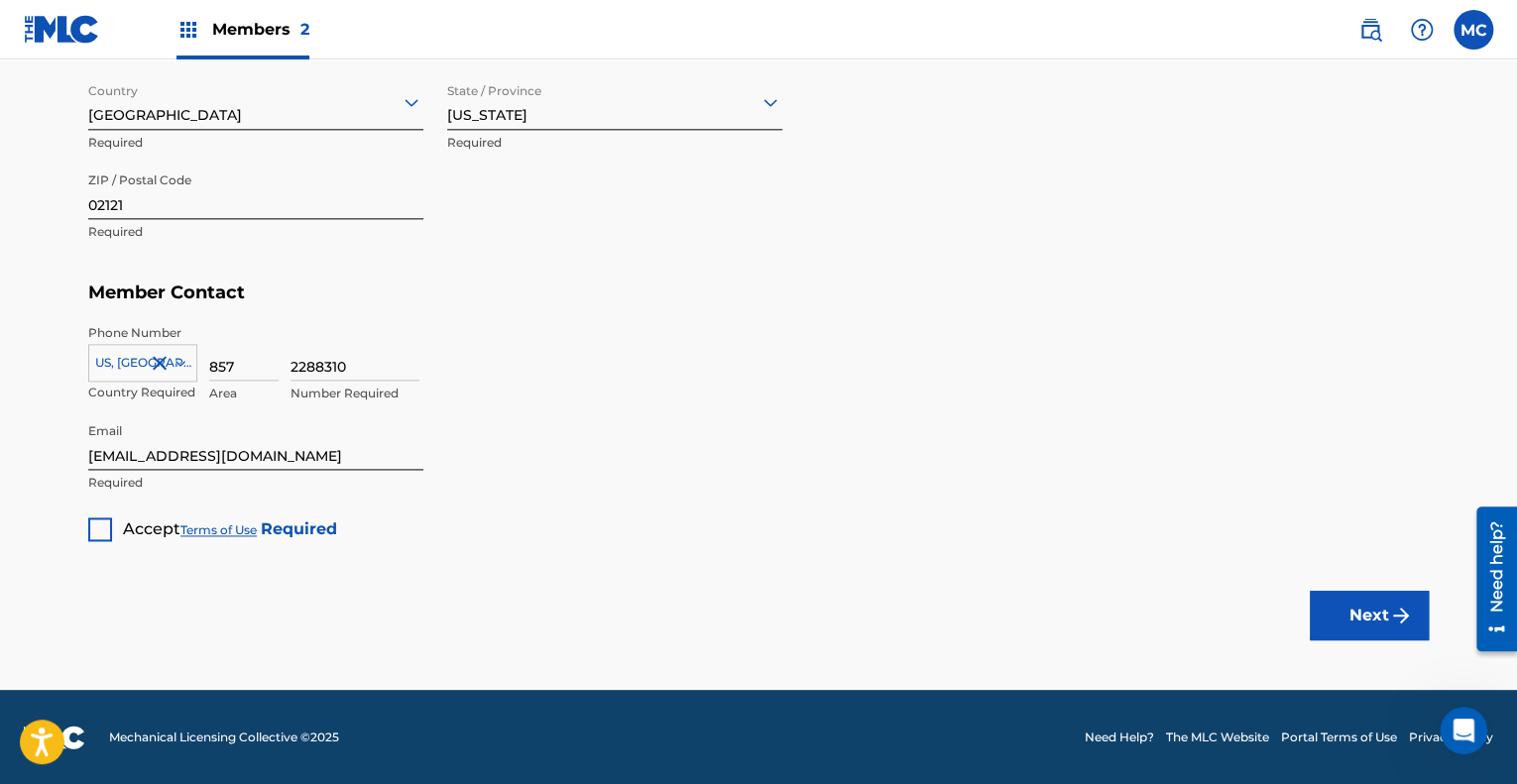drag, startPoint x: 258, startPoint y: 366, endPoint x: 188, endPoint y: 362, distance: 70.11419 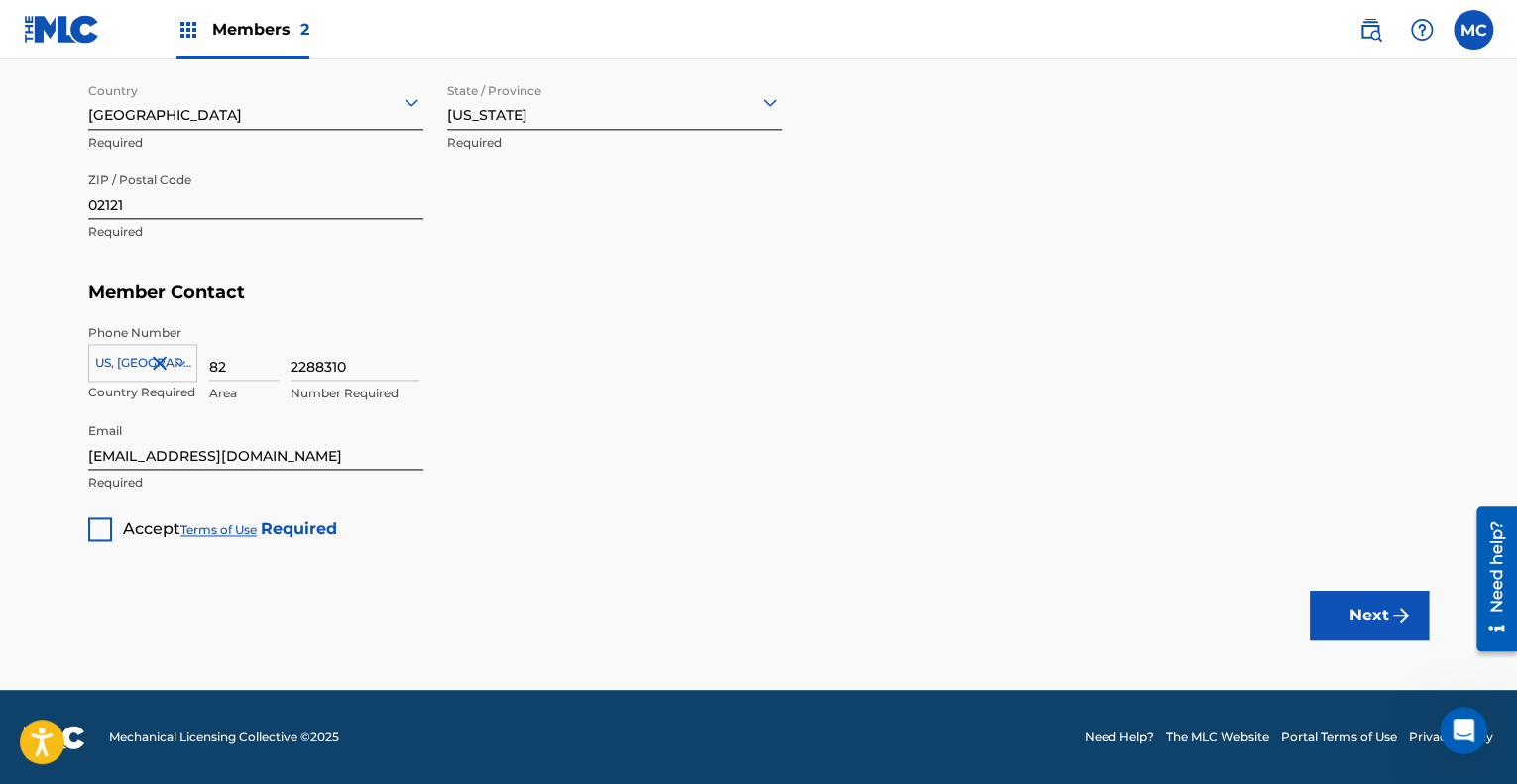 type on "82" 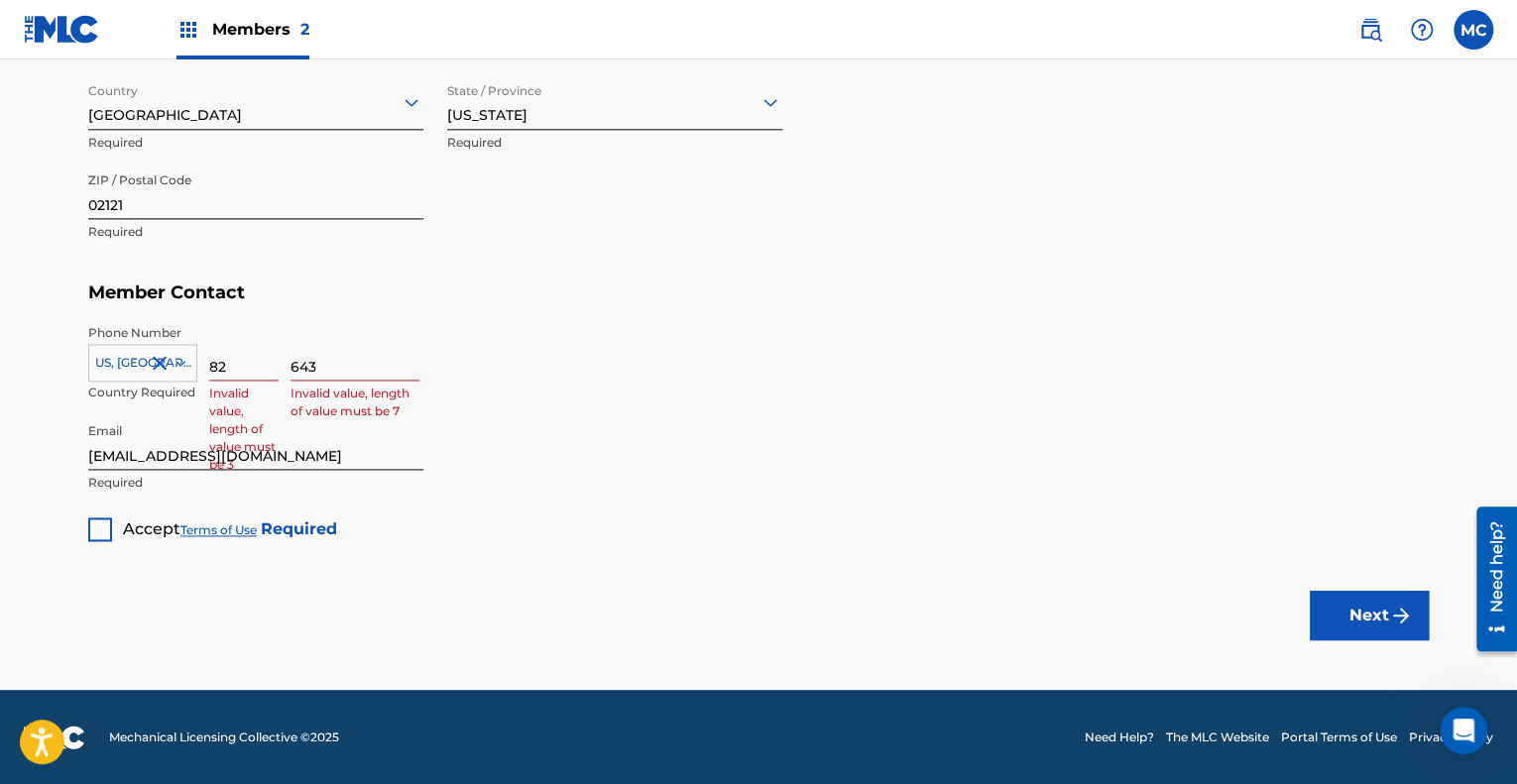 type on "6432848" 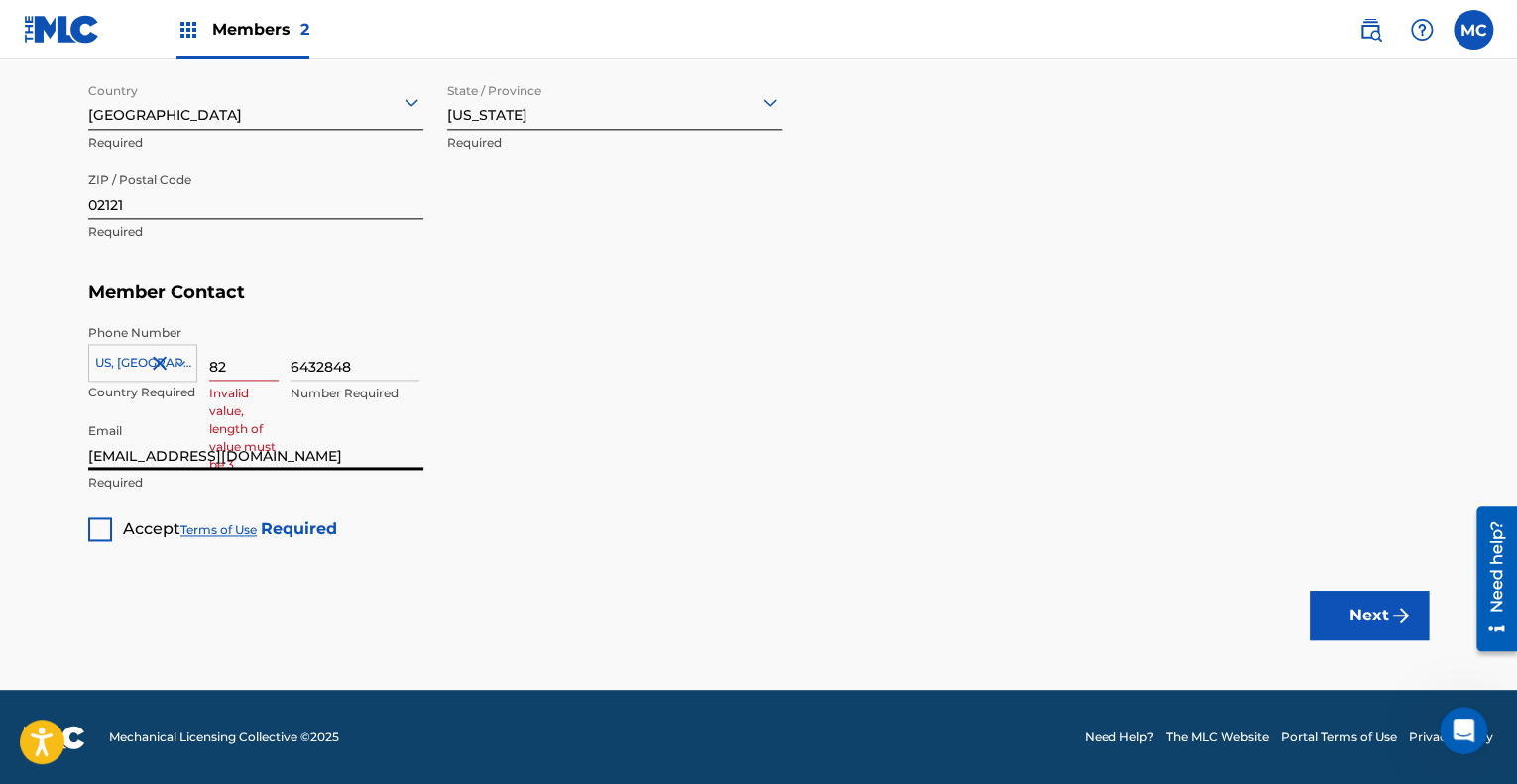 drag, startPoint x: 288, startPoint y: 459, endPoint x: 76, endPoint y: 471, distance: 212.33935 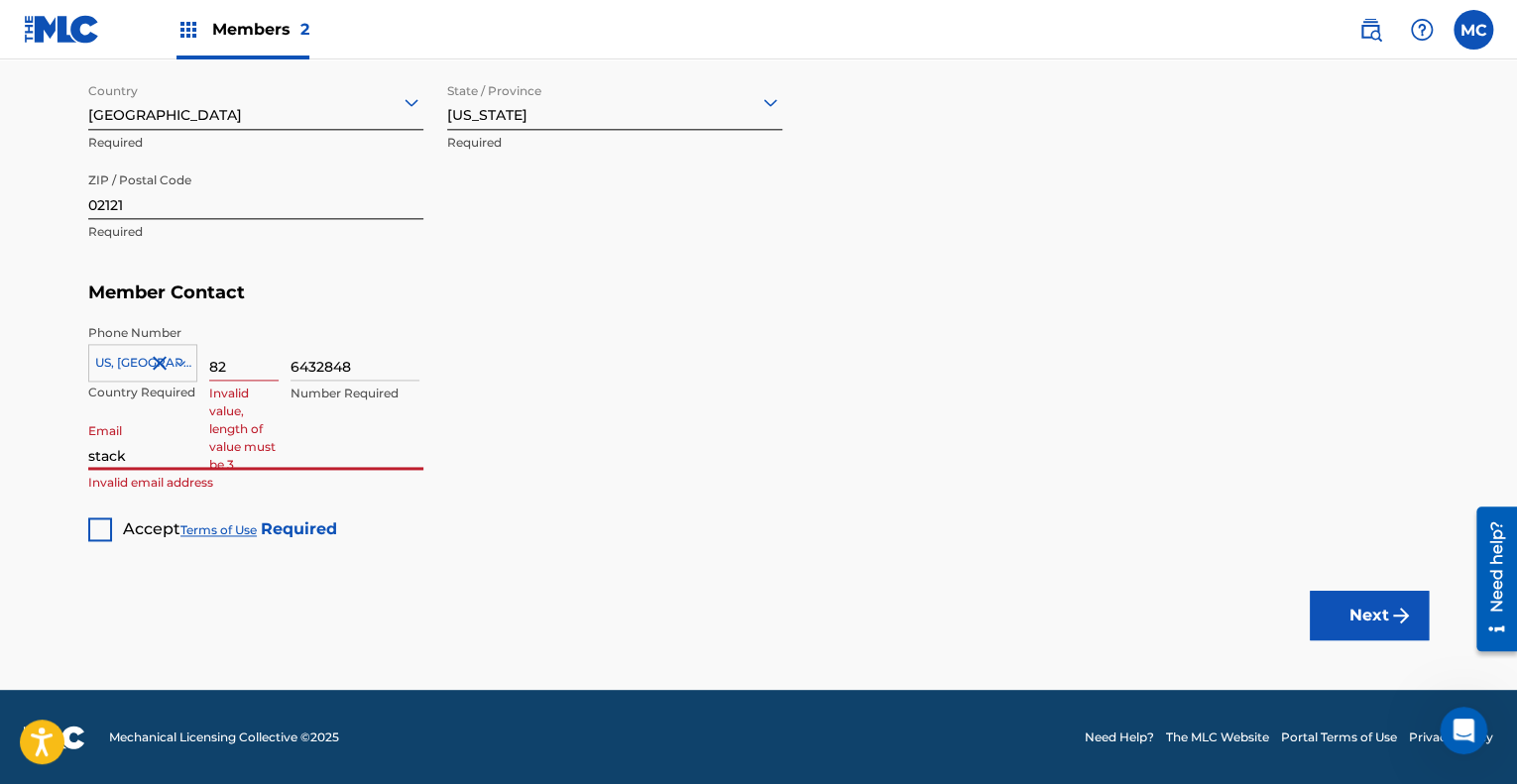 type on "[EMAIL_ADDRESS][DOMAIN_NAME]" 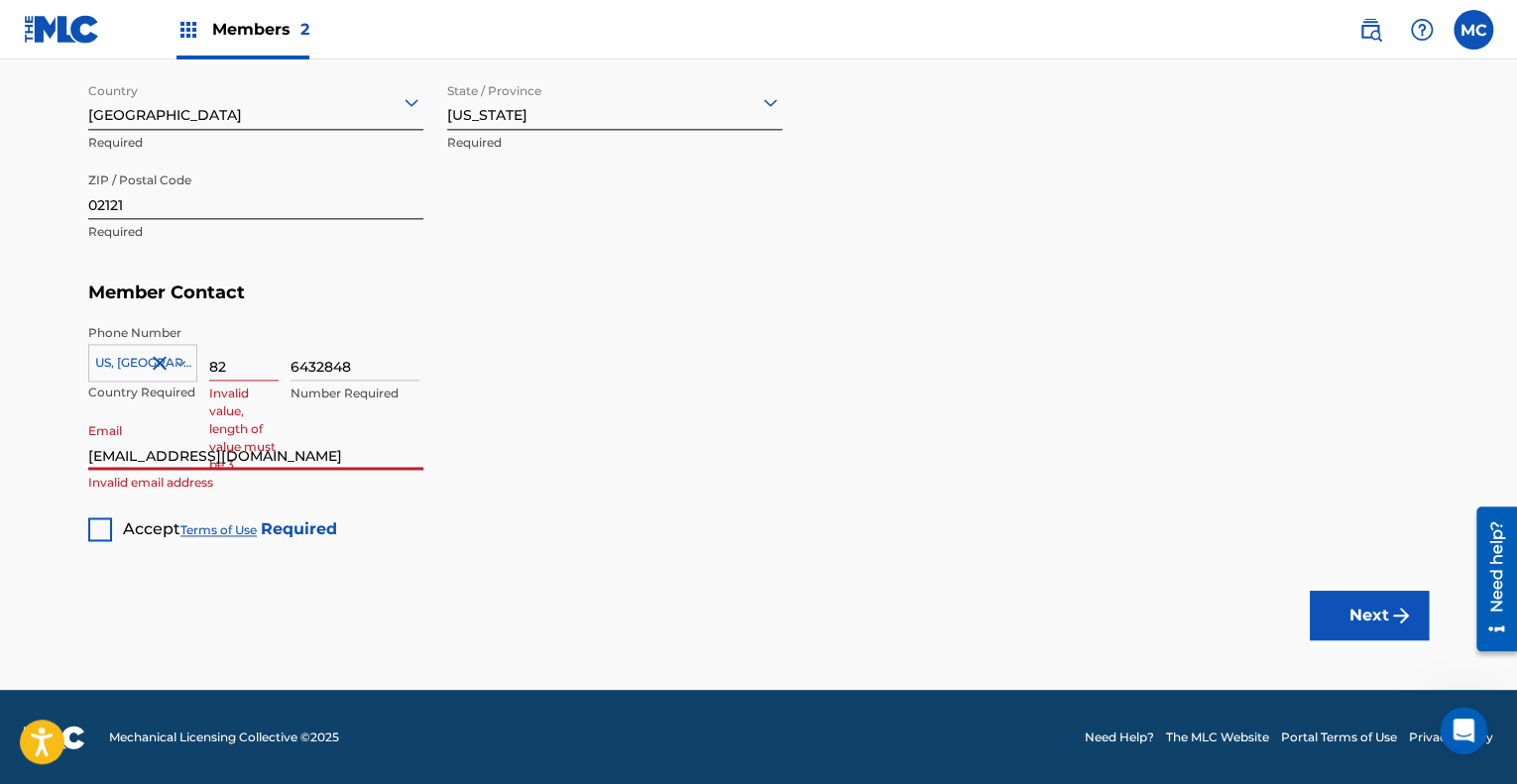 type on "[PERSON_NAME]" 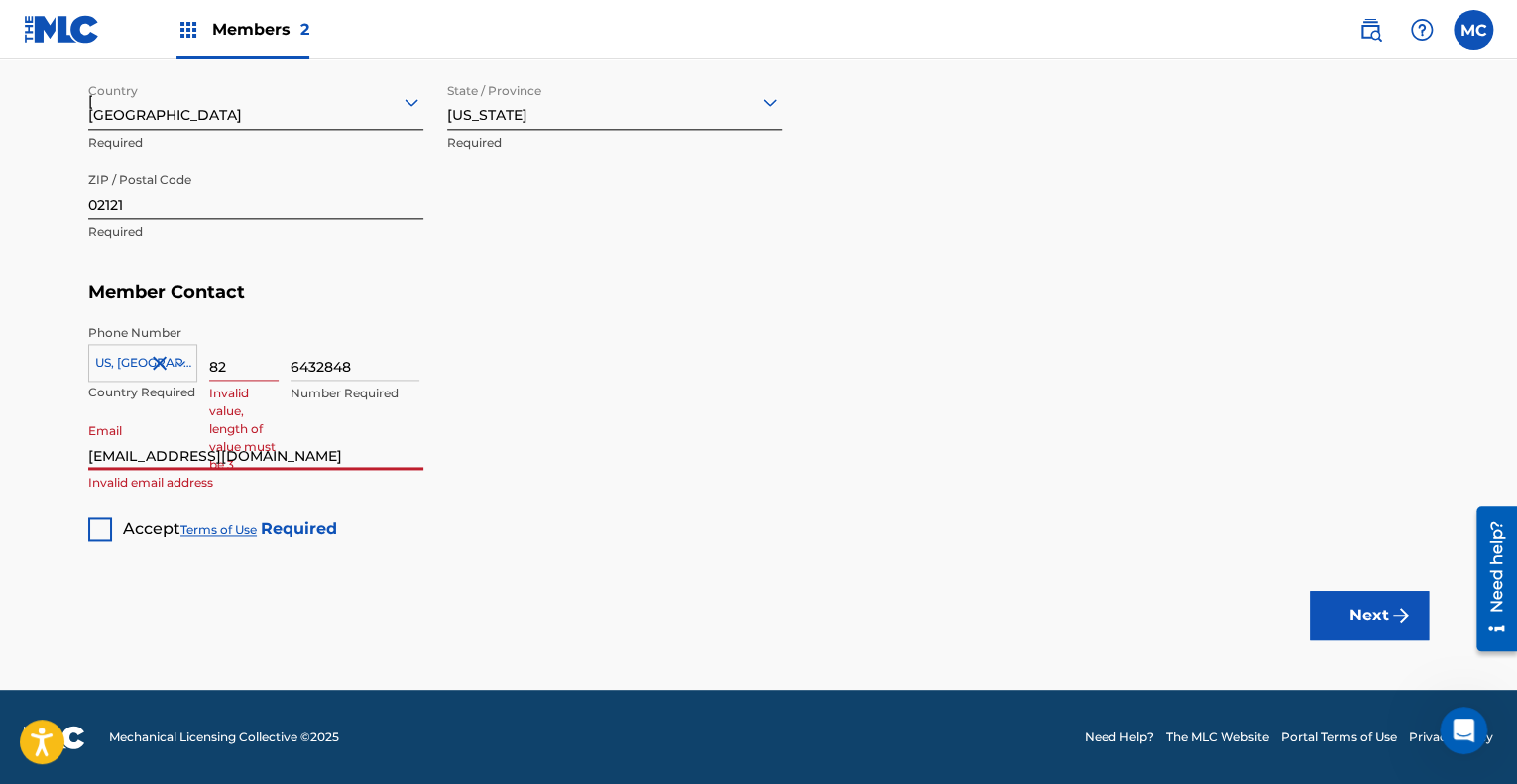 type on "MA" 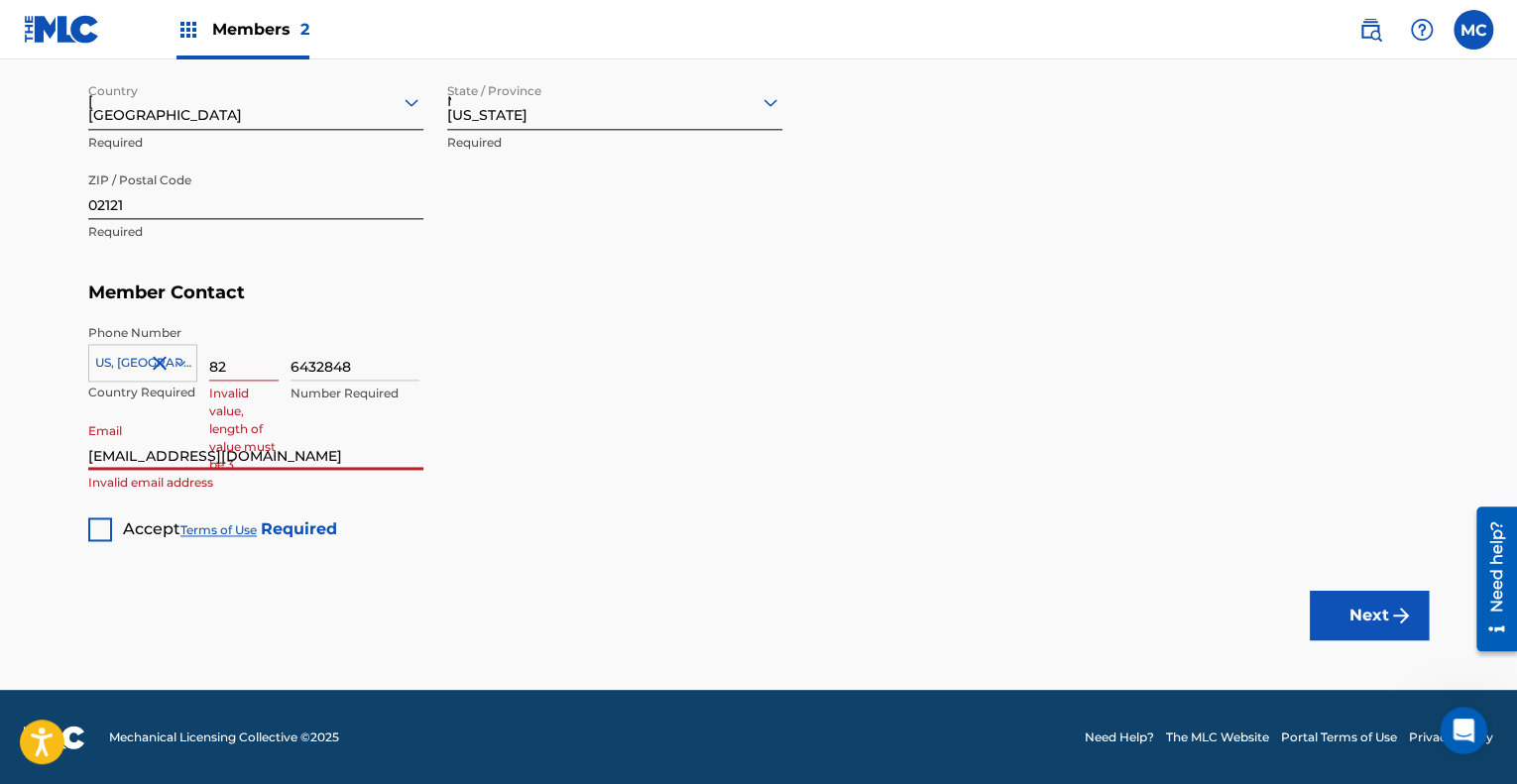 type on "02132" 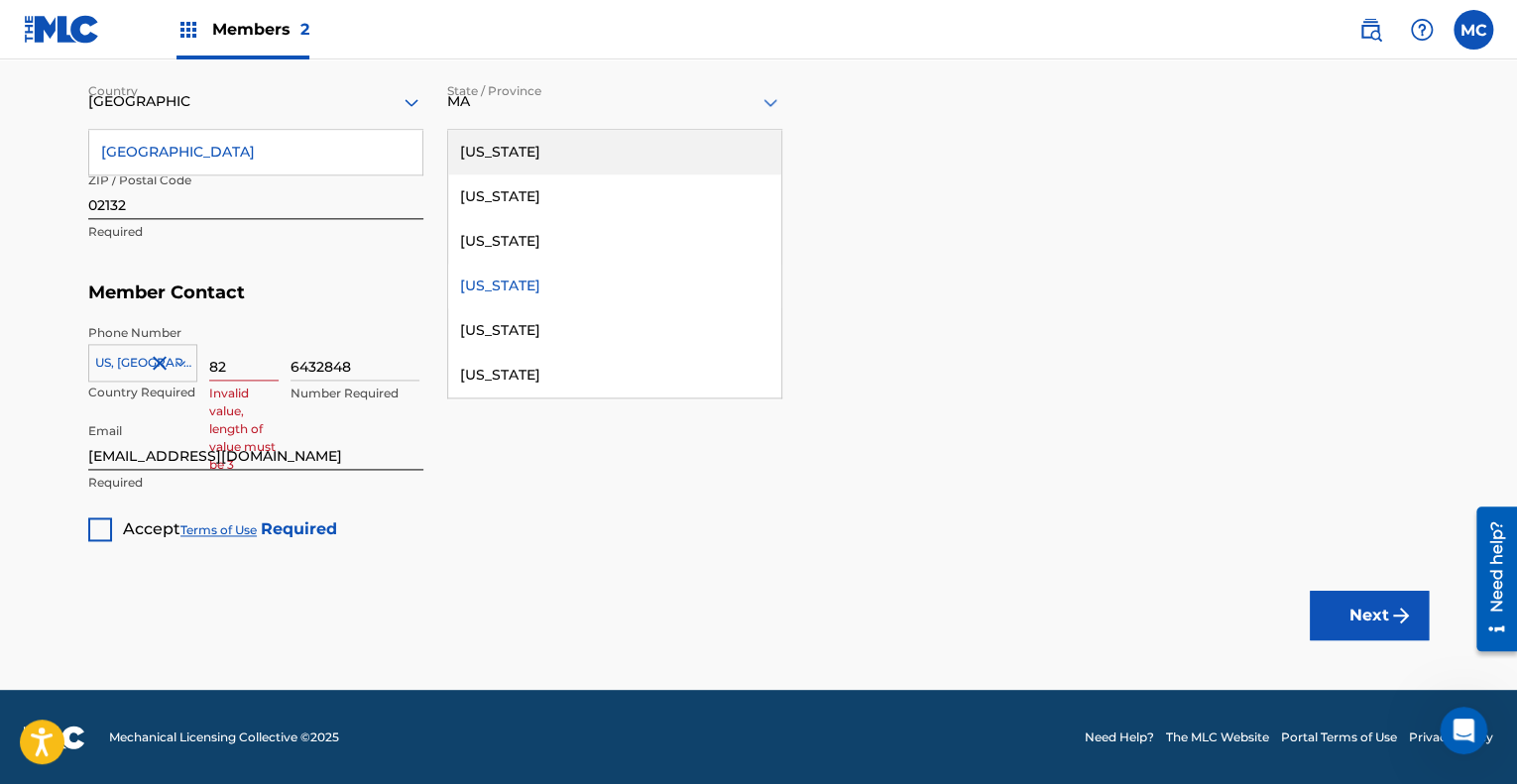 click on "82" at bounding box center (244, 352) 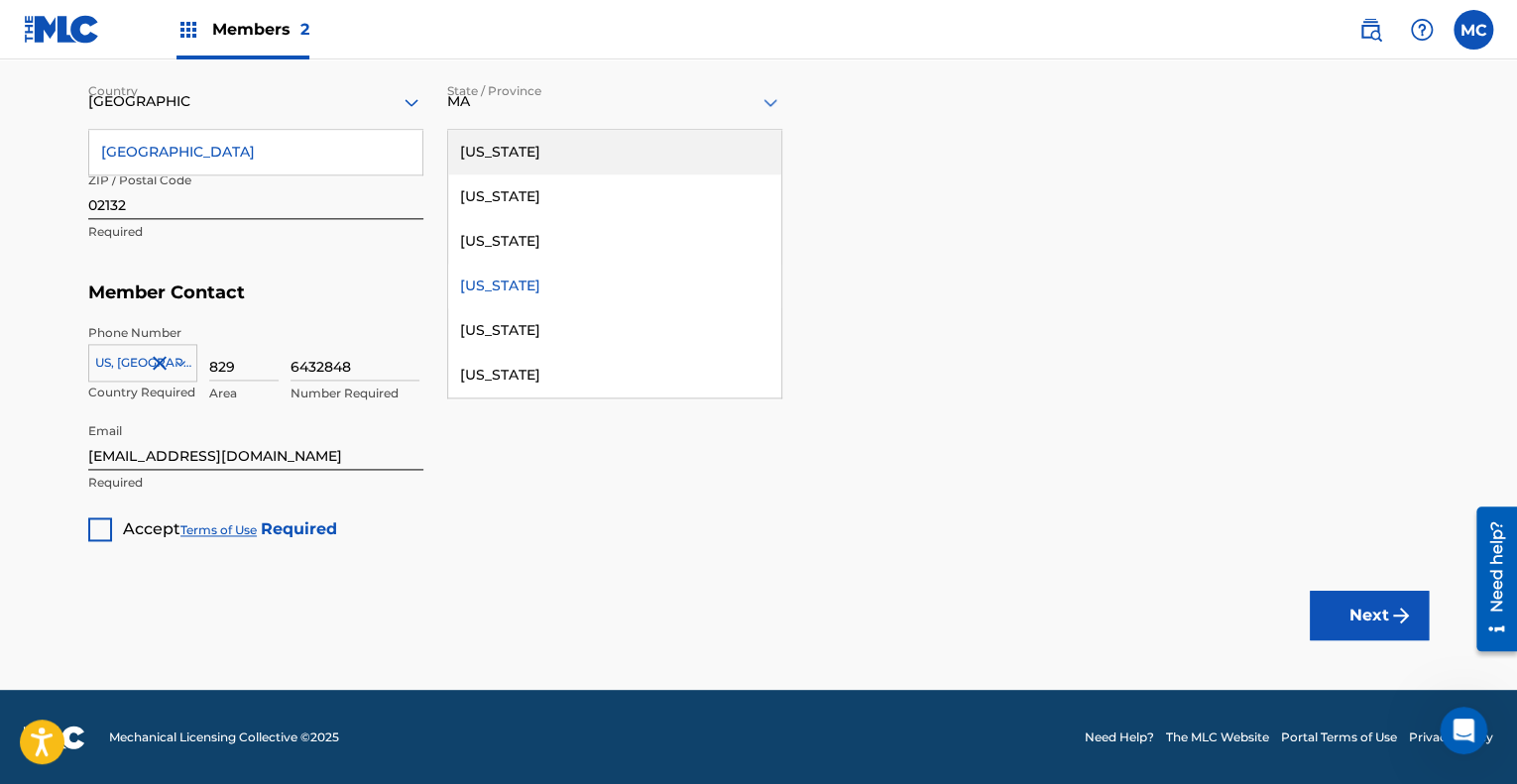 type on "829" 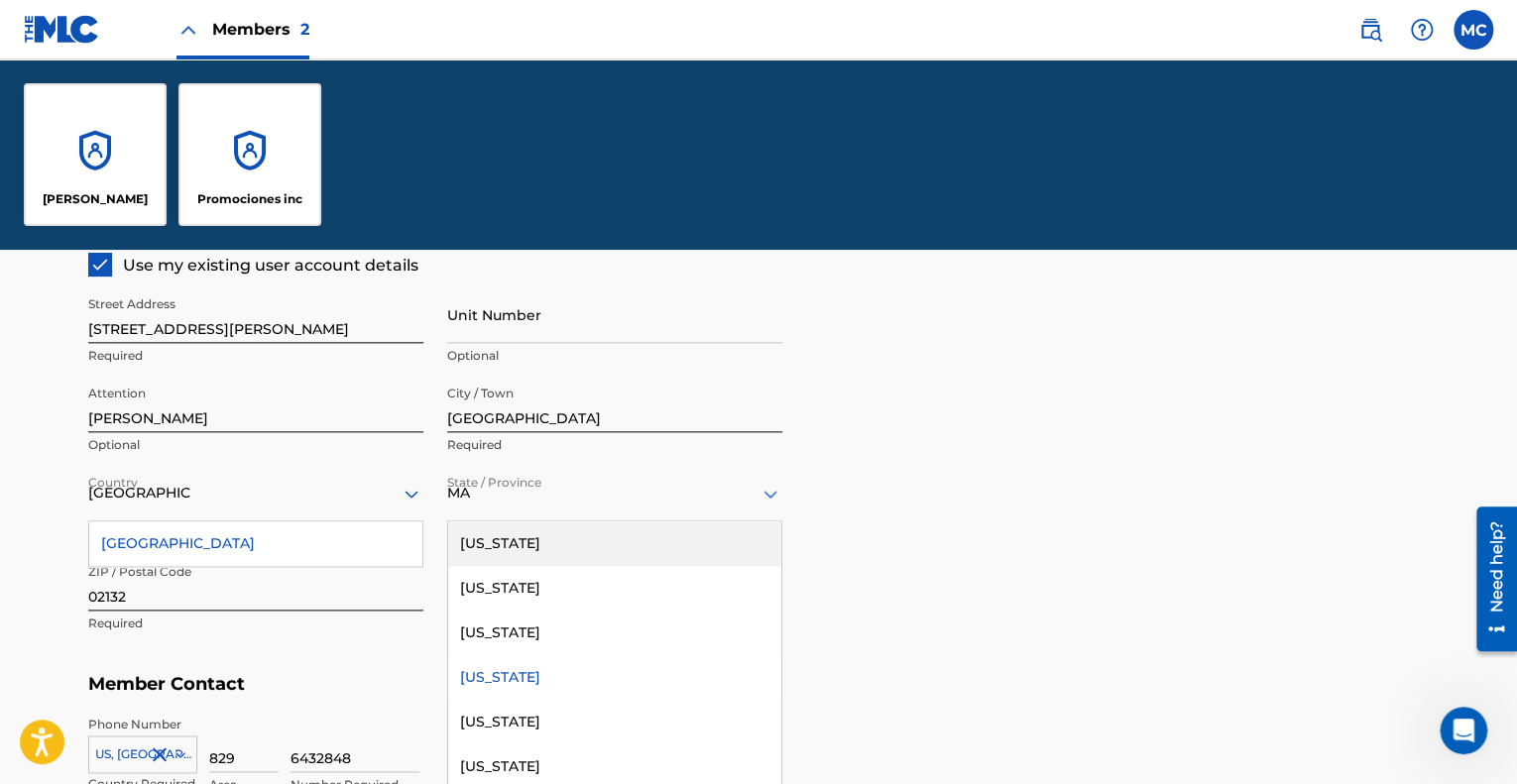 scroll, scrollTop: 1241, scrollLeft: 0, axis: vertical 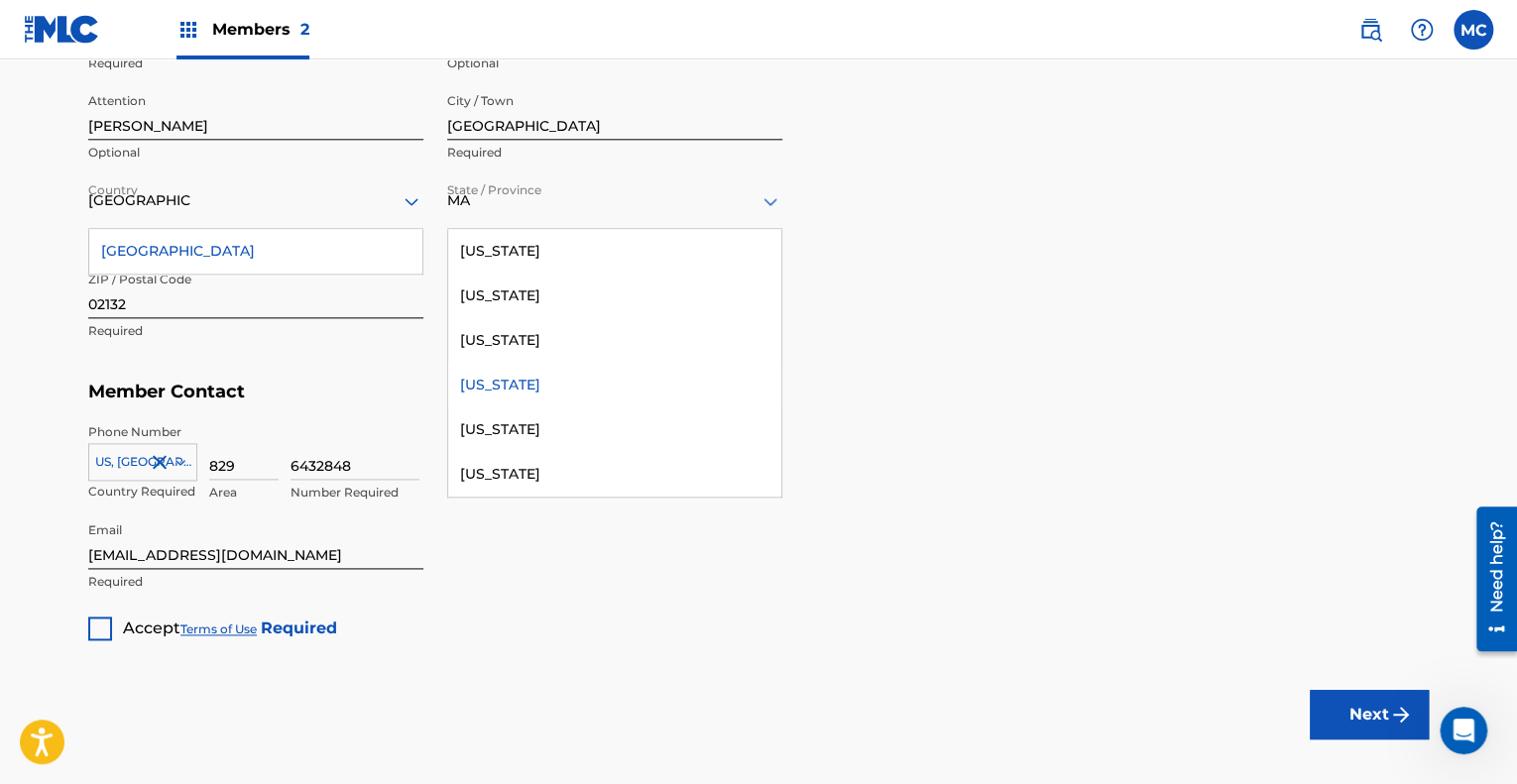 click on "[US_STATE]" at bounding box center (615, 385) 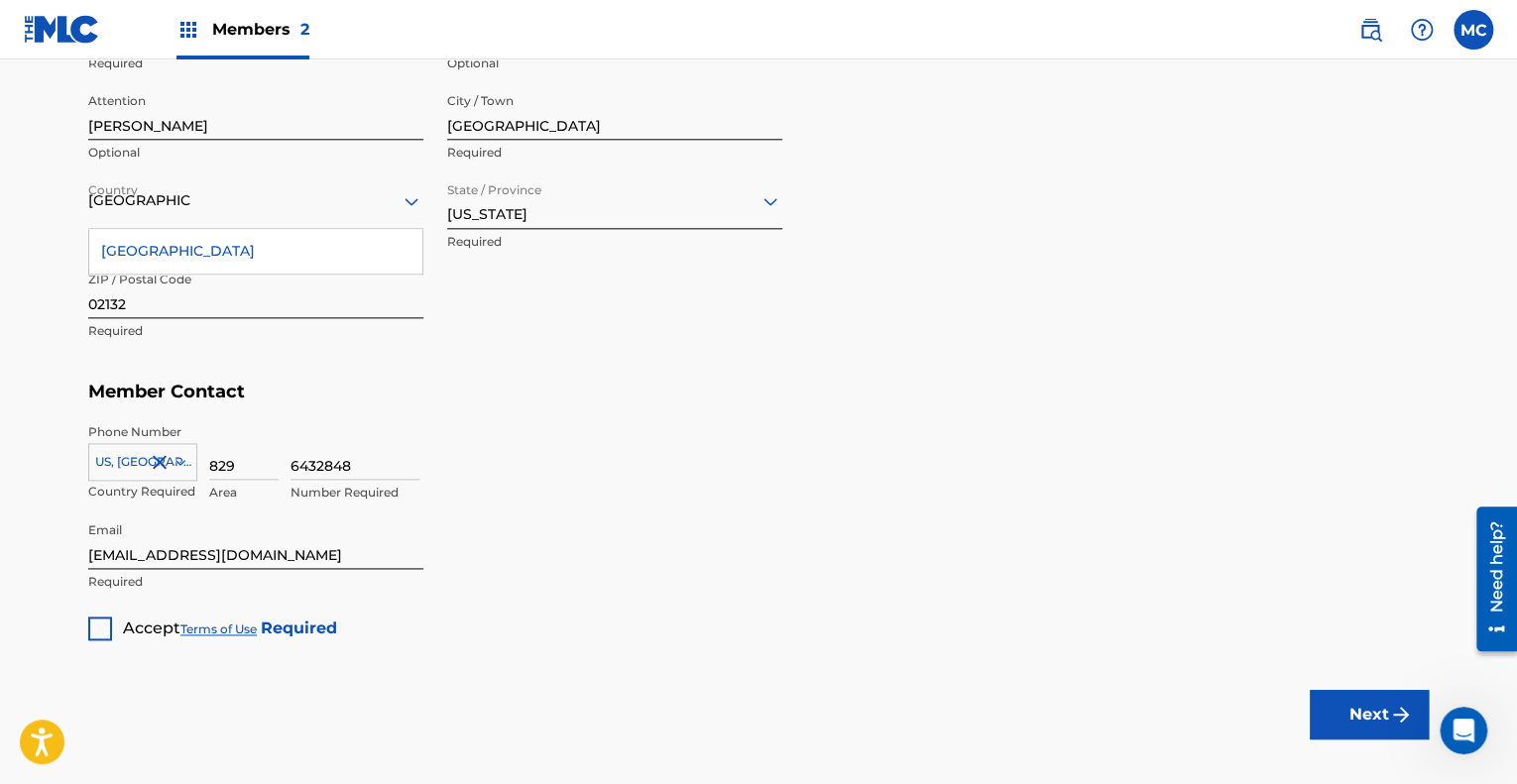 click at bounding box center (1401, 715) 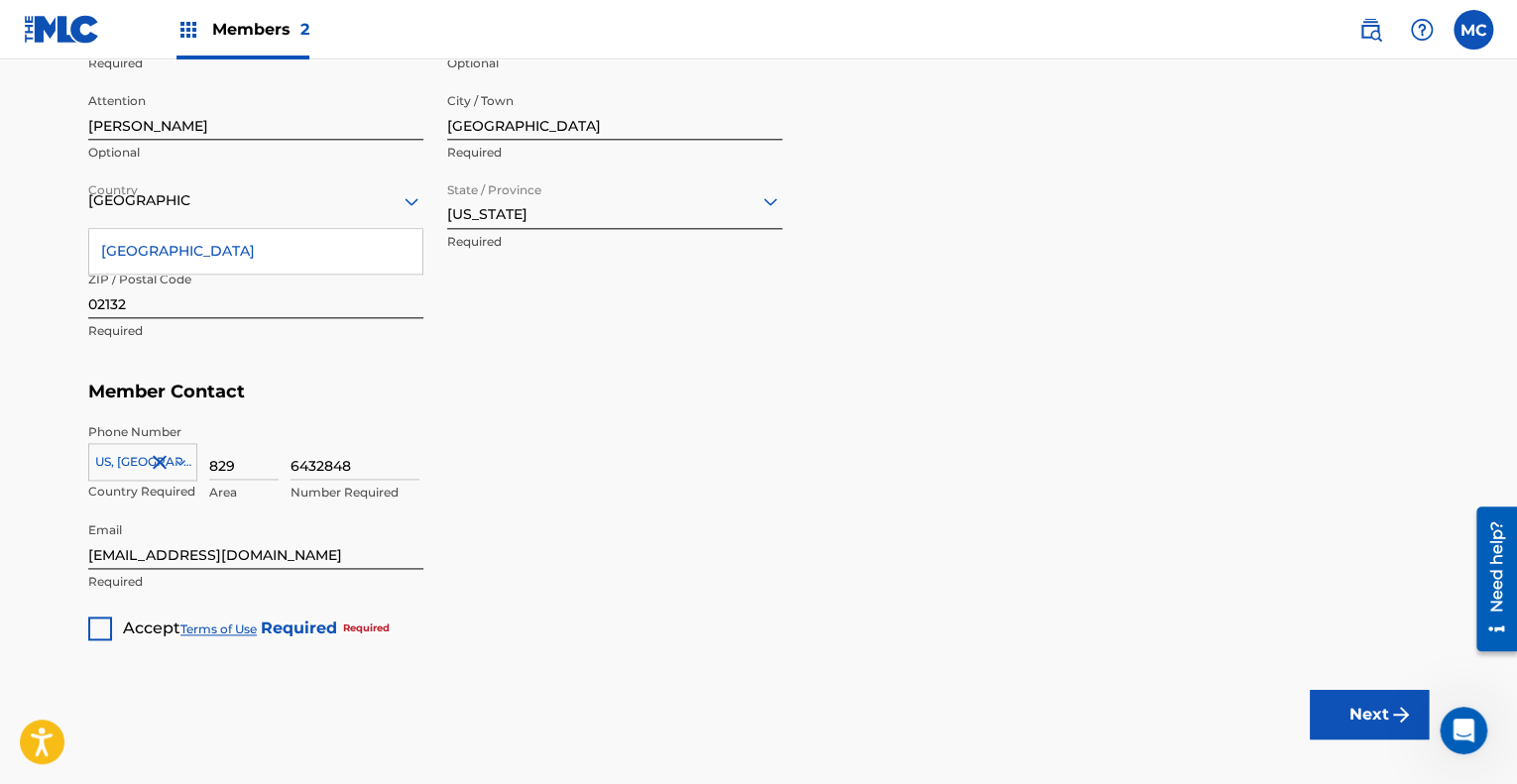 click at bounding box center (100, 628) 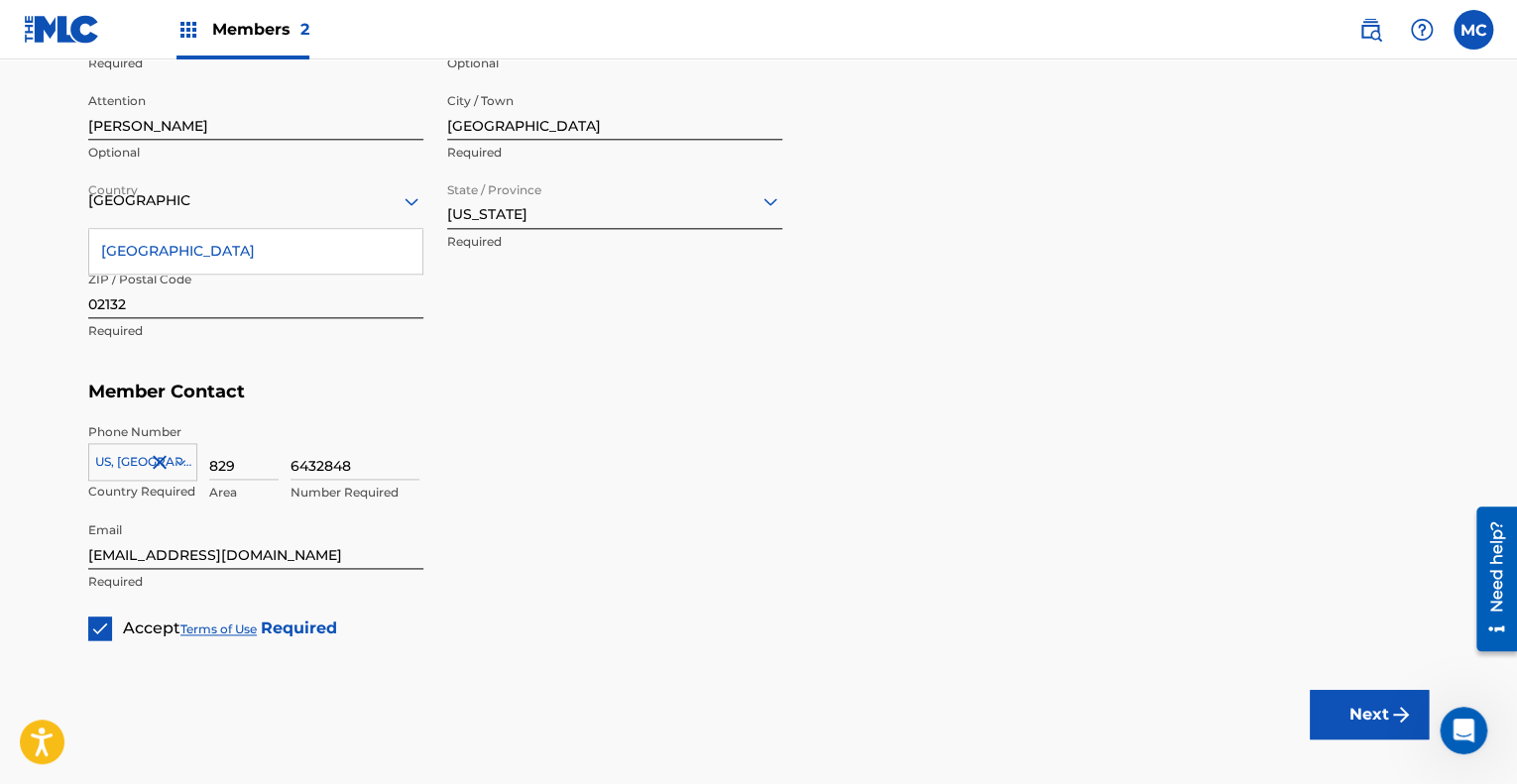 click on "Next" at bounding box center (1369, 715) 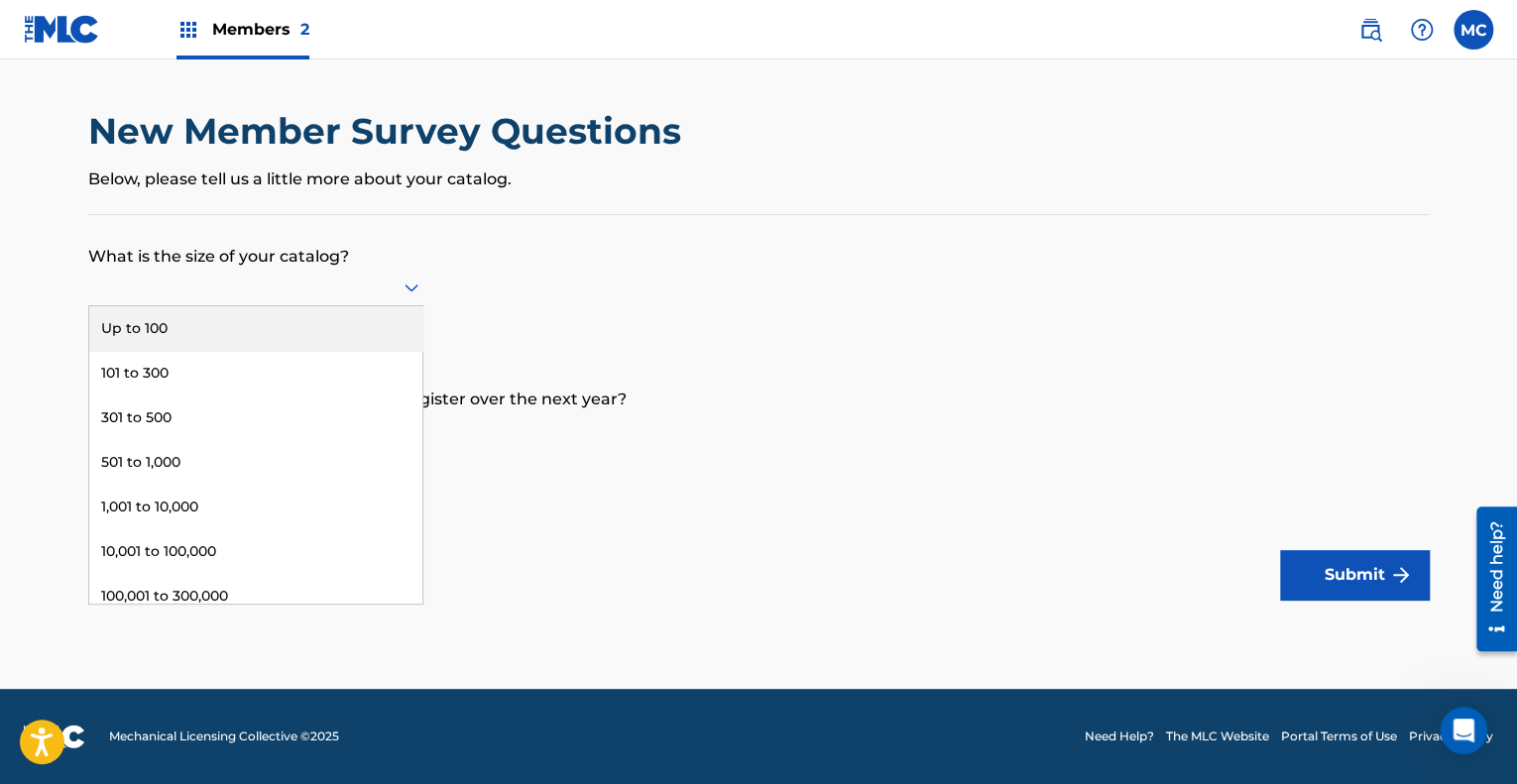 click at bounding box center [256, 287] 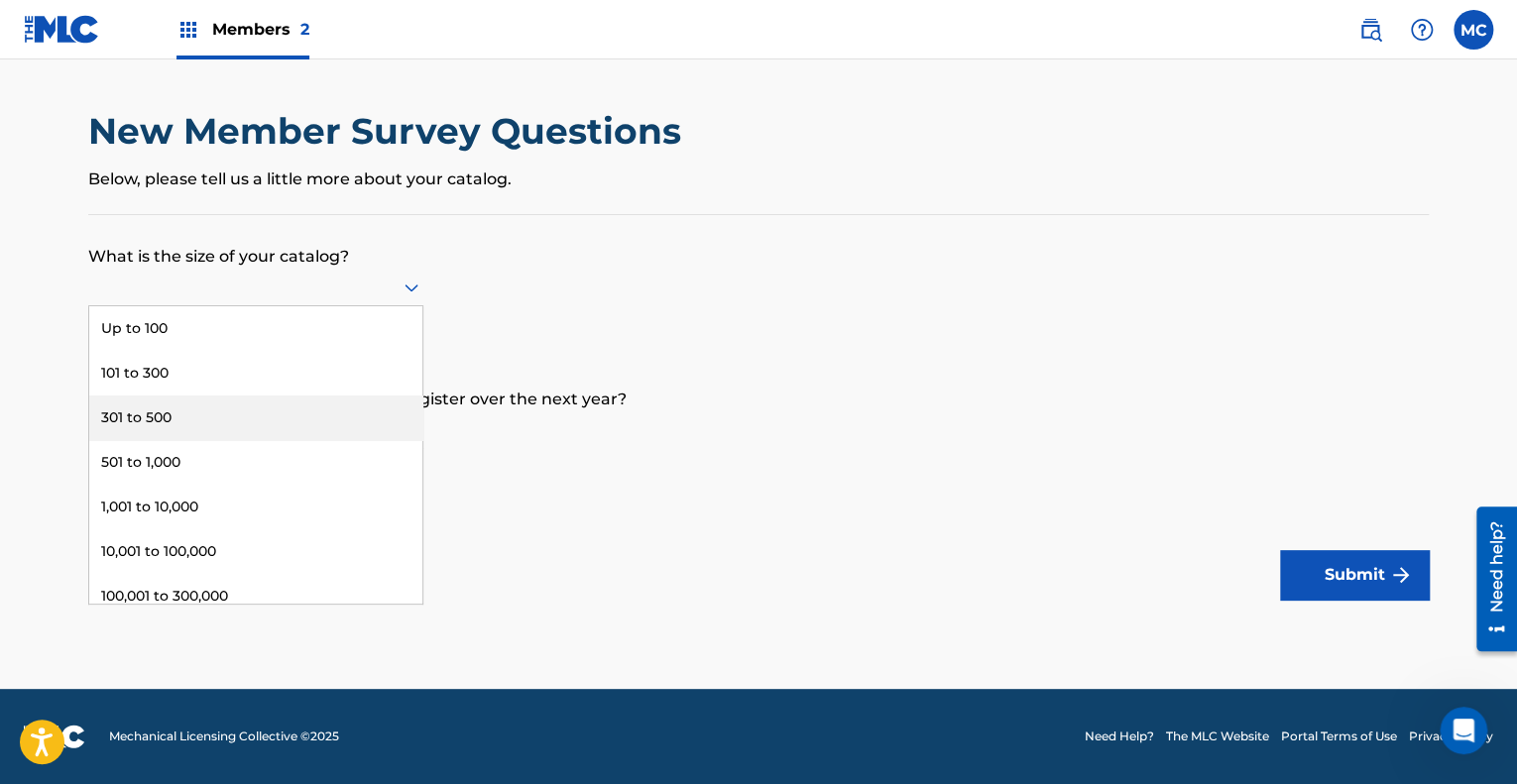 click on "301 to 500" at bounding box center (256, 417) 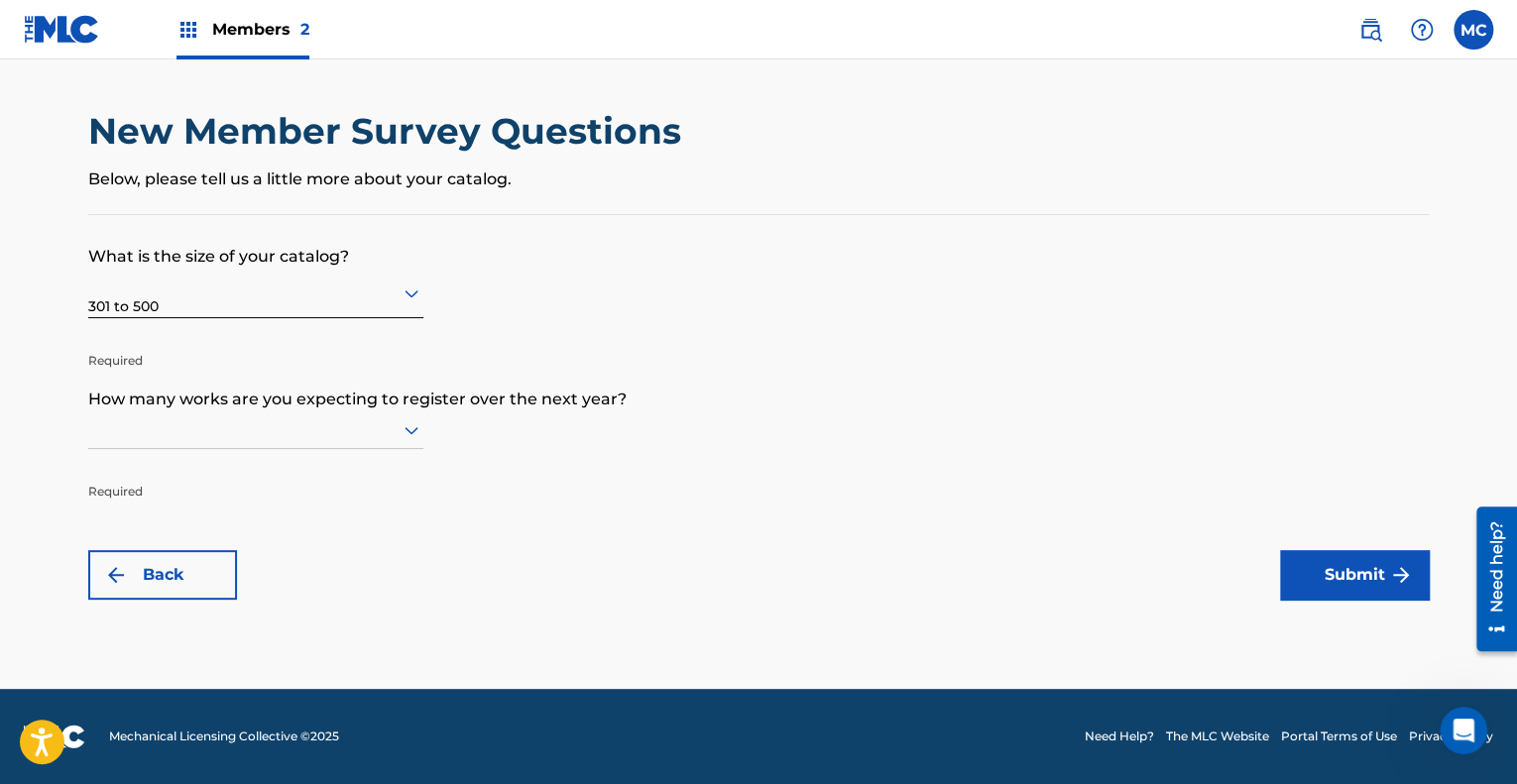 click on "Required" at bounding box center (256, 456) 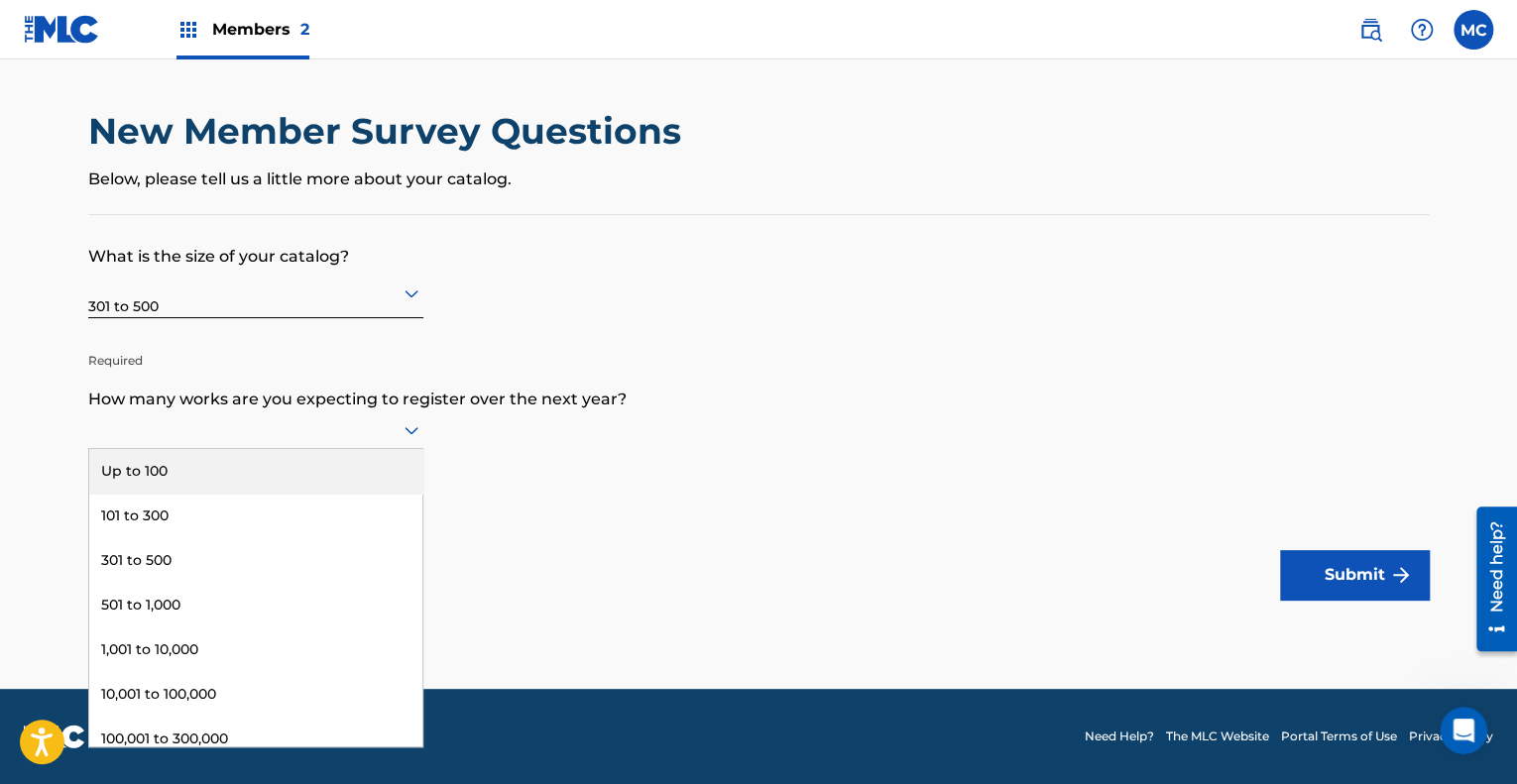 click on "9 results available. Use Up and Down to choose options, press Enter to select the currently focused option, press Escape to exit the menu, press Tab to select the option and exit the menu. Up to 100 101 to 300 301 to 500 501 to 1,000 1,001 to 10,000 10,001 to 100,000 100,001 to 300,000 301,000 to 500,000 Over 500,000" at bounding box center [256, 430] 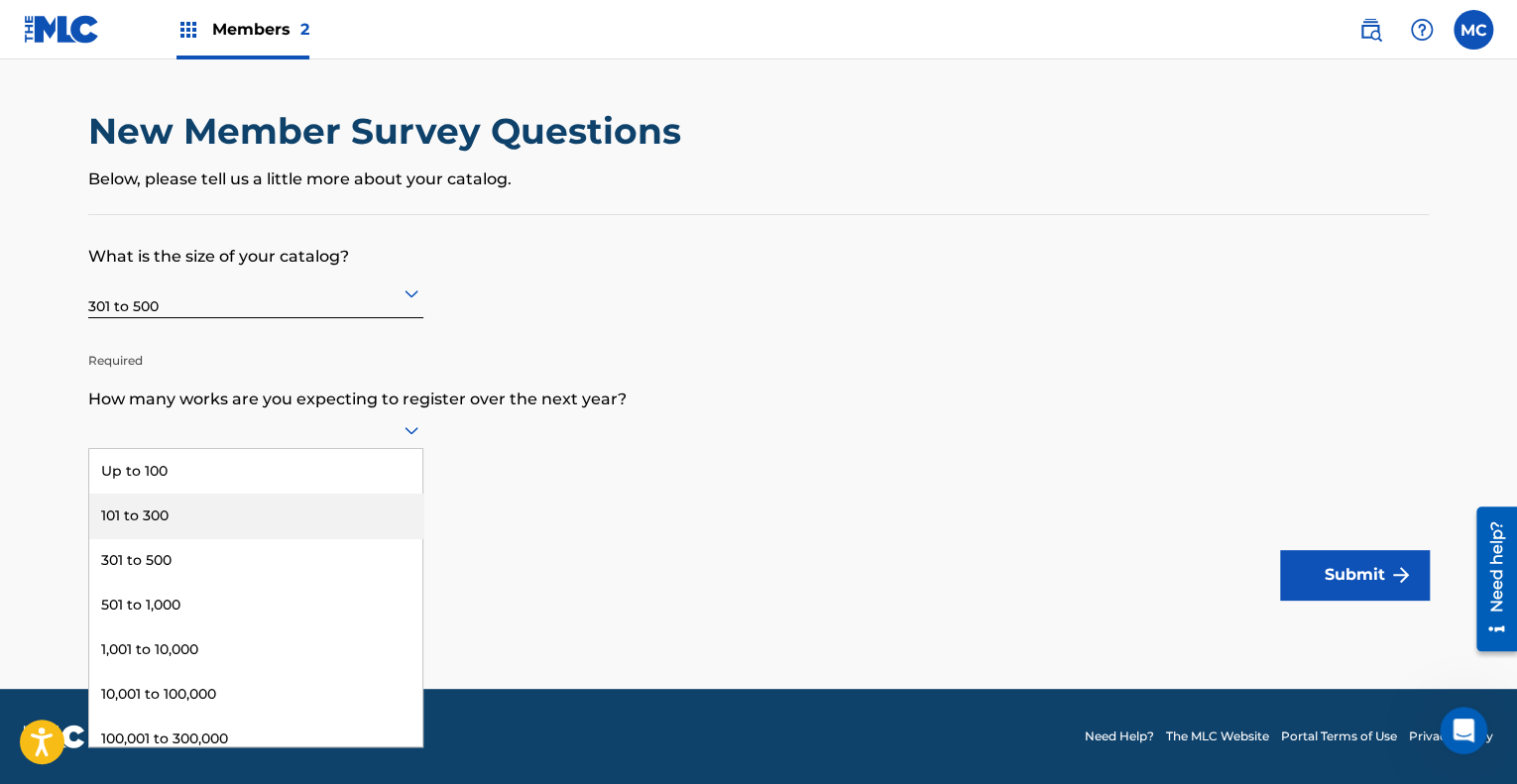 click on "101 to 300" at bounding box center (256, 515) 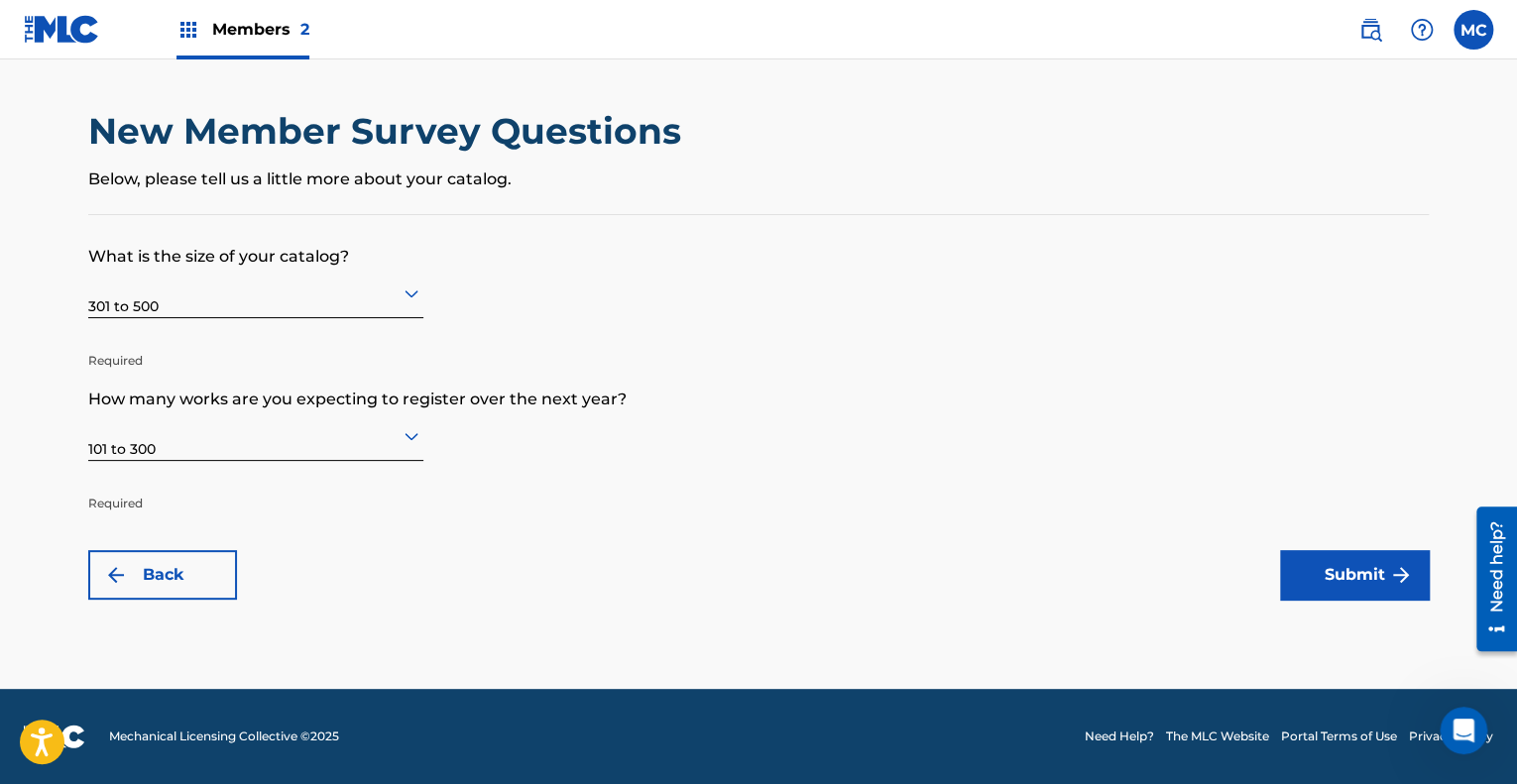 click on "Submit" at bounding box center (1354, 575) 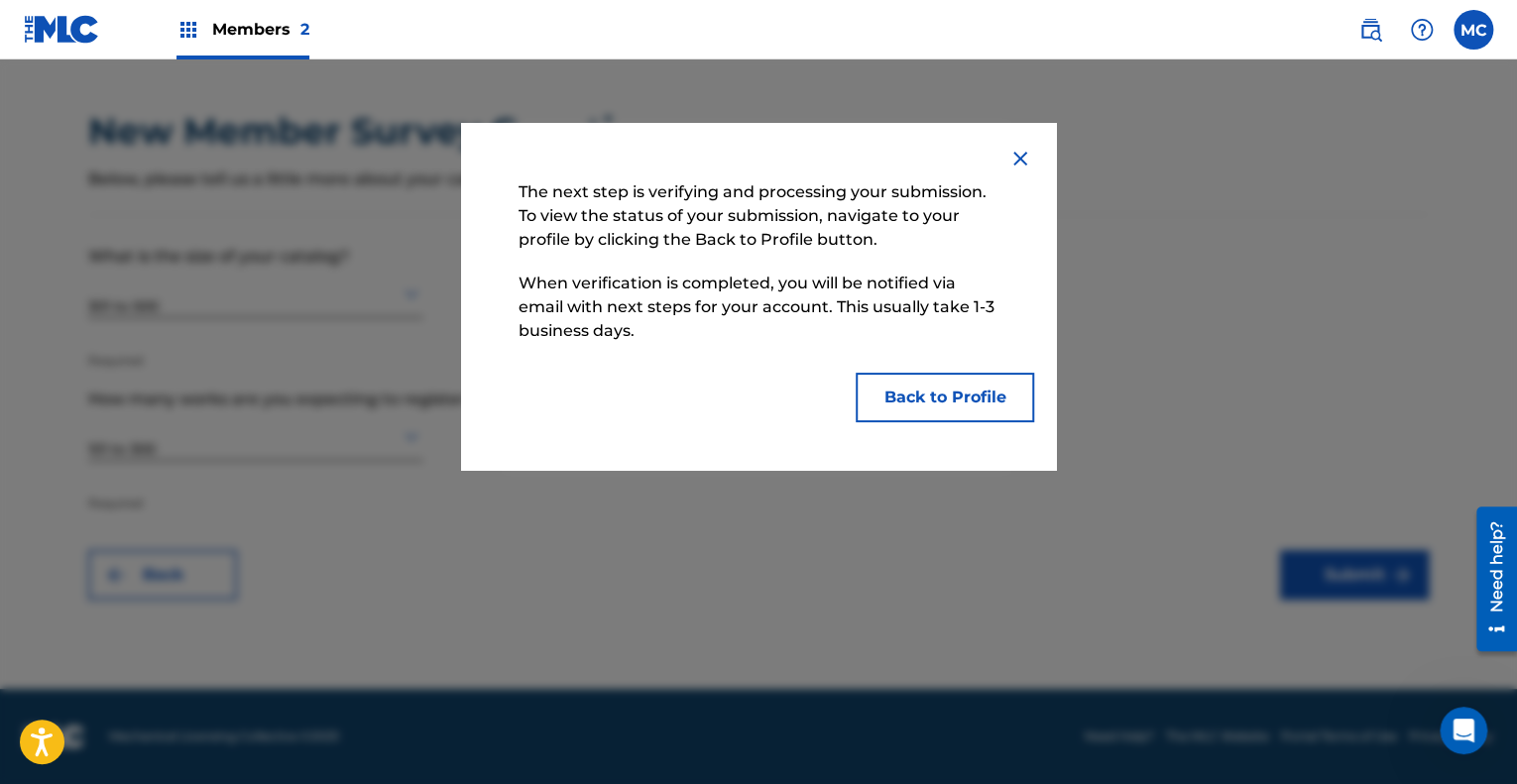 click on "Back to Profile" at bounding box center (945, 397) 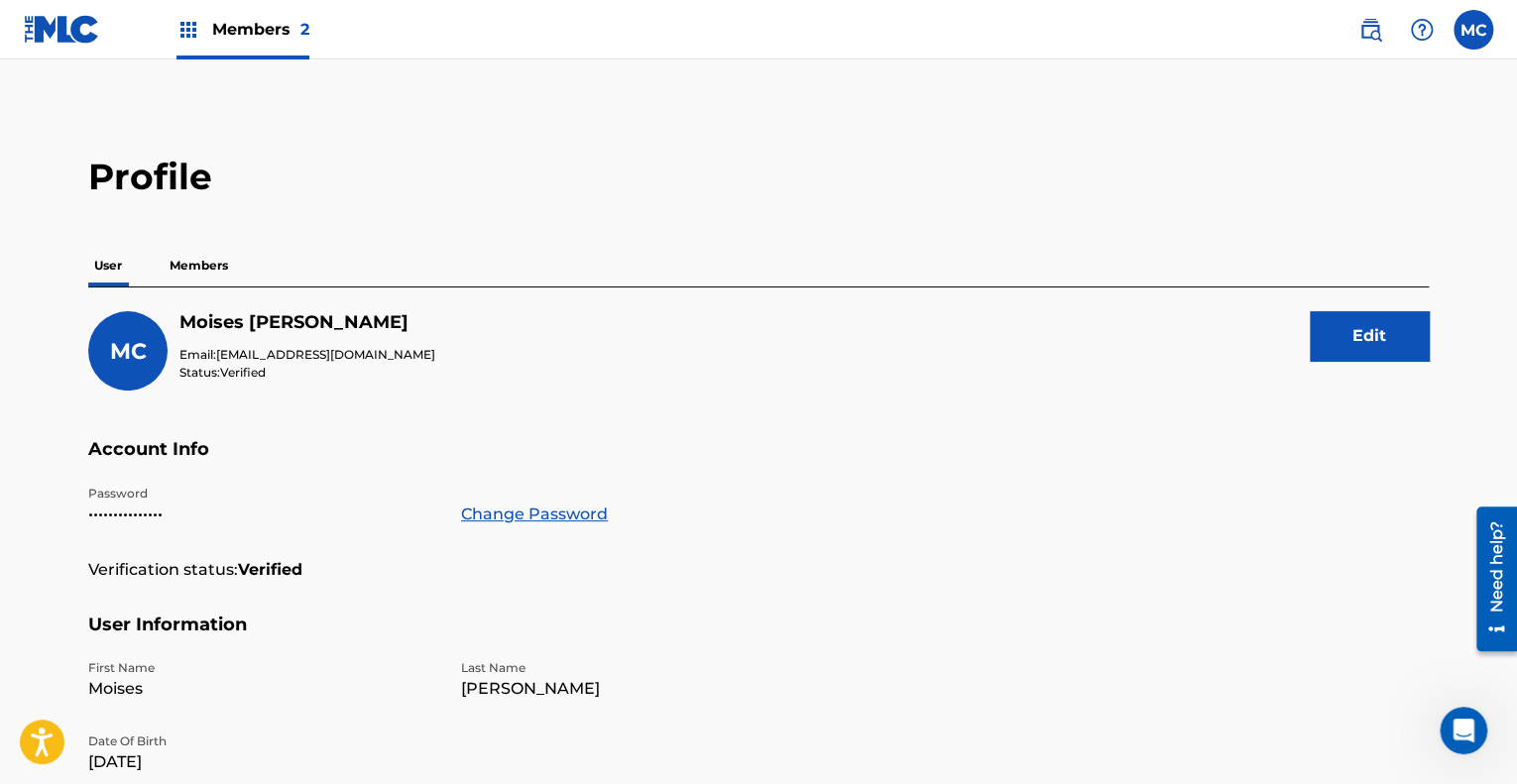 click on "Members" at bounding box center (198, 266) 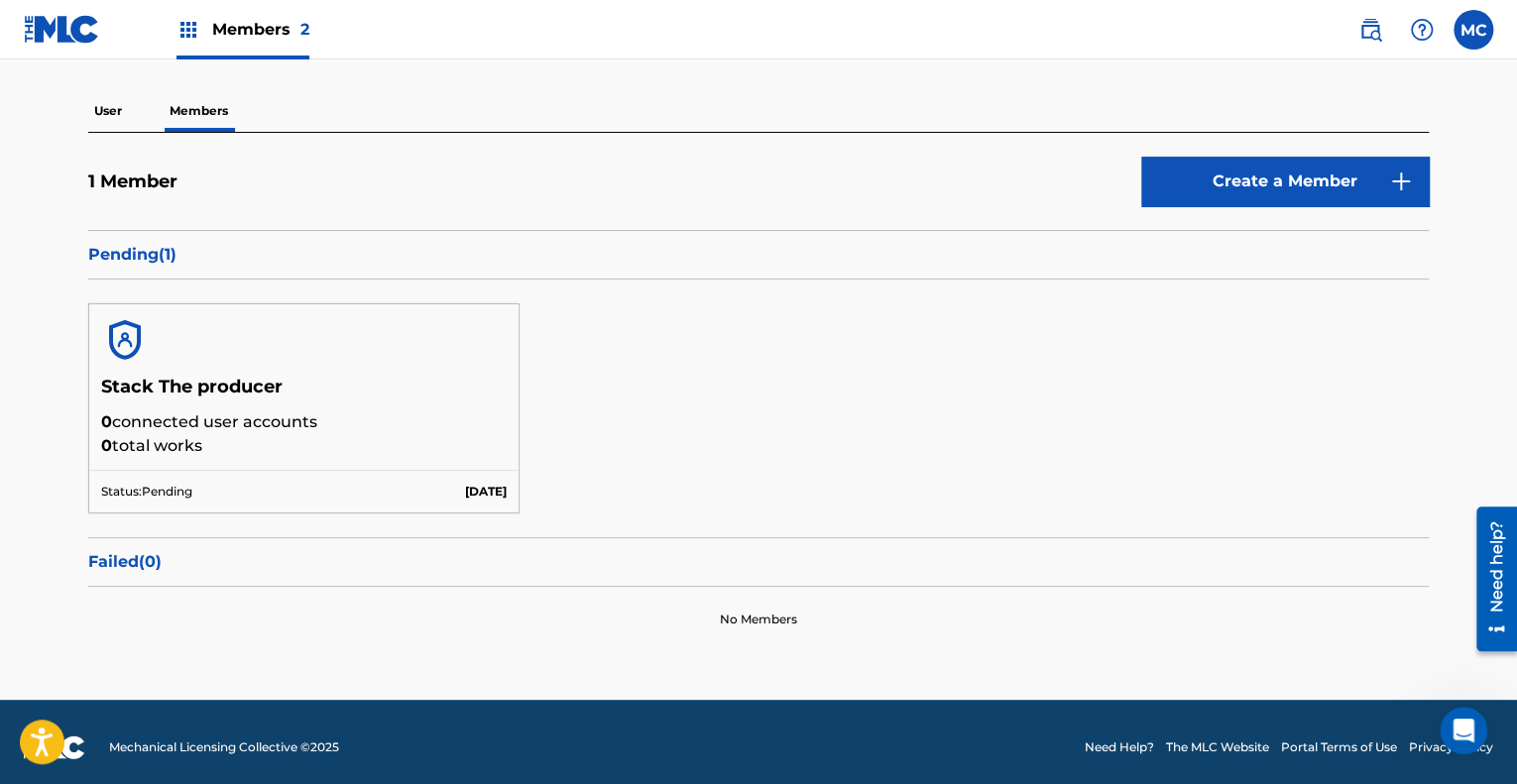 scroll, scrollTop: 163, scrollLeft: 0, axis: vertical 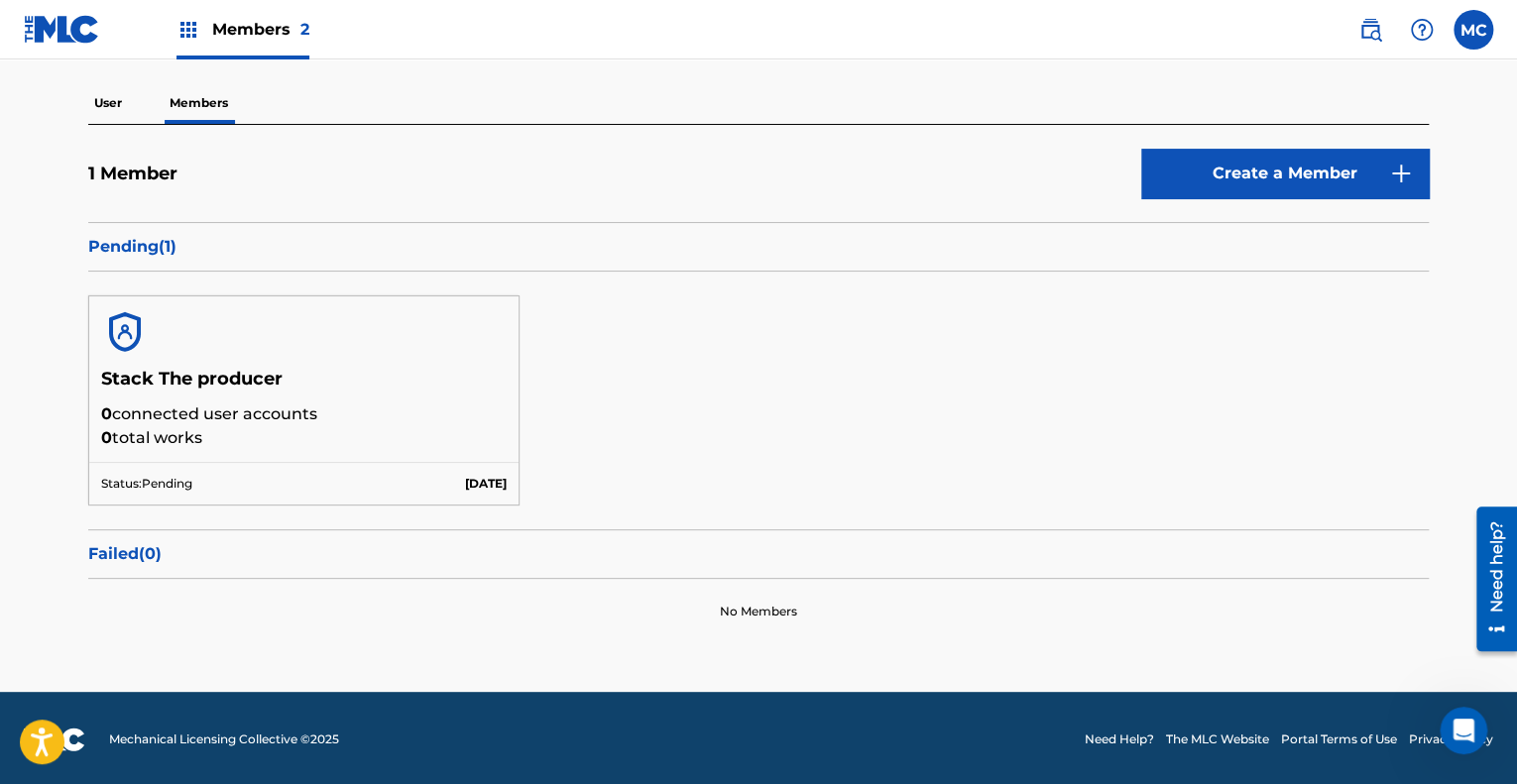 click on "User" at bounding box center [108, 103] 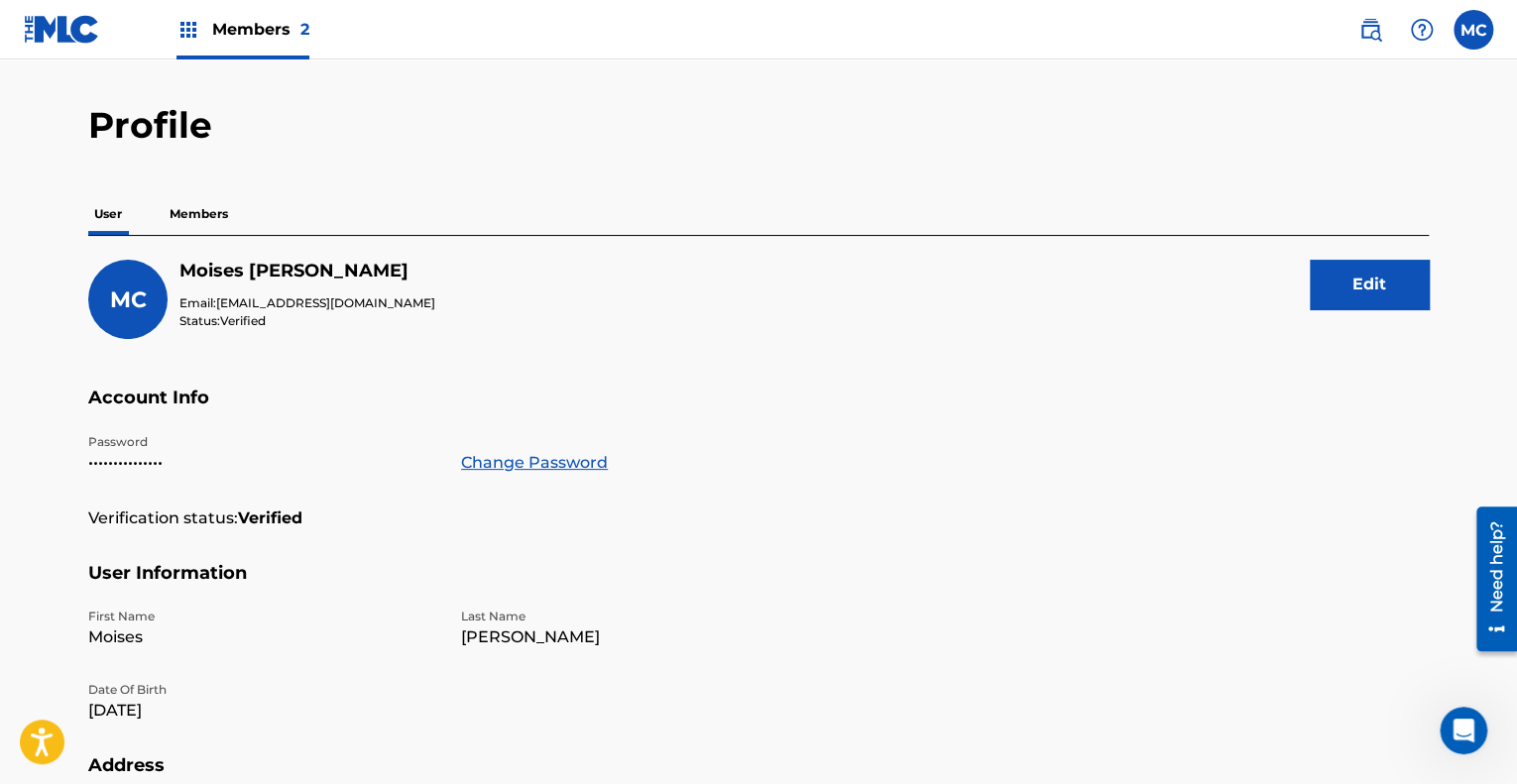 scroll, scrollTop: 0, scrollLeft: 0, axis: both 